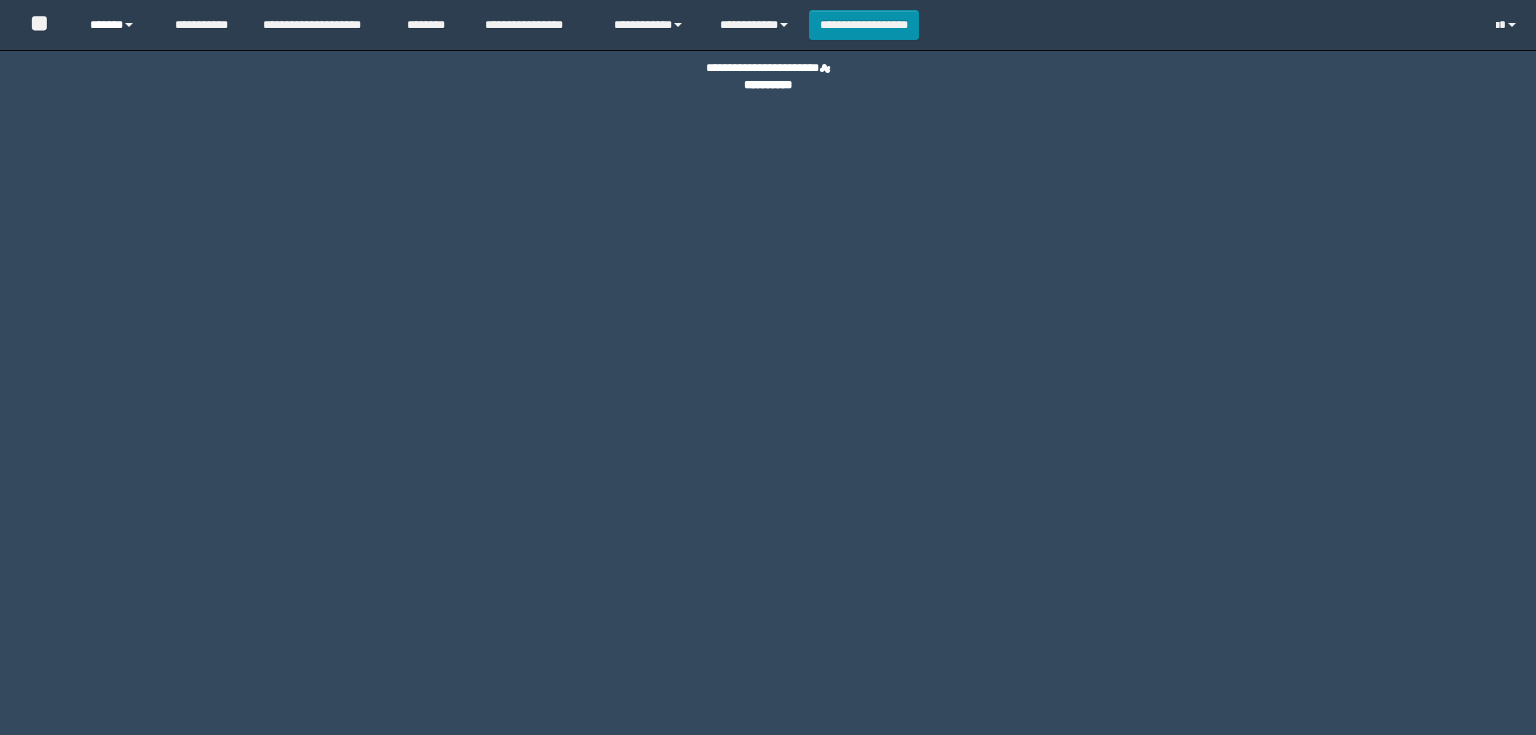 scroll, scrollTop: 0, scrollLeft: 0, axis: both 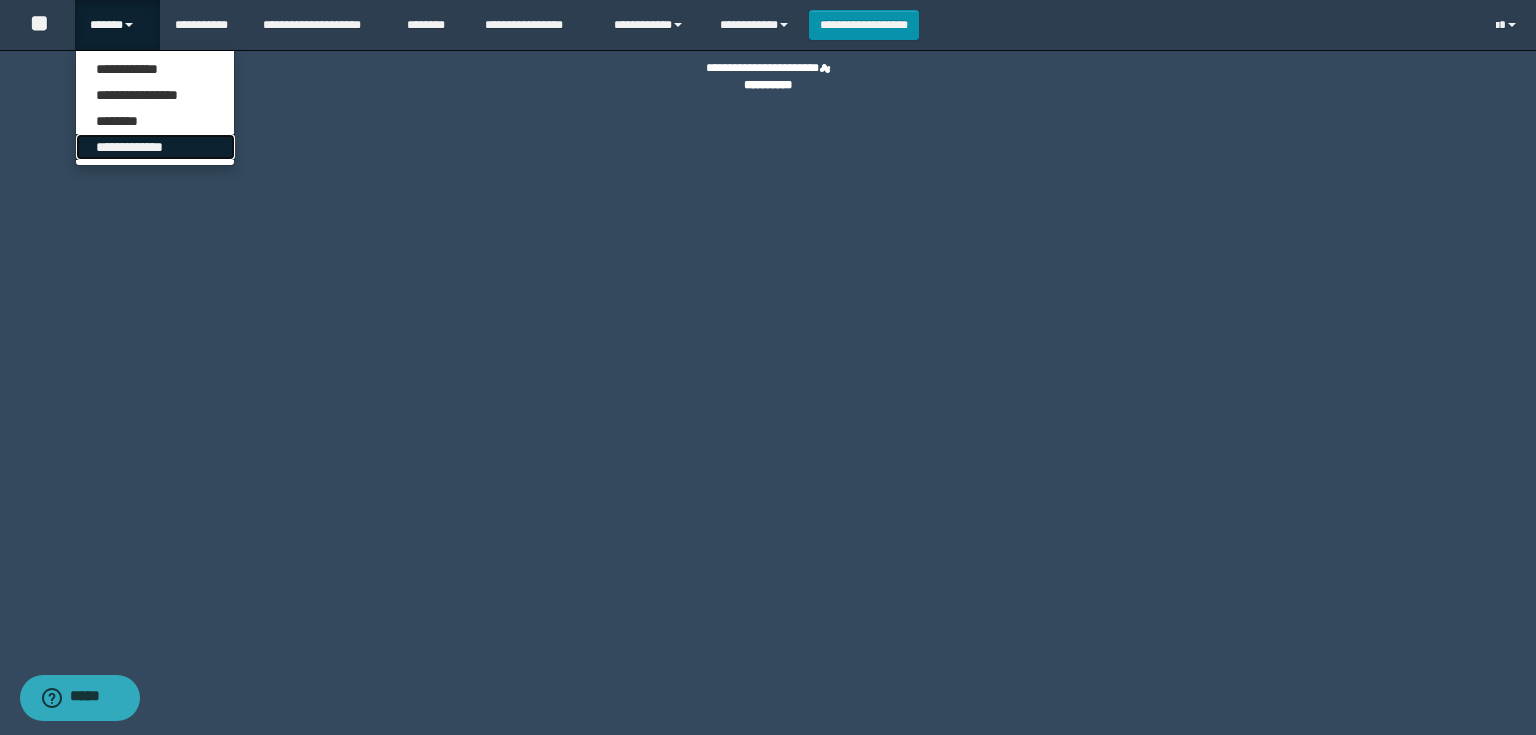 click on "**********" at bounding box center [155, 147] 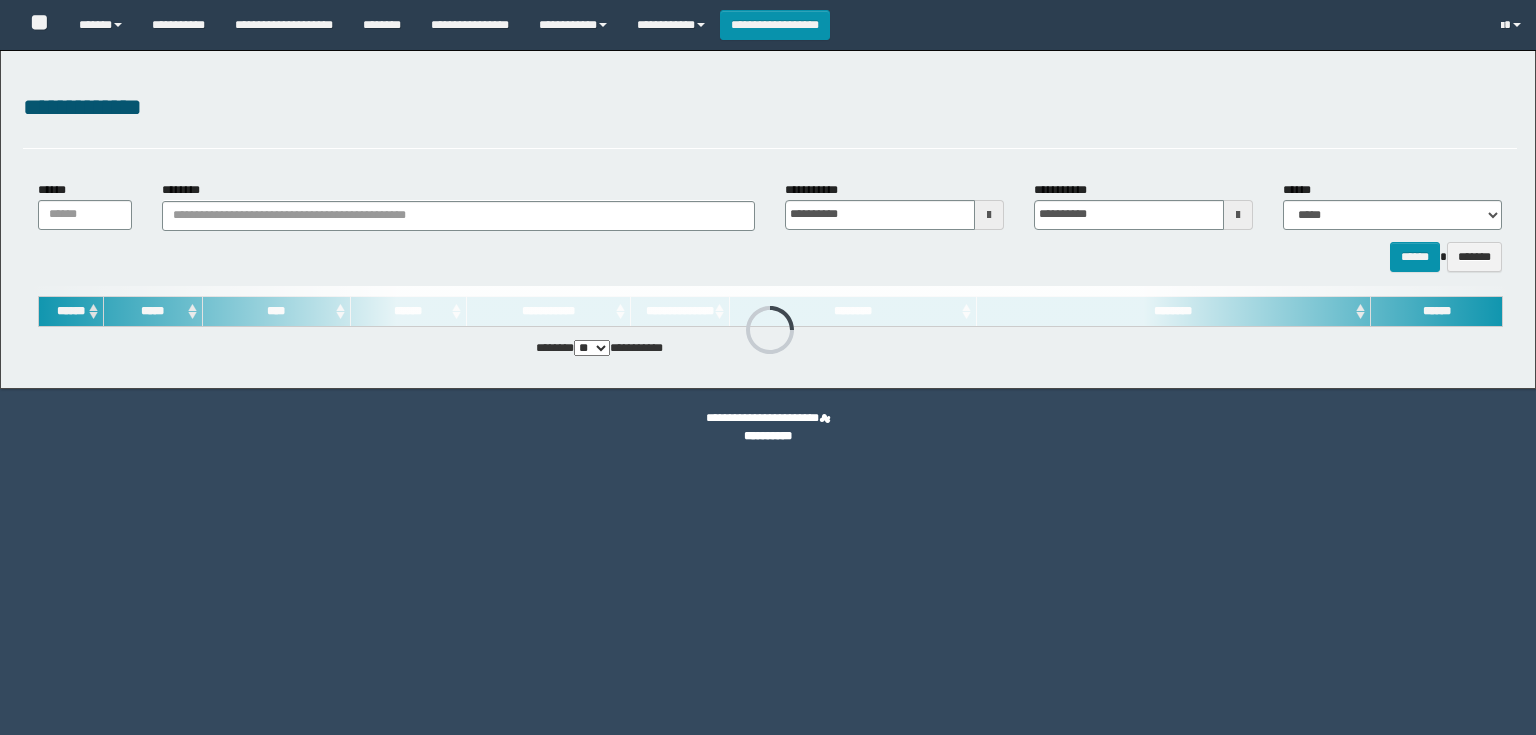 scroll, scrollTop: 0, scrollLeft: 0, axis: both 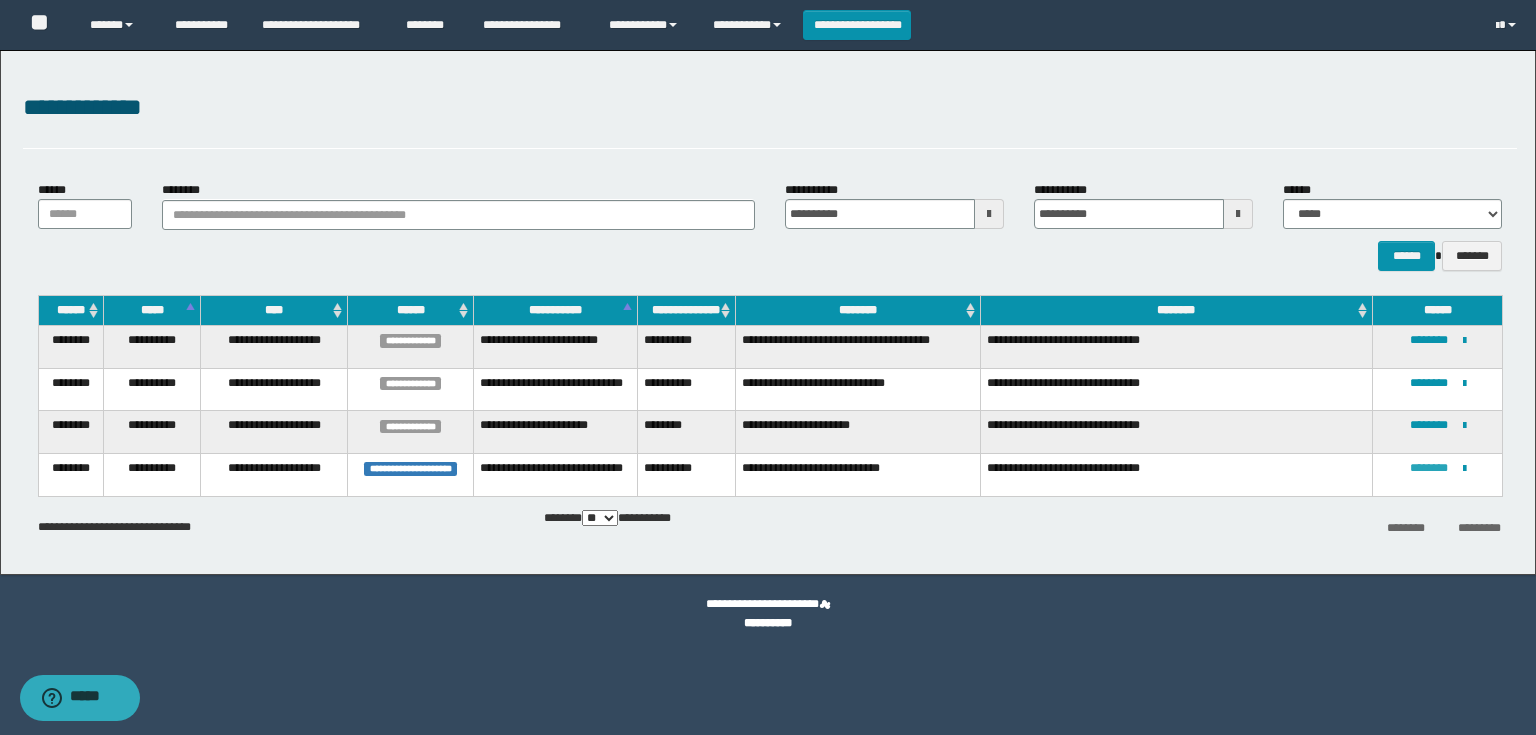 click on "********" at bounding box center [1429, 468] 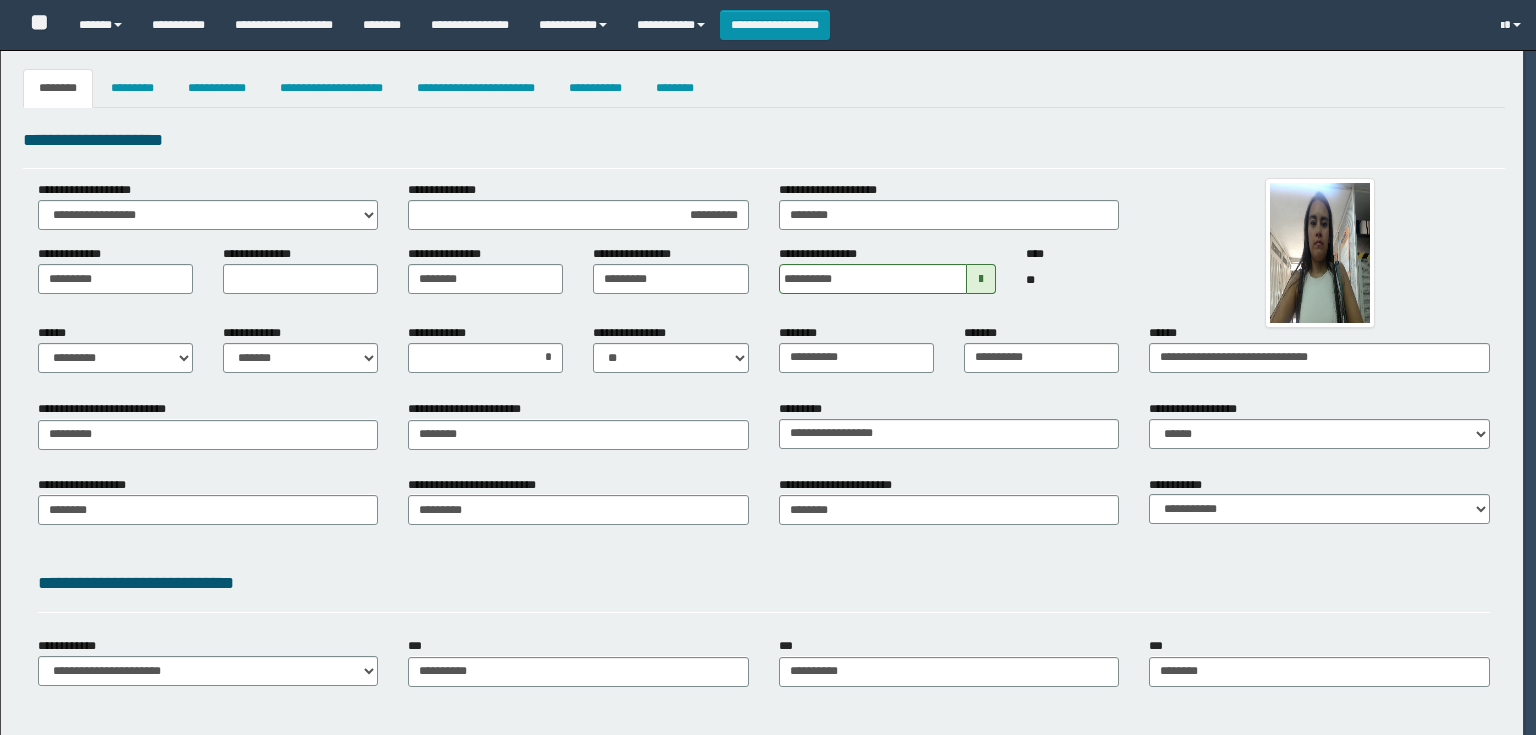 select on "*" 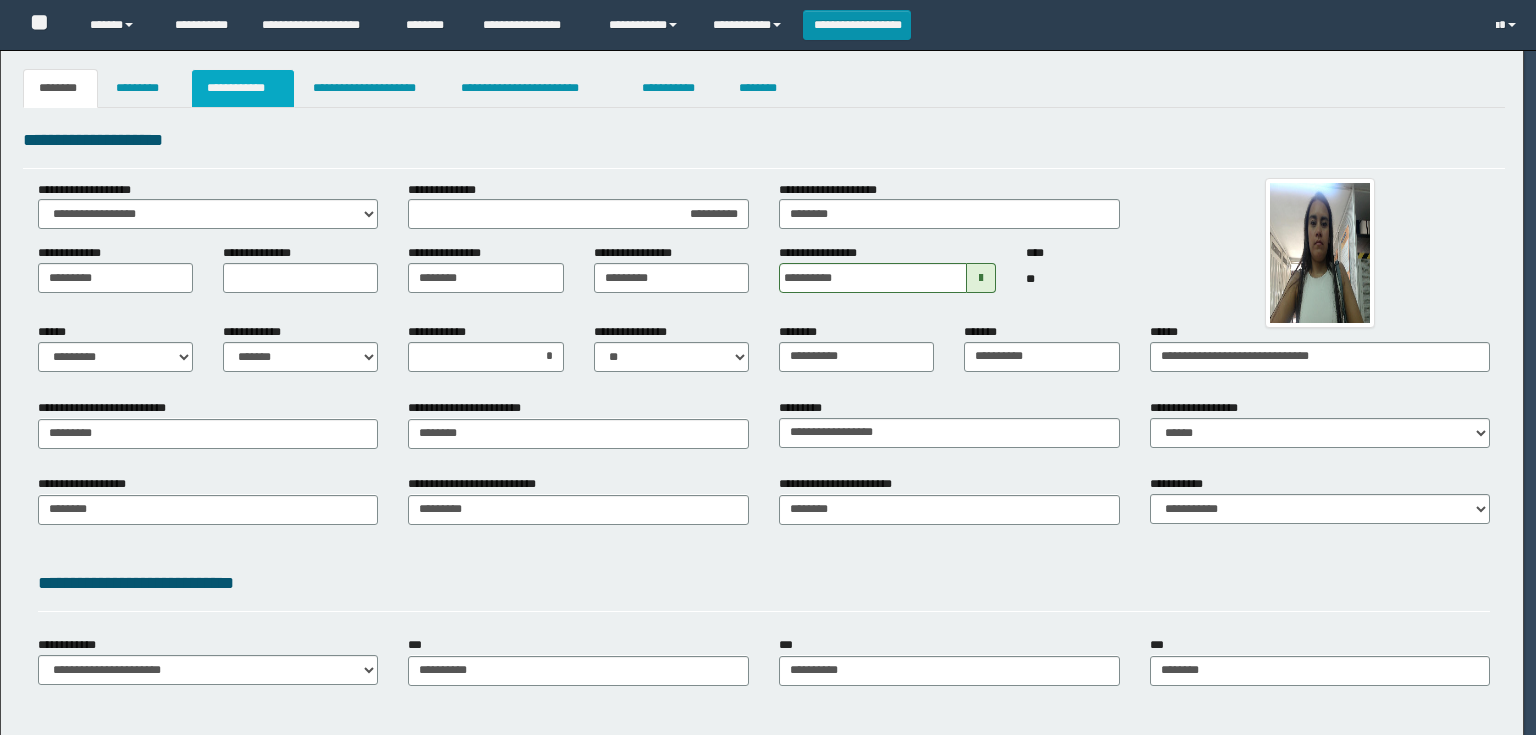 scroll, scrollTop: 0, scrollLeft: 0, axis: both 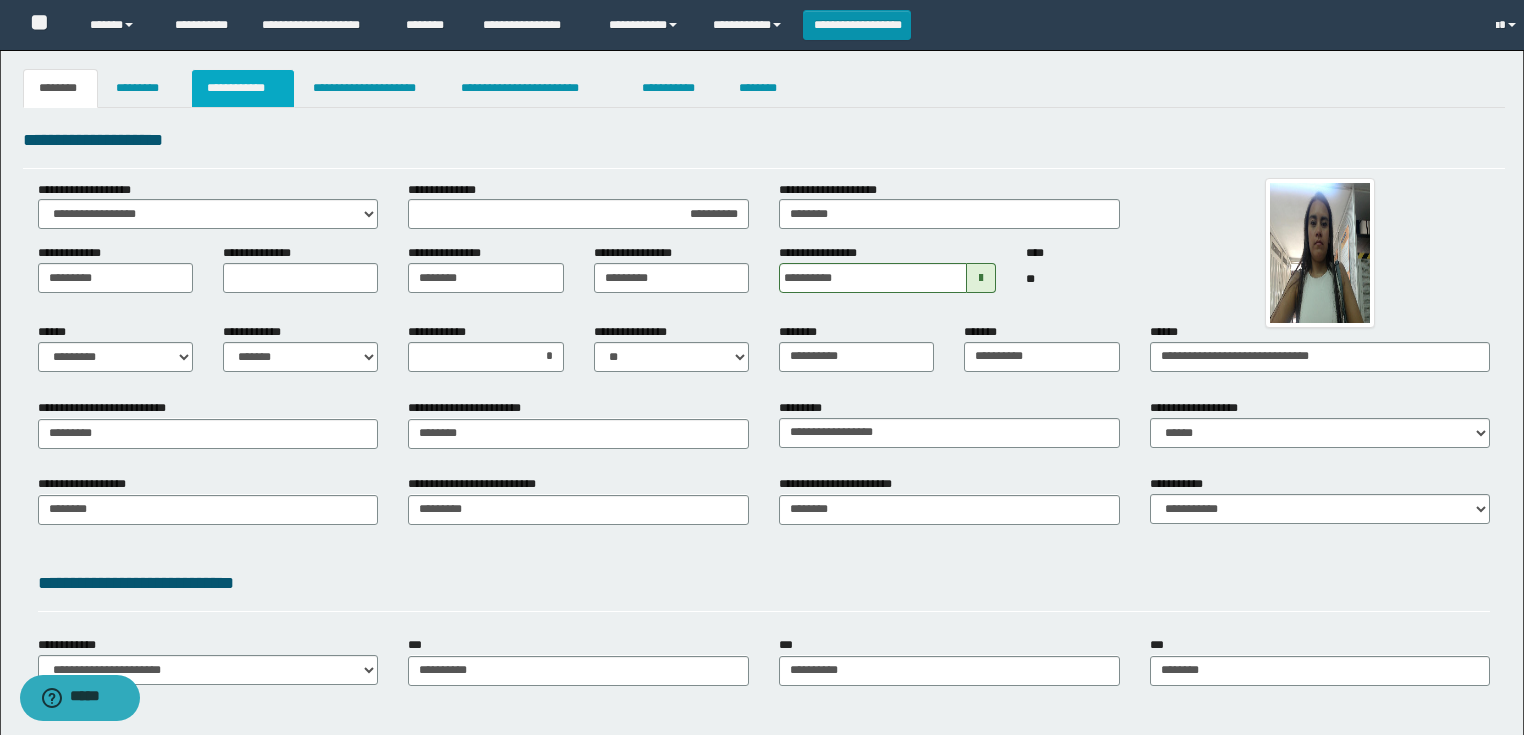 click on "**********" at bounding box center (243, 88) 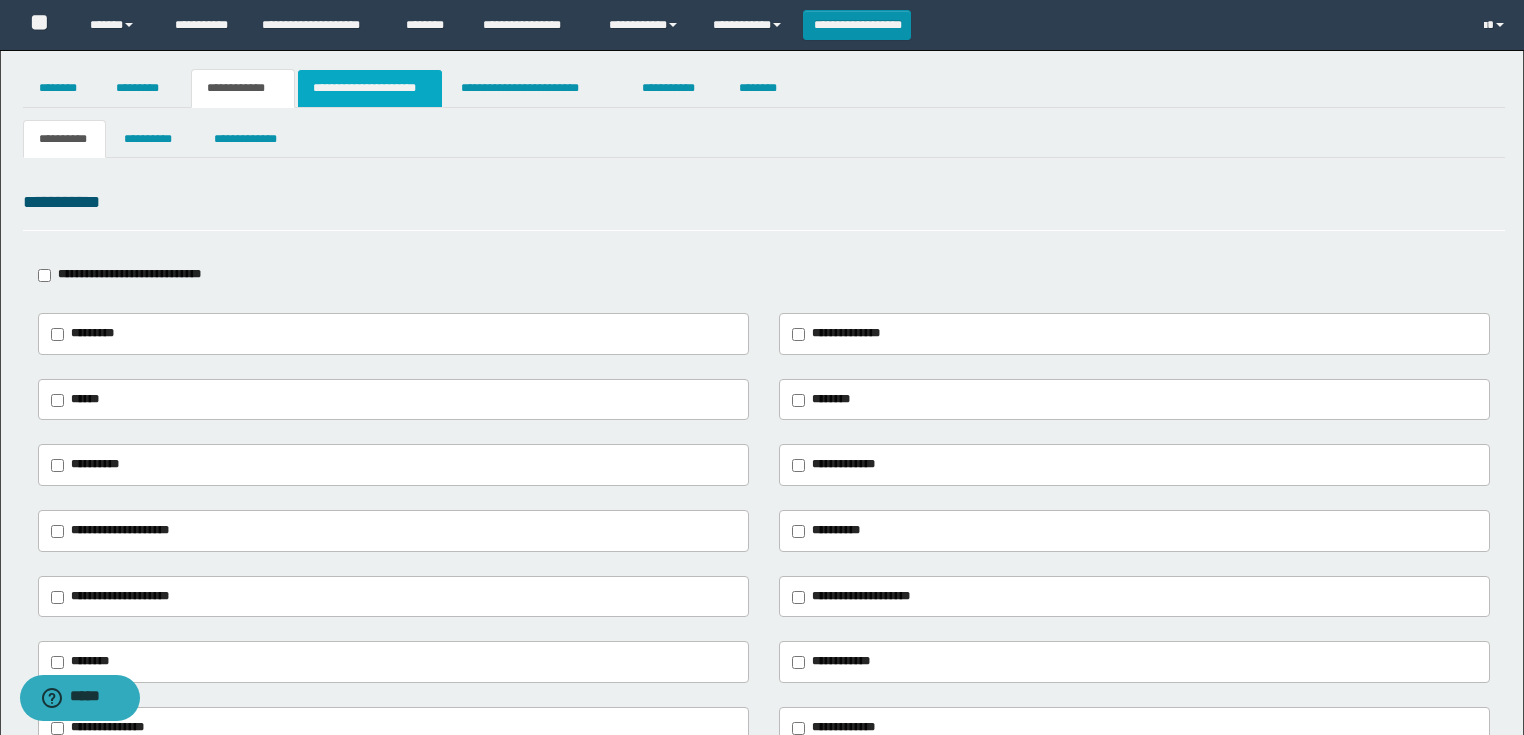 click on "**********" at bounding box center [370, 88] 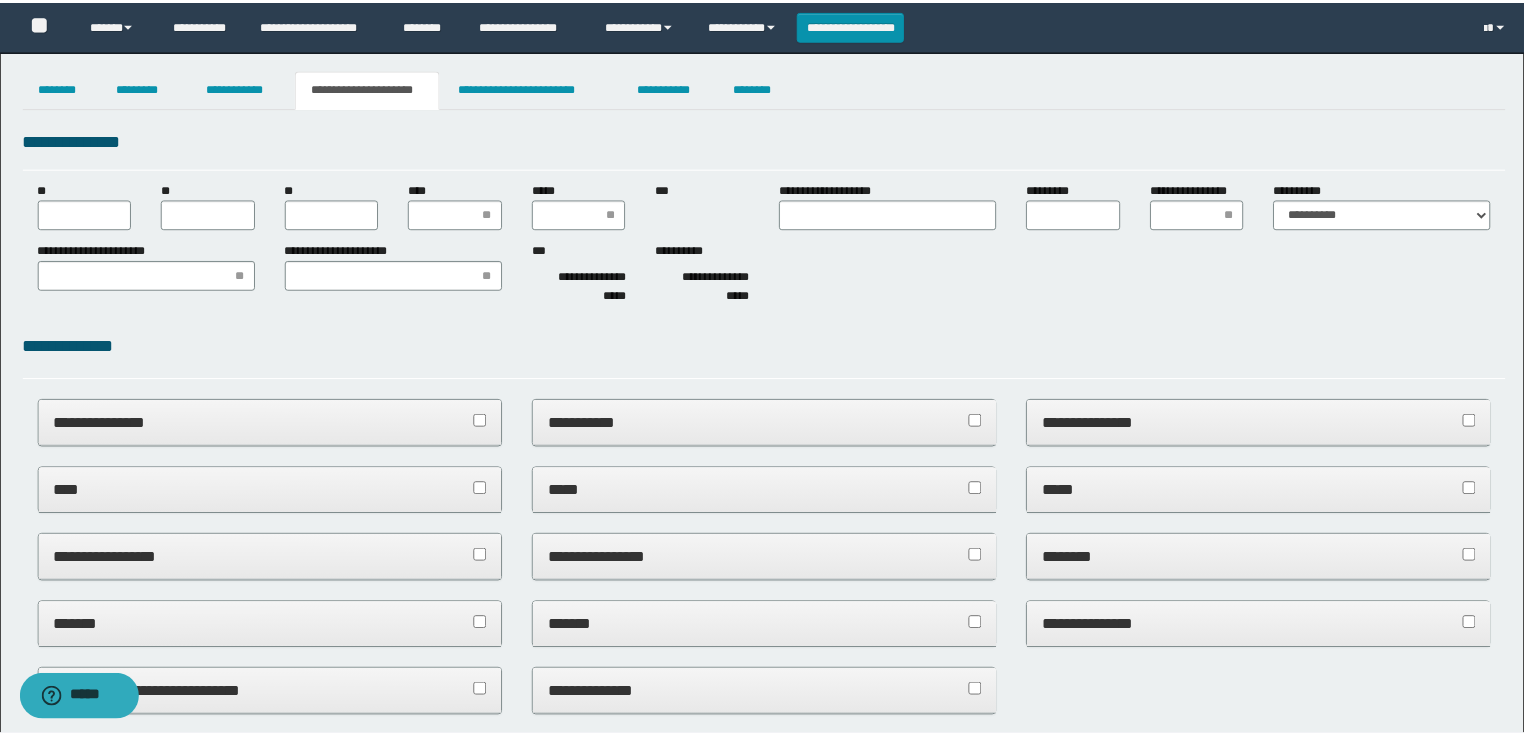 scroll, scrollTop: 0, scrollLeft: 0, axis: both 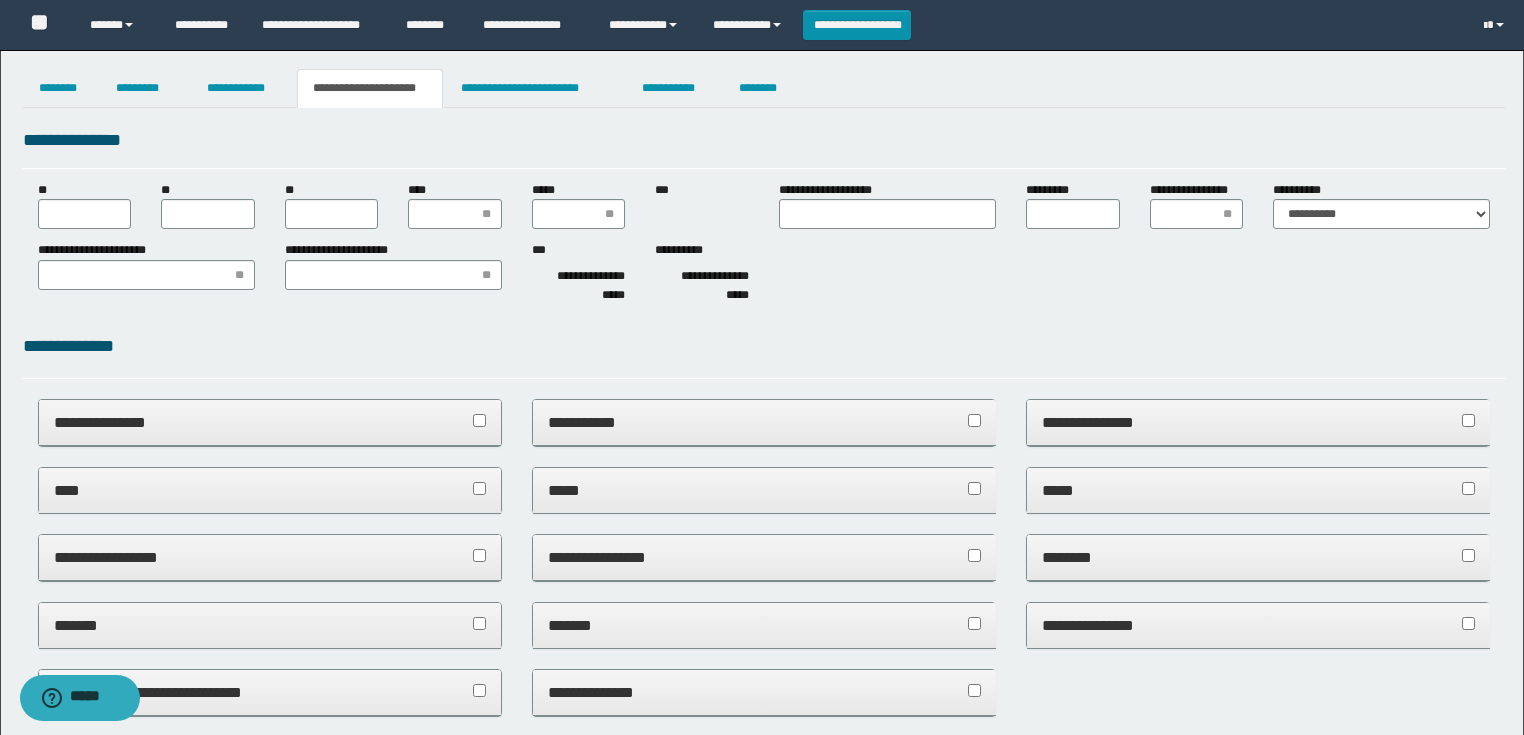 click on "**********" at bounding box center (764, 246) 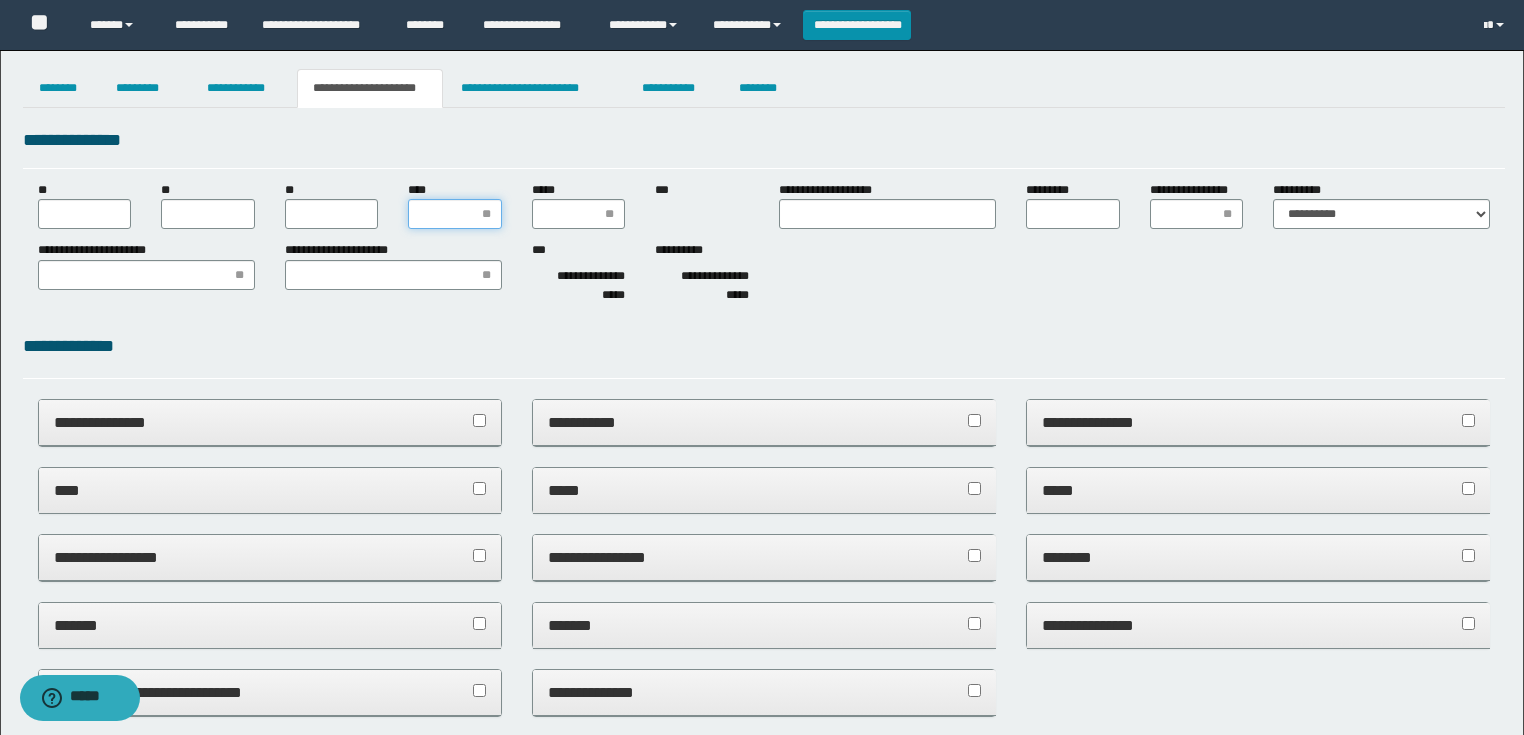 click on "****" at bounding box center [455, 214] 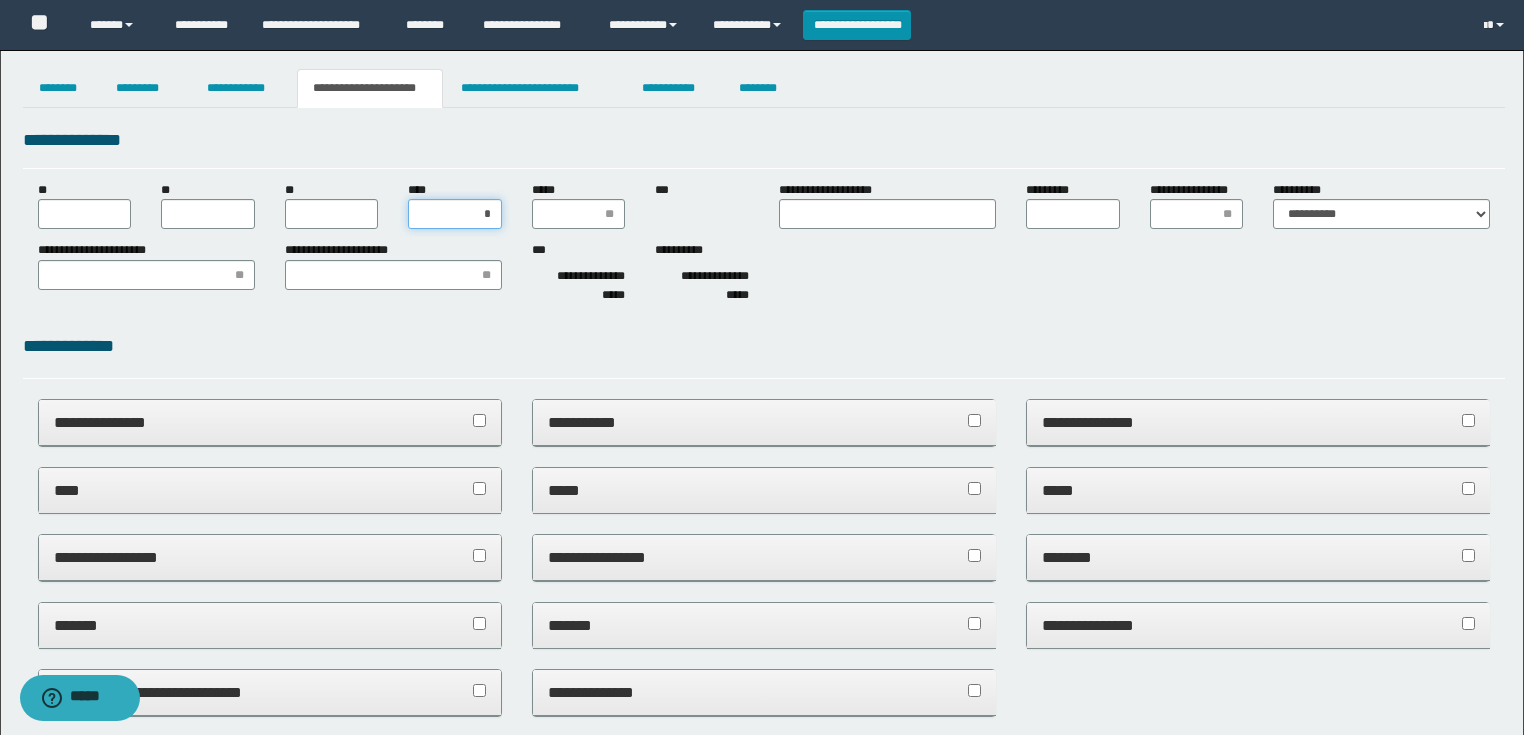 type on "**" 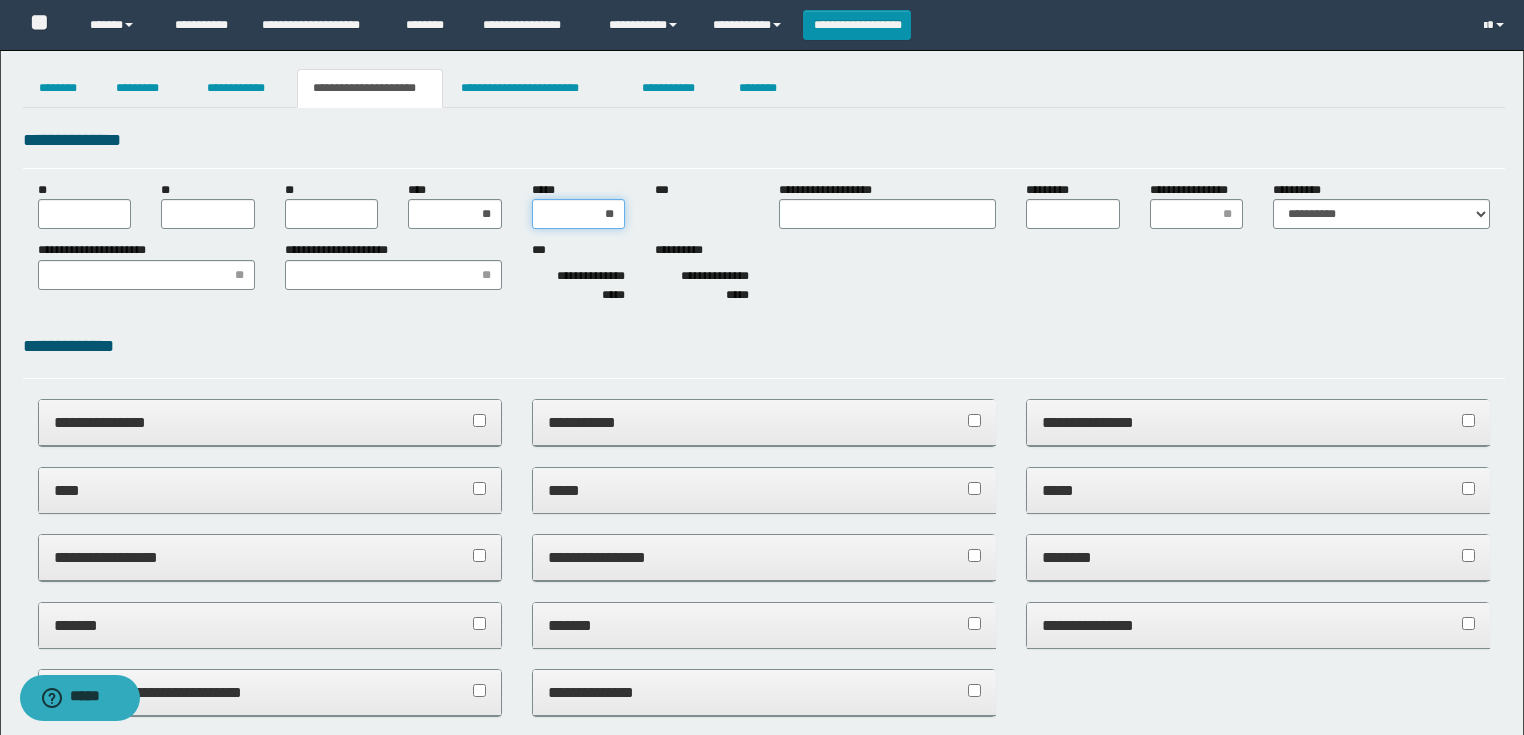 type on "***" 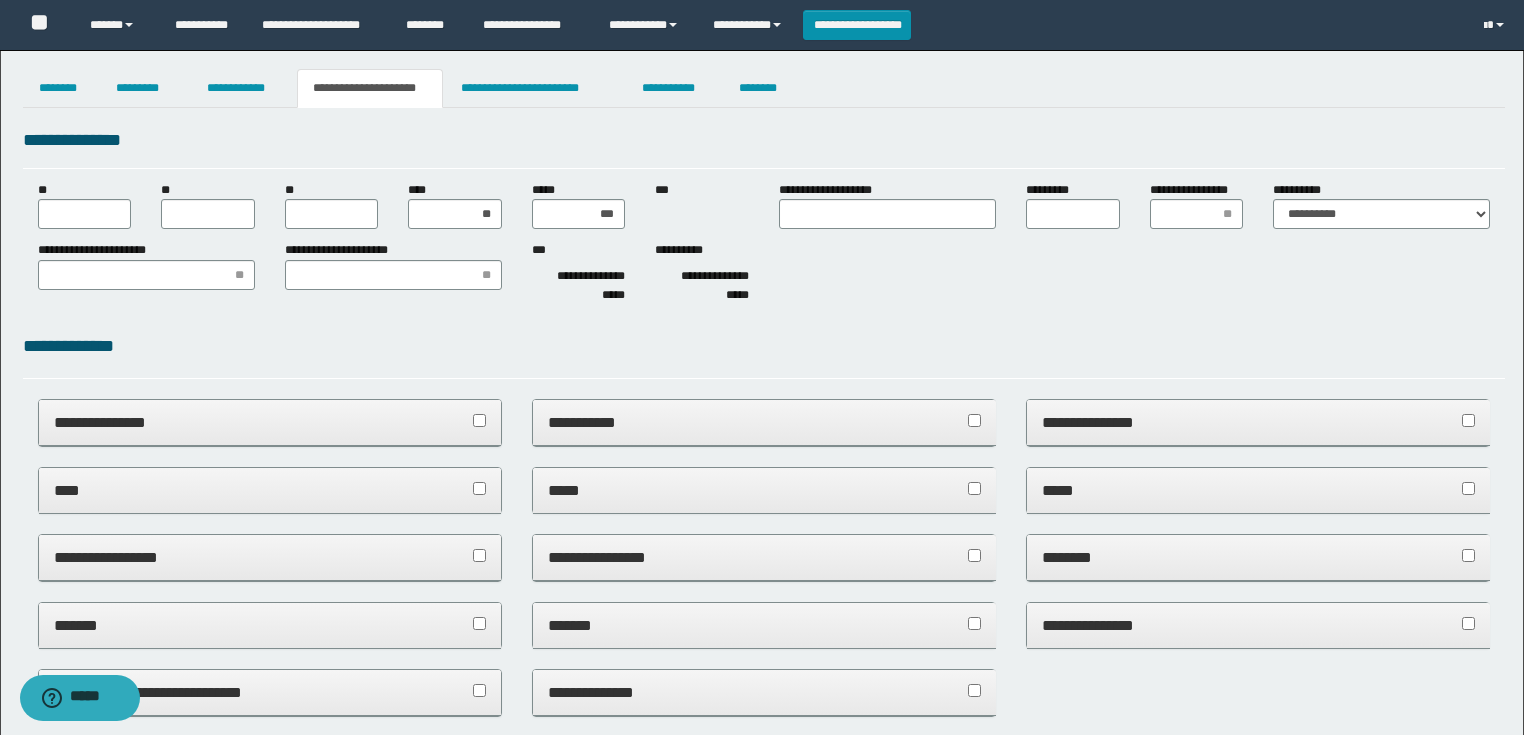 click on "**********" at bounding box center (579, 276) 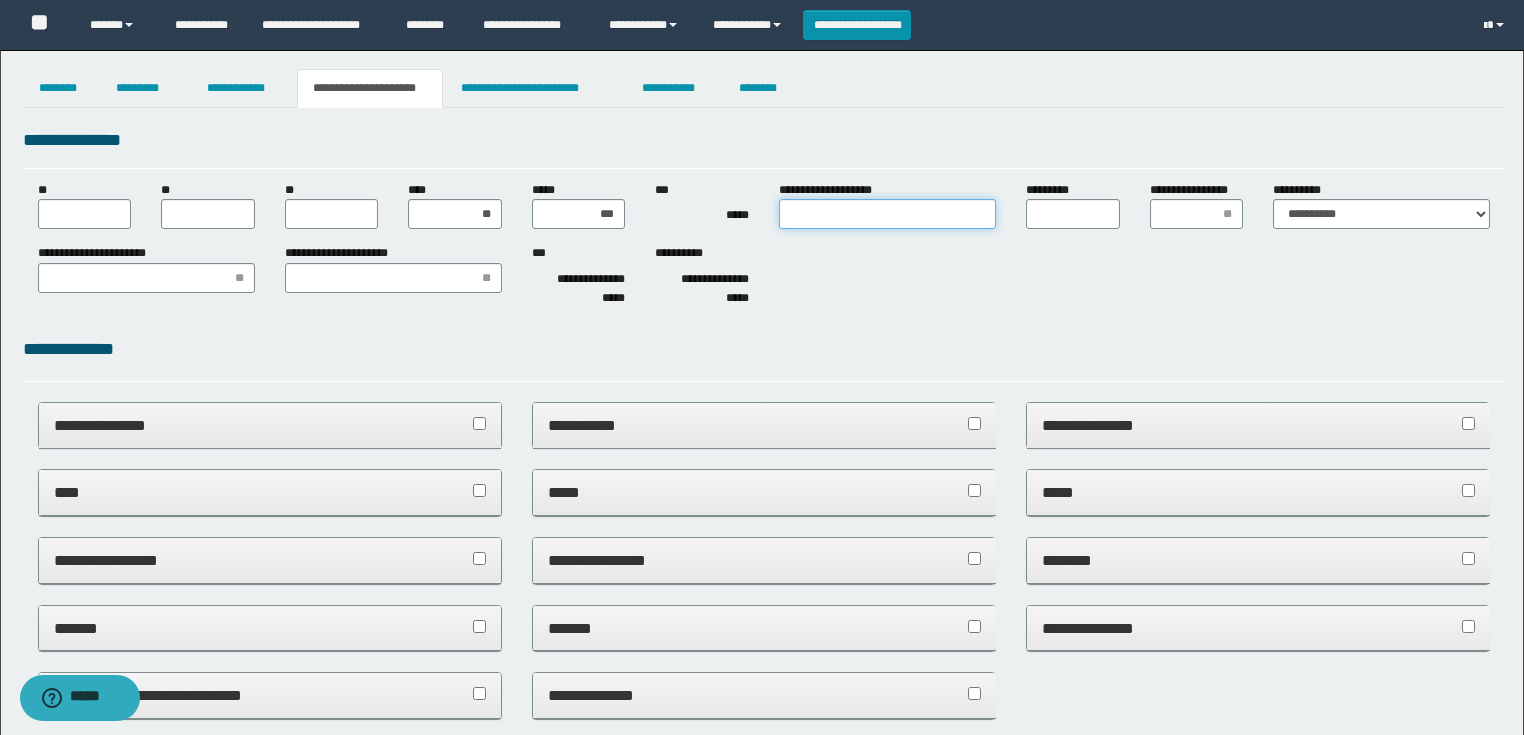click on "**********" at bounding box center (887, 214) 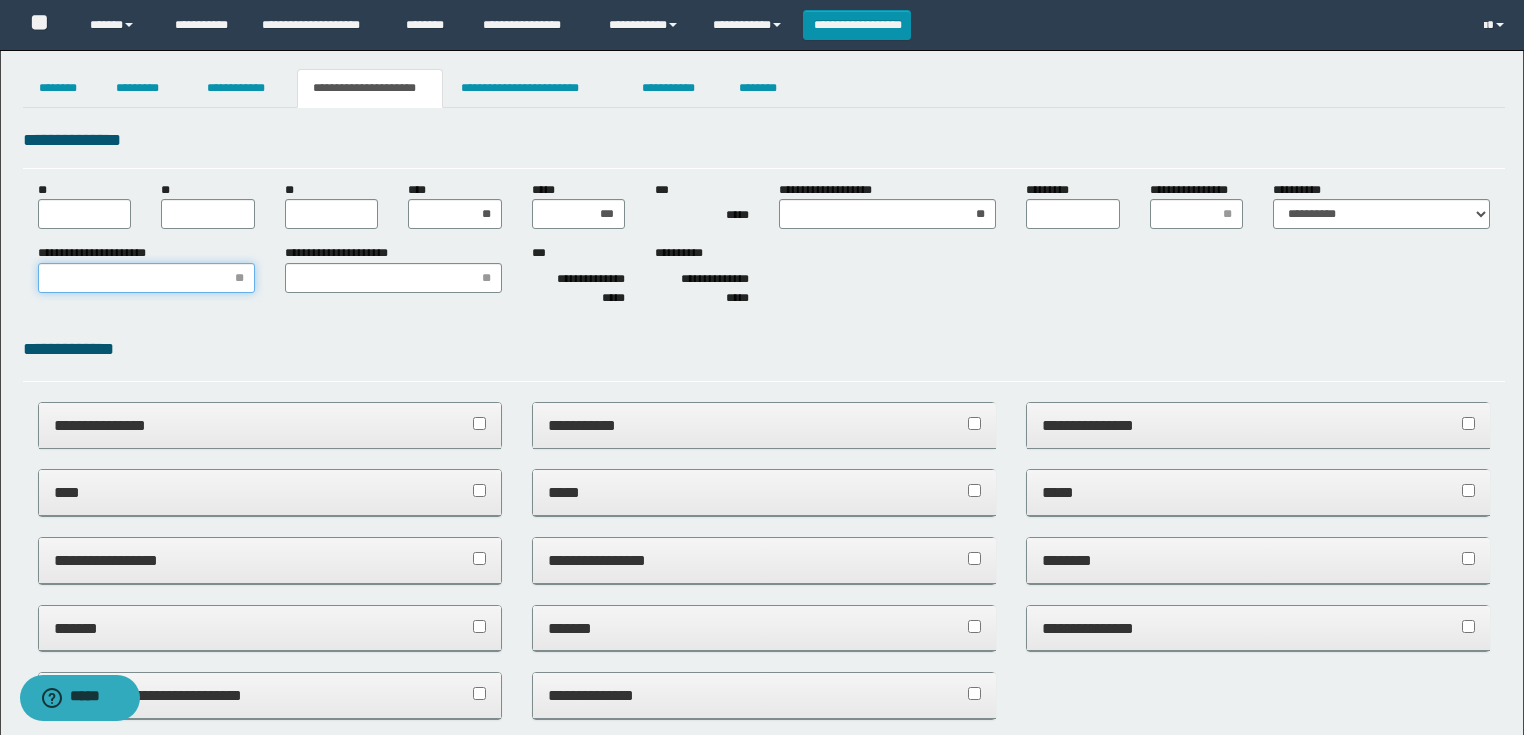 click on "**********" at bounding box center [146, 278] 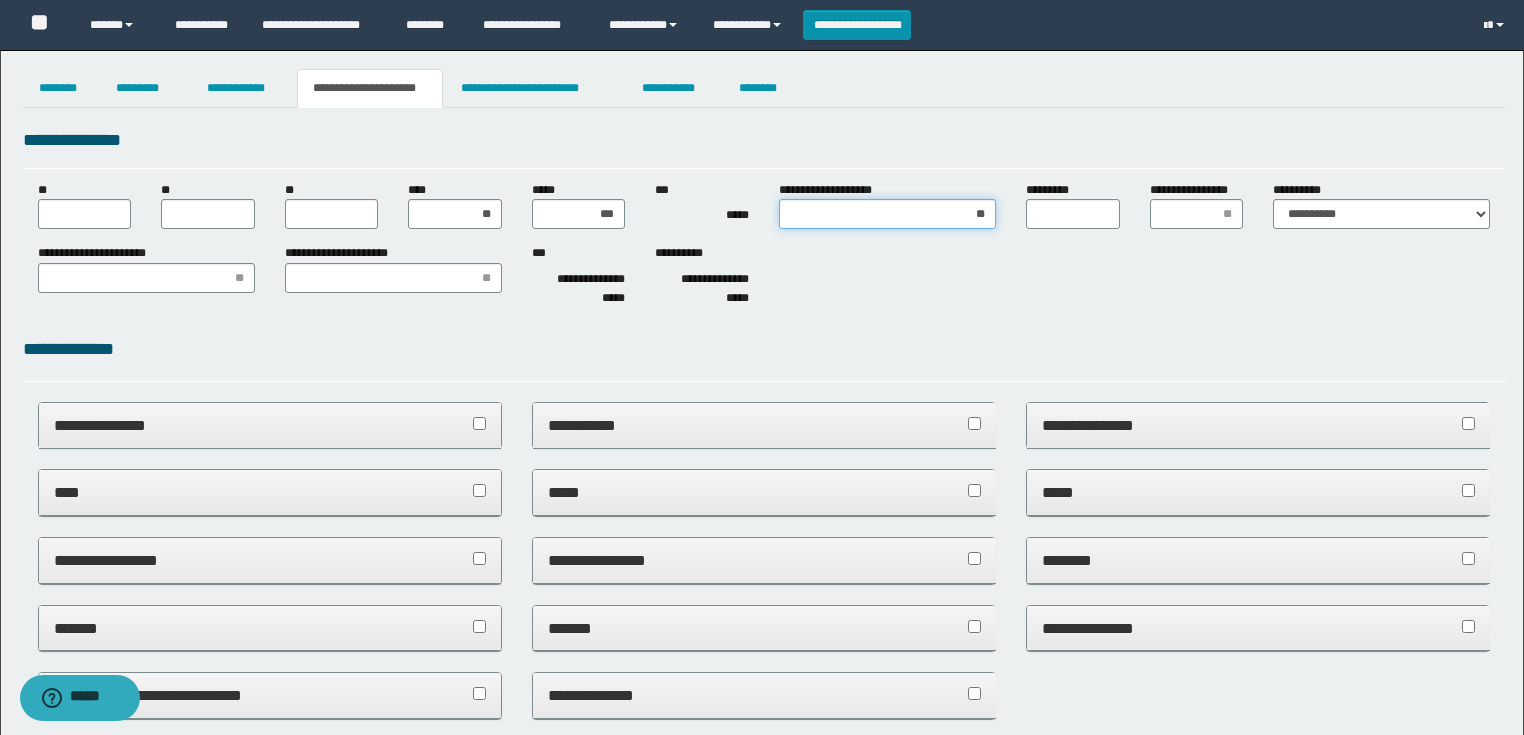 drag, startPoint x: 928, startPoint y: 210, endPoint x: 1044, endPoint y: 217, distance: 116.21101 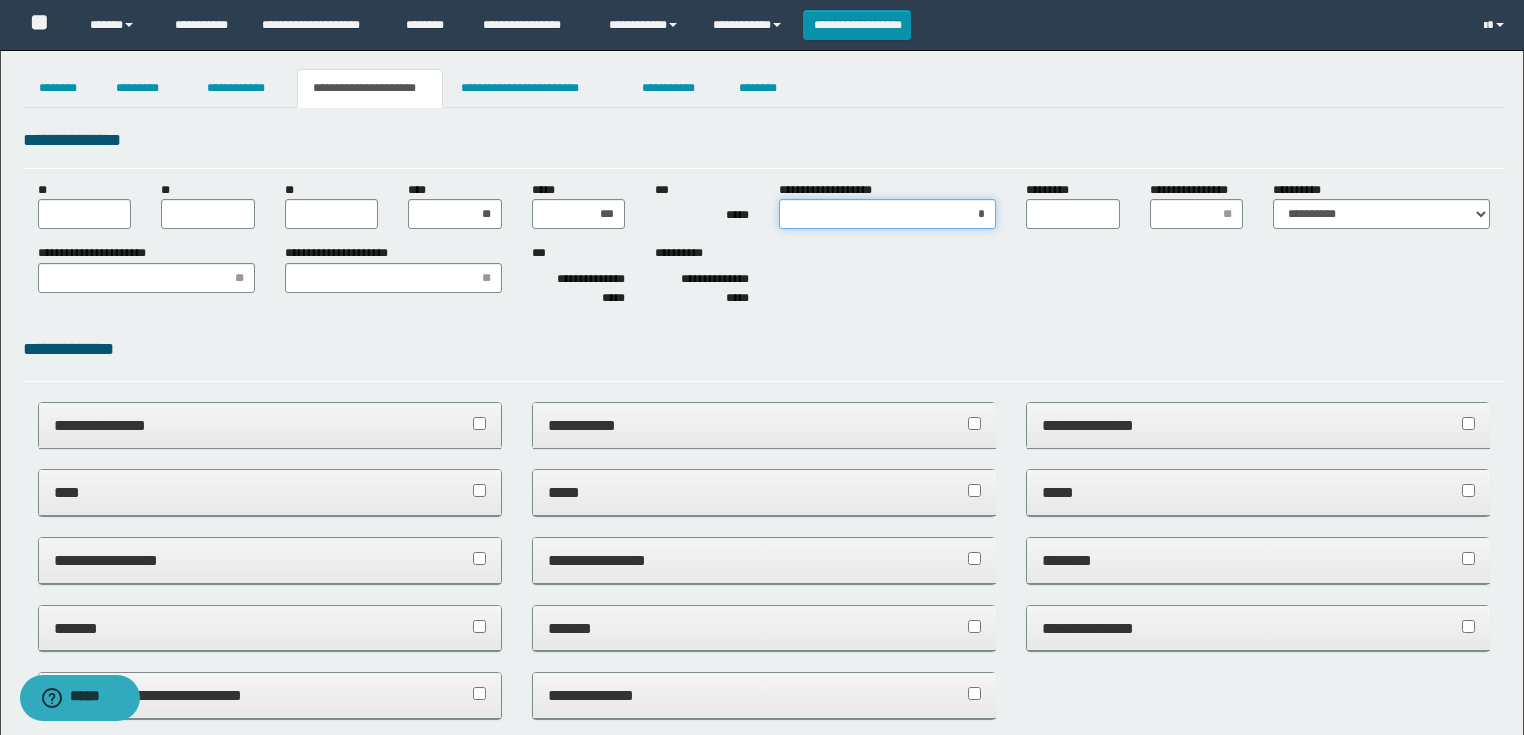 type on "**" 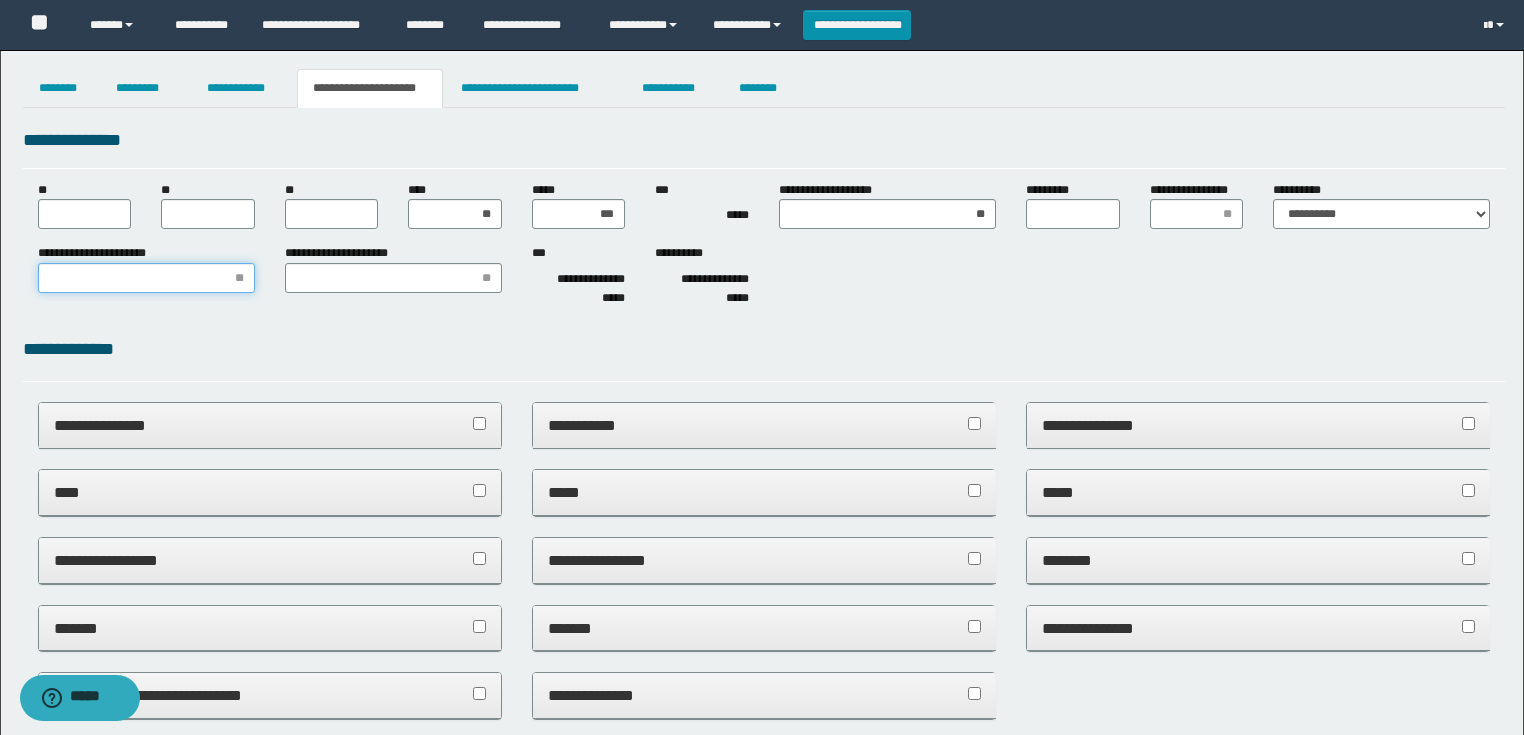 click on "**********" at bounding box center [146, 278] 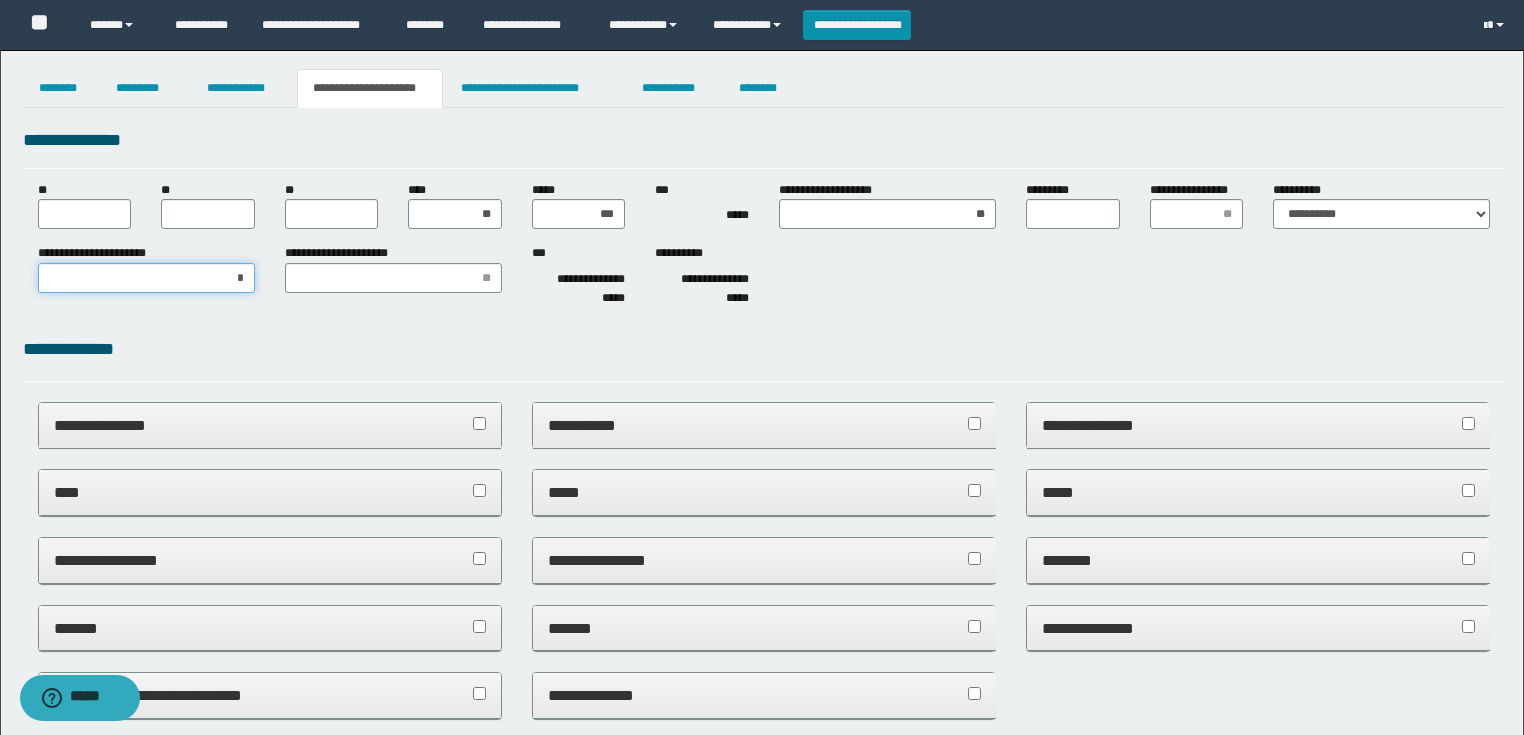 type on "**" 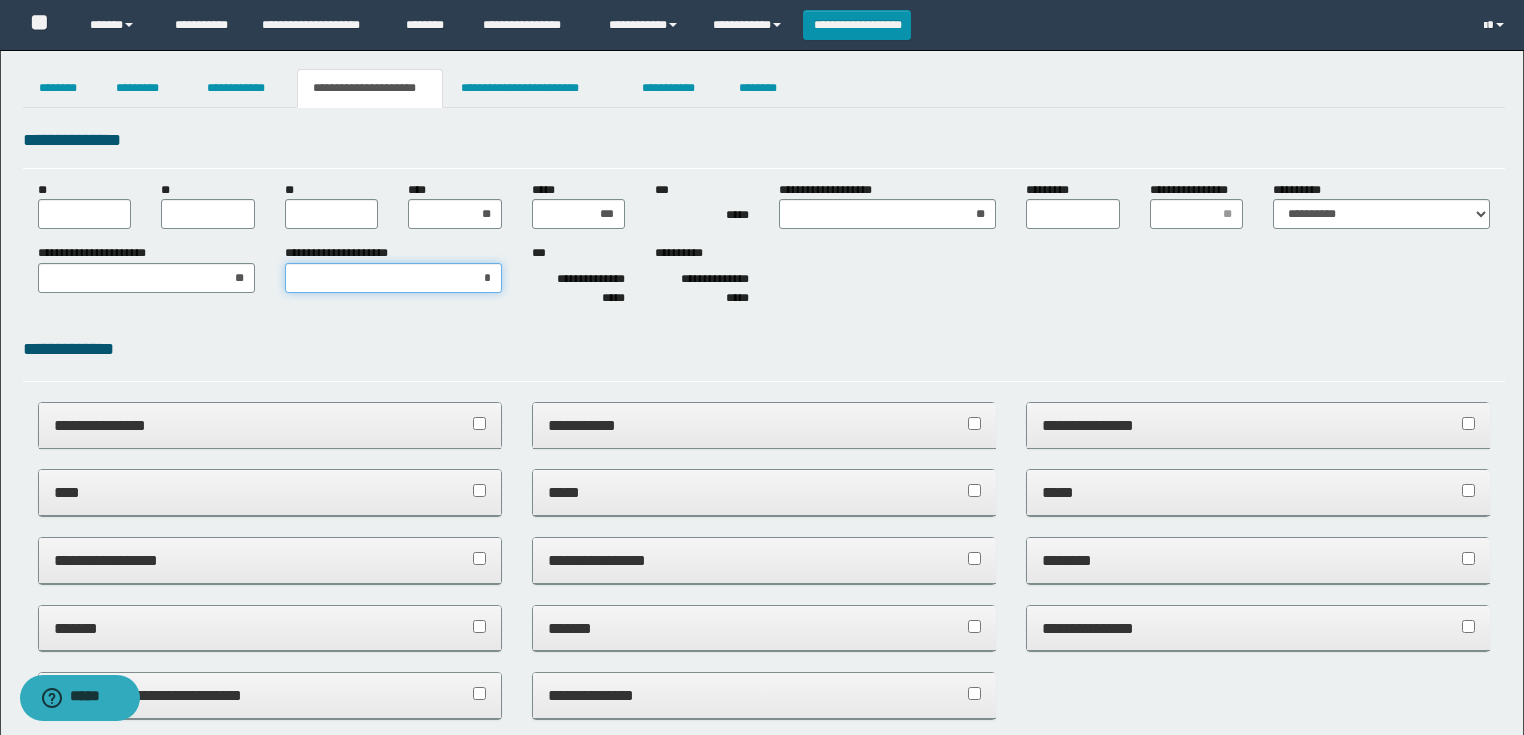 type on "**" 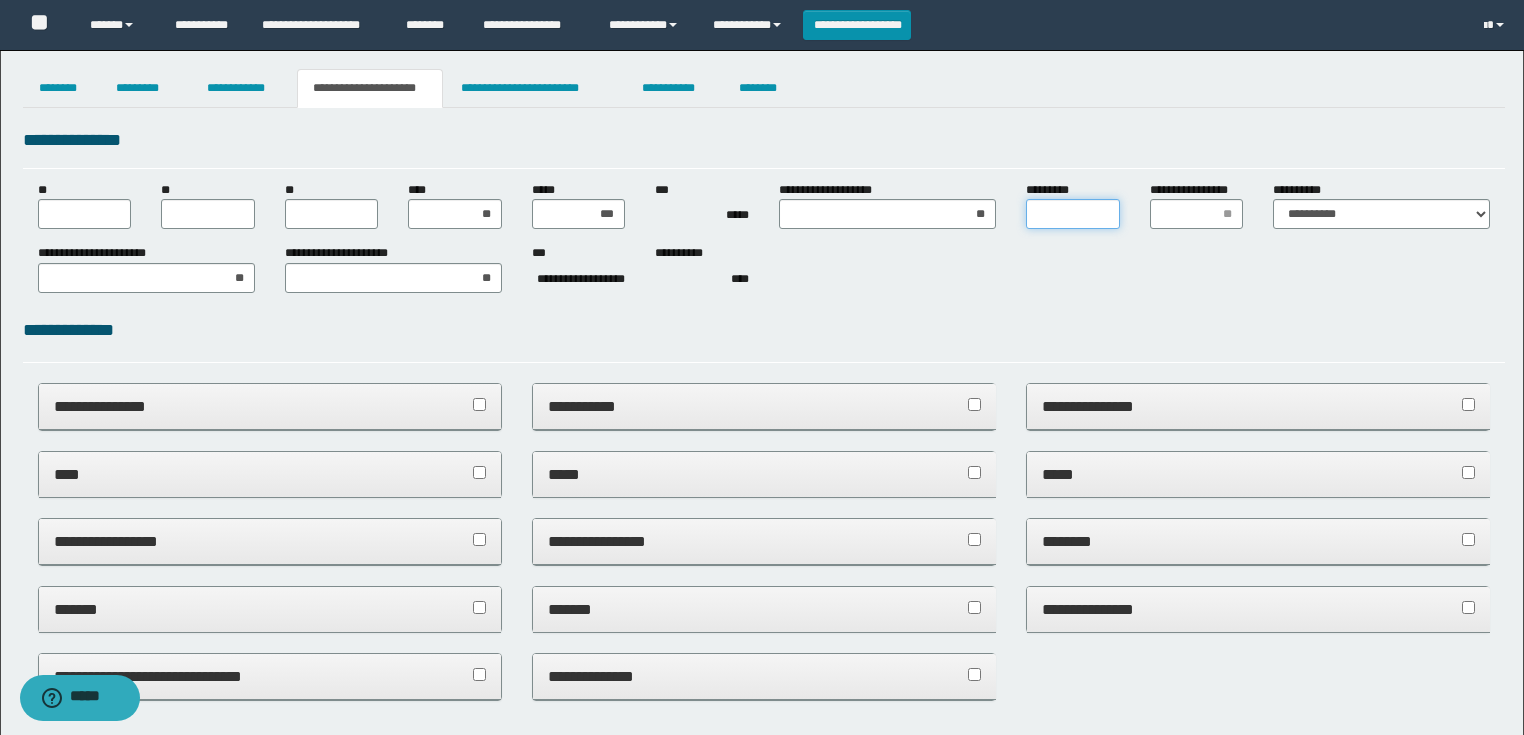 click on "*********" at bounding box center [1073, 214] 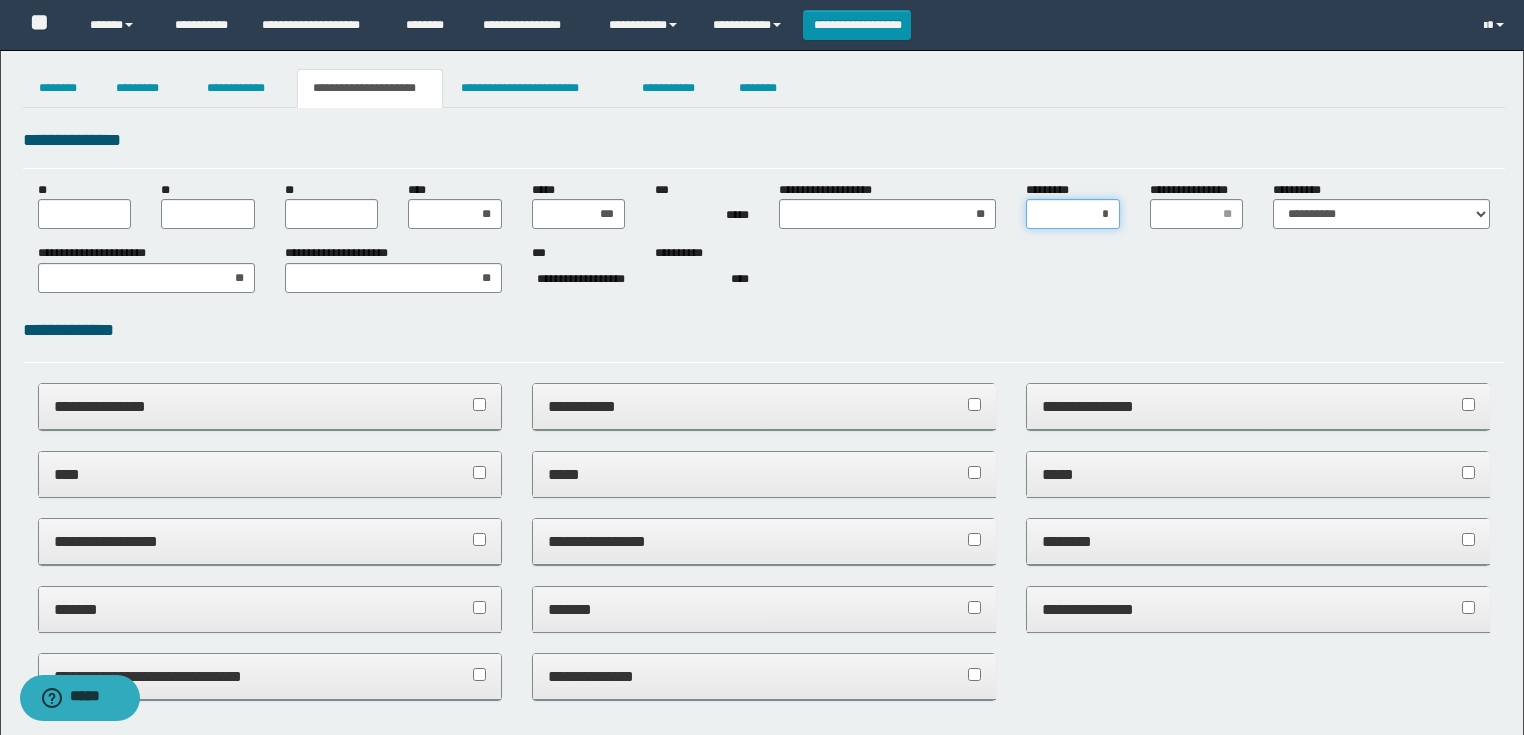 type on "**" 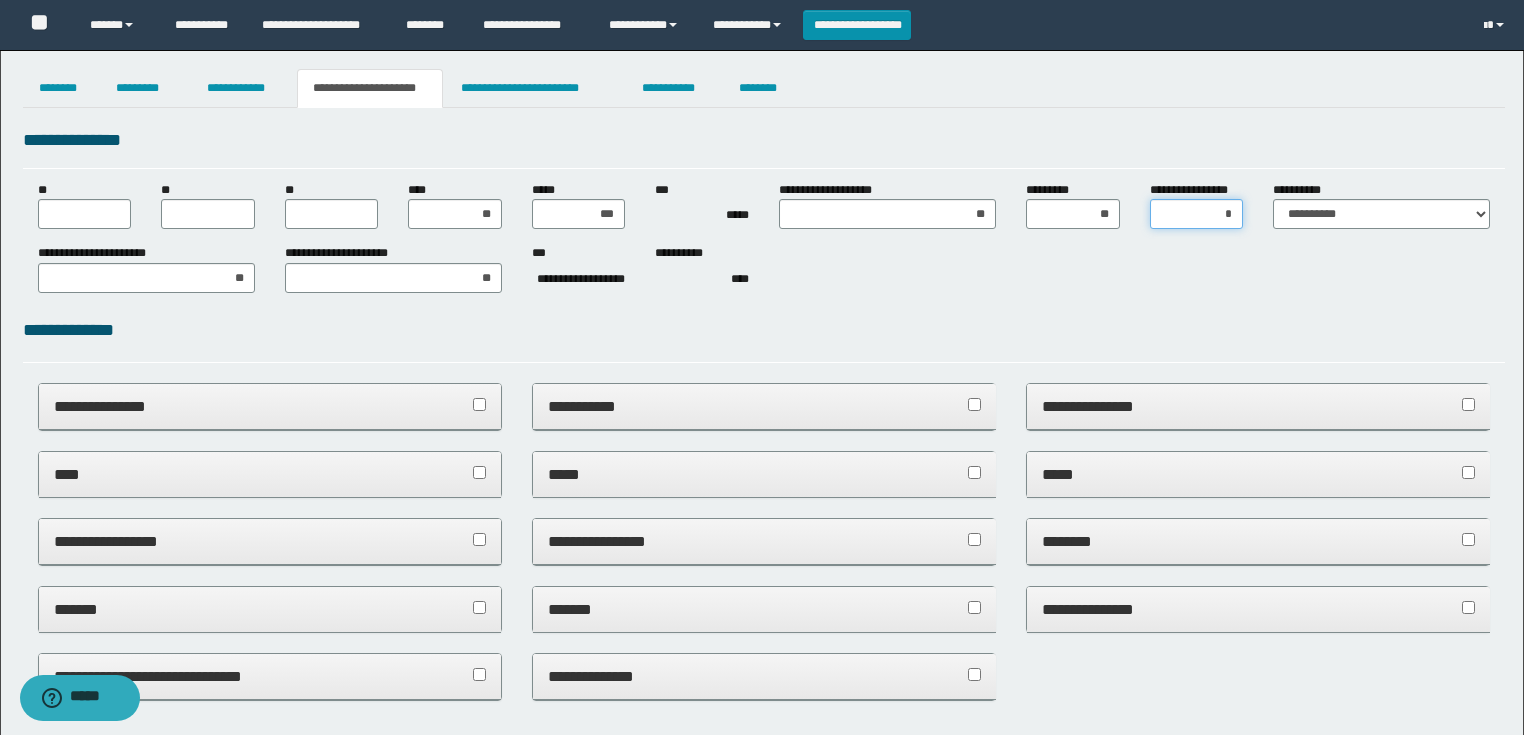 type on "**" 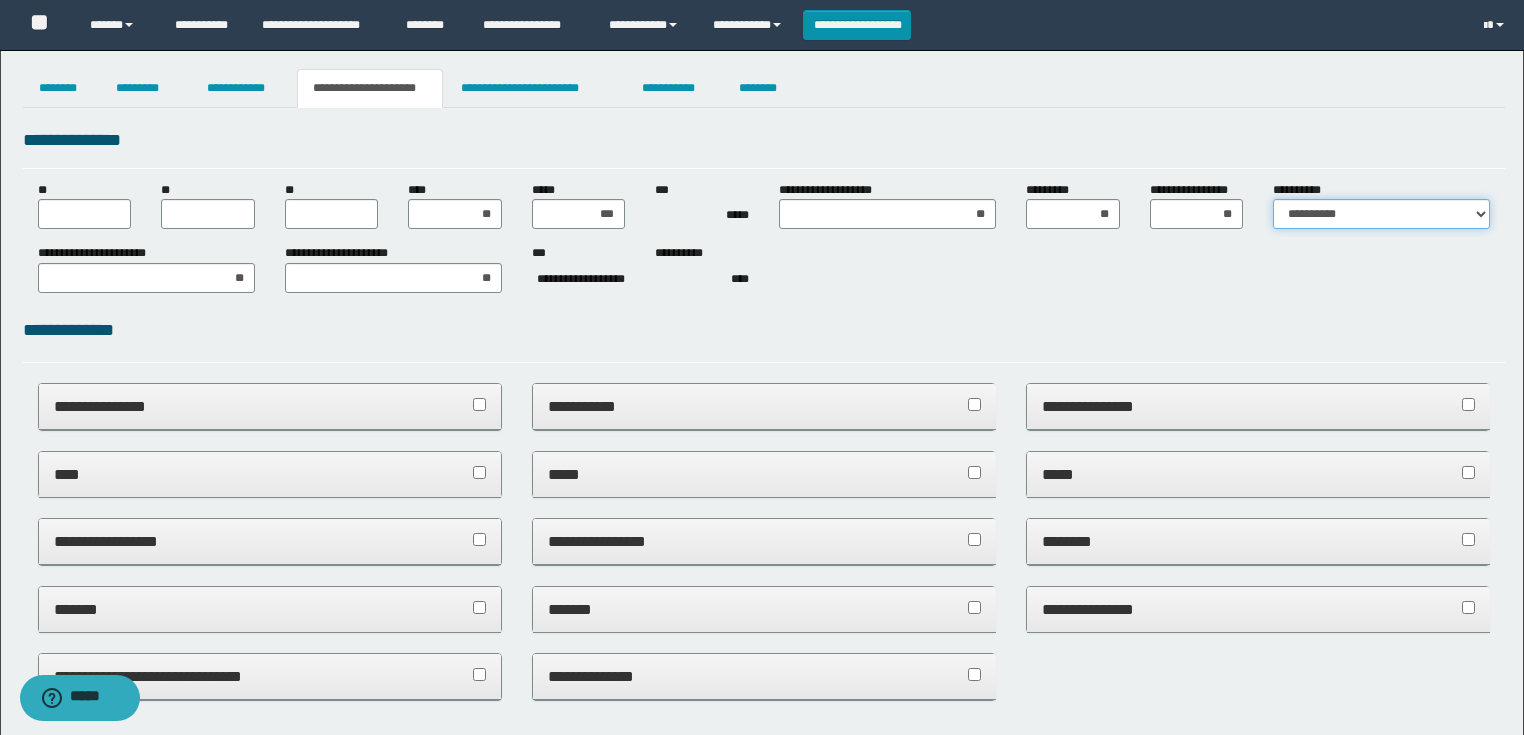 drag, startPoint x: 1390, startPoint y: 201, endPoint x: 1345, endPoint y: 226, distance: 51.47815 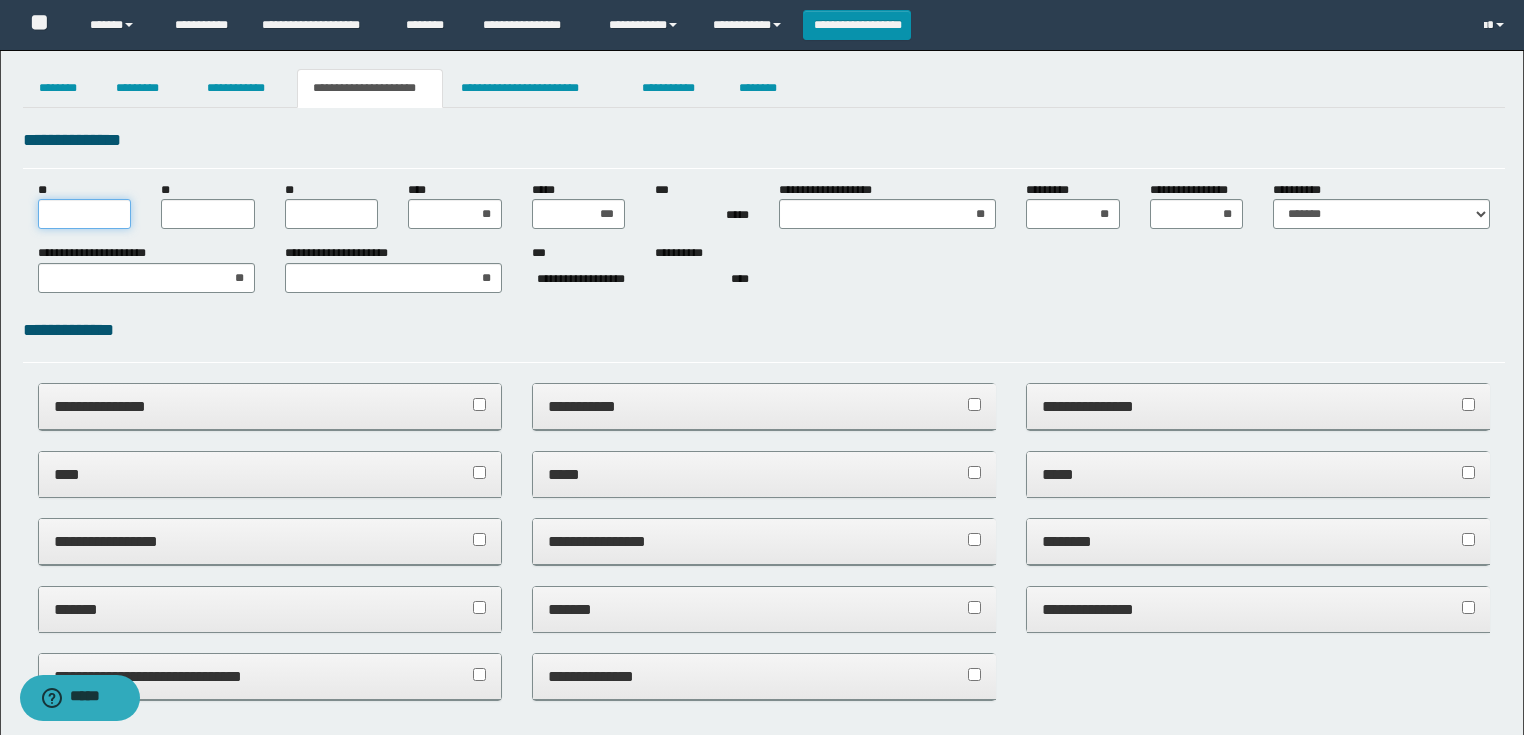 click on "**" at bounding box center (85, 214) 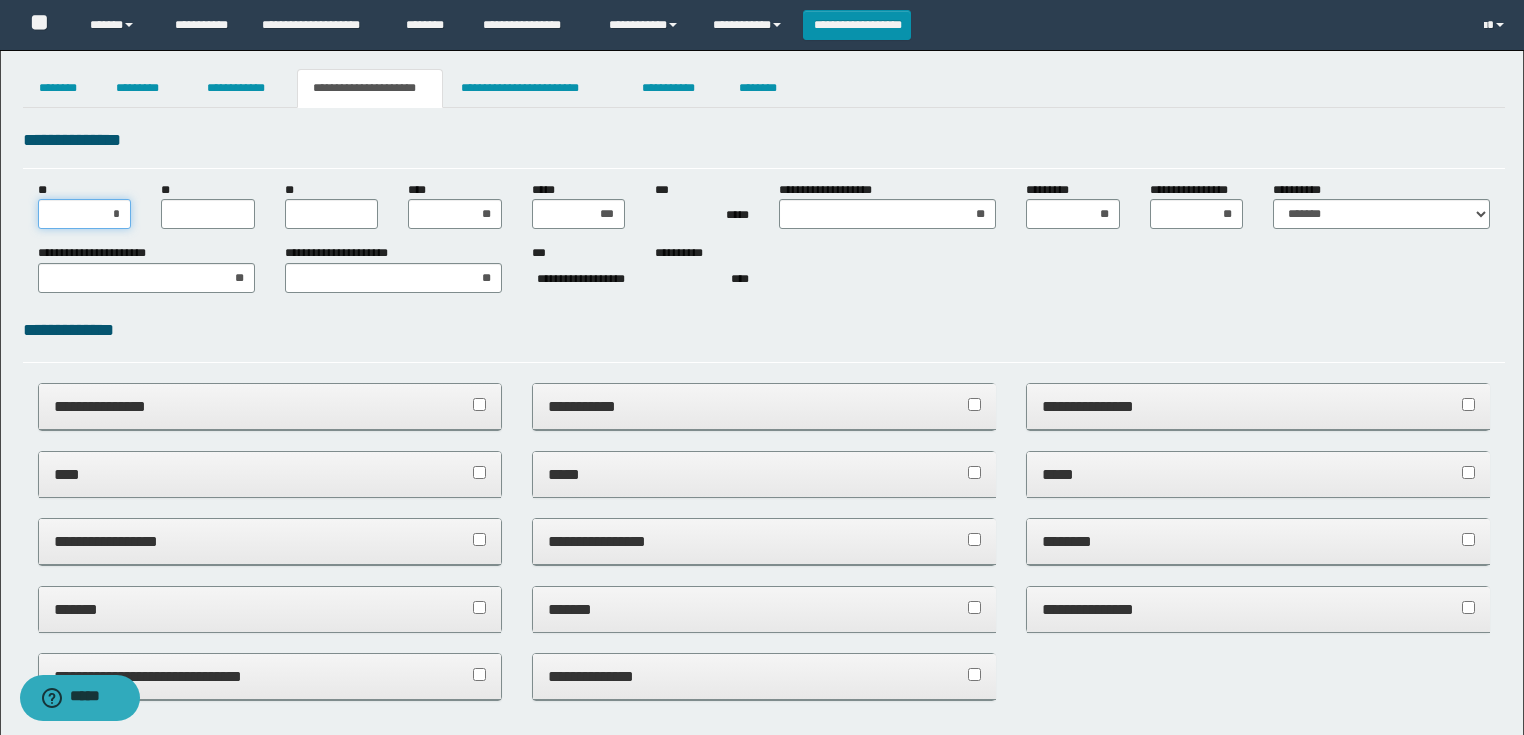 type on "**" 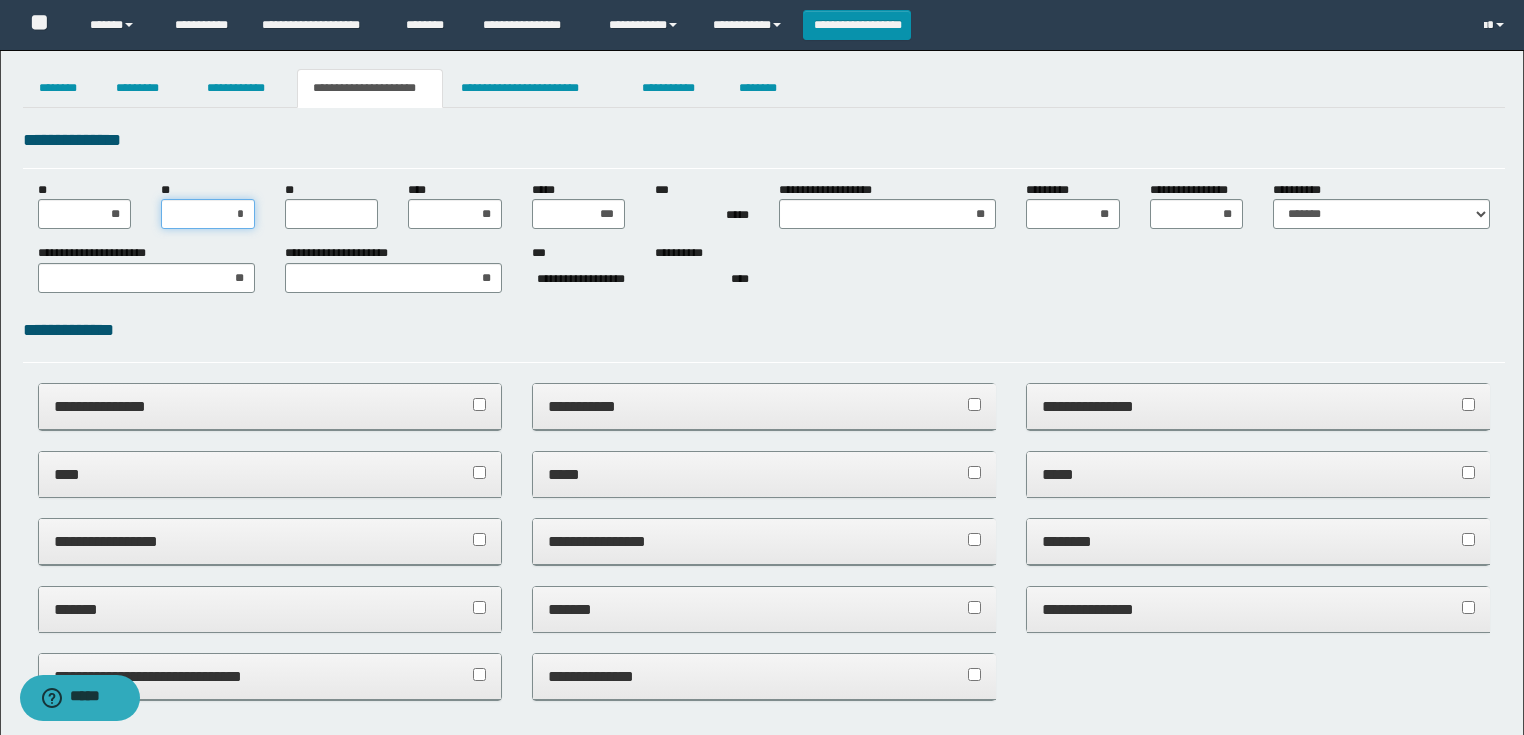 type on "**" 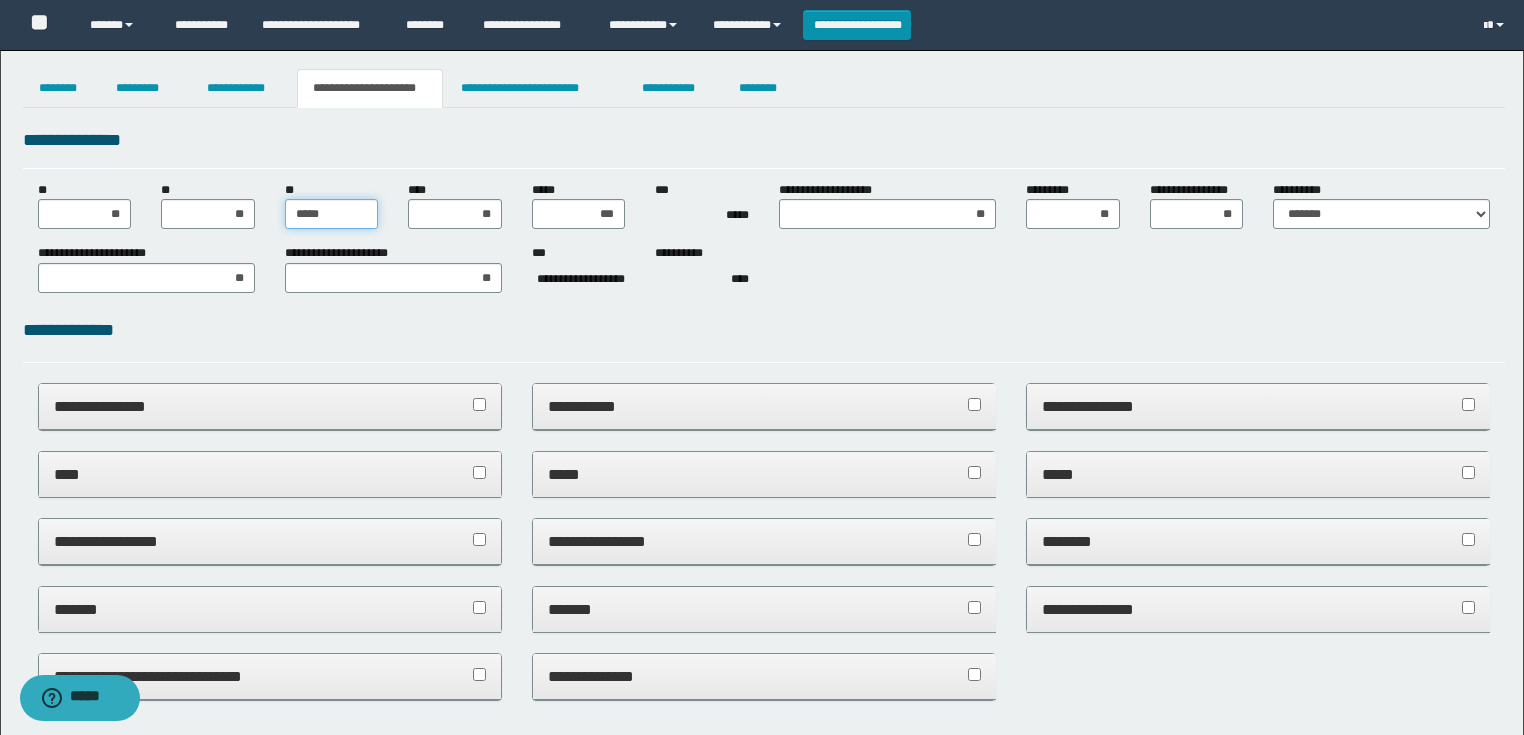 type on "******" 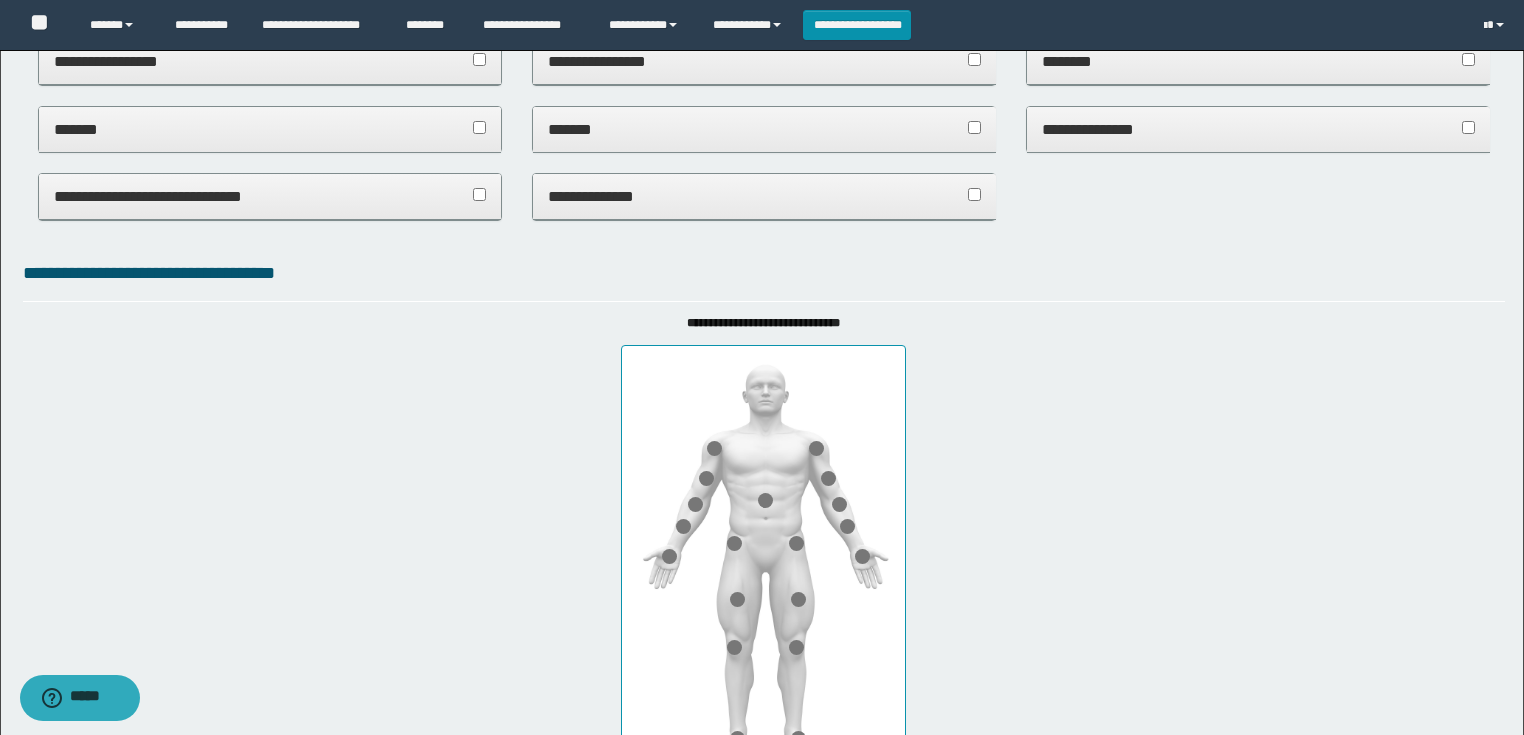 scroll, scrollTop: 1001, scrollLeft: 0, axis: vertical 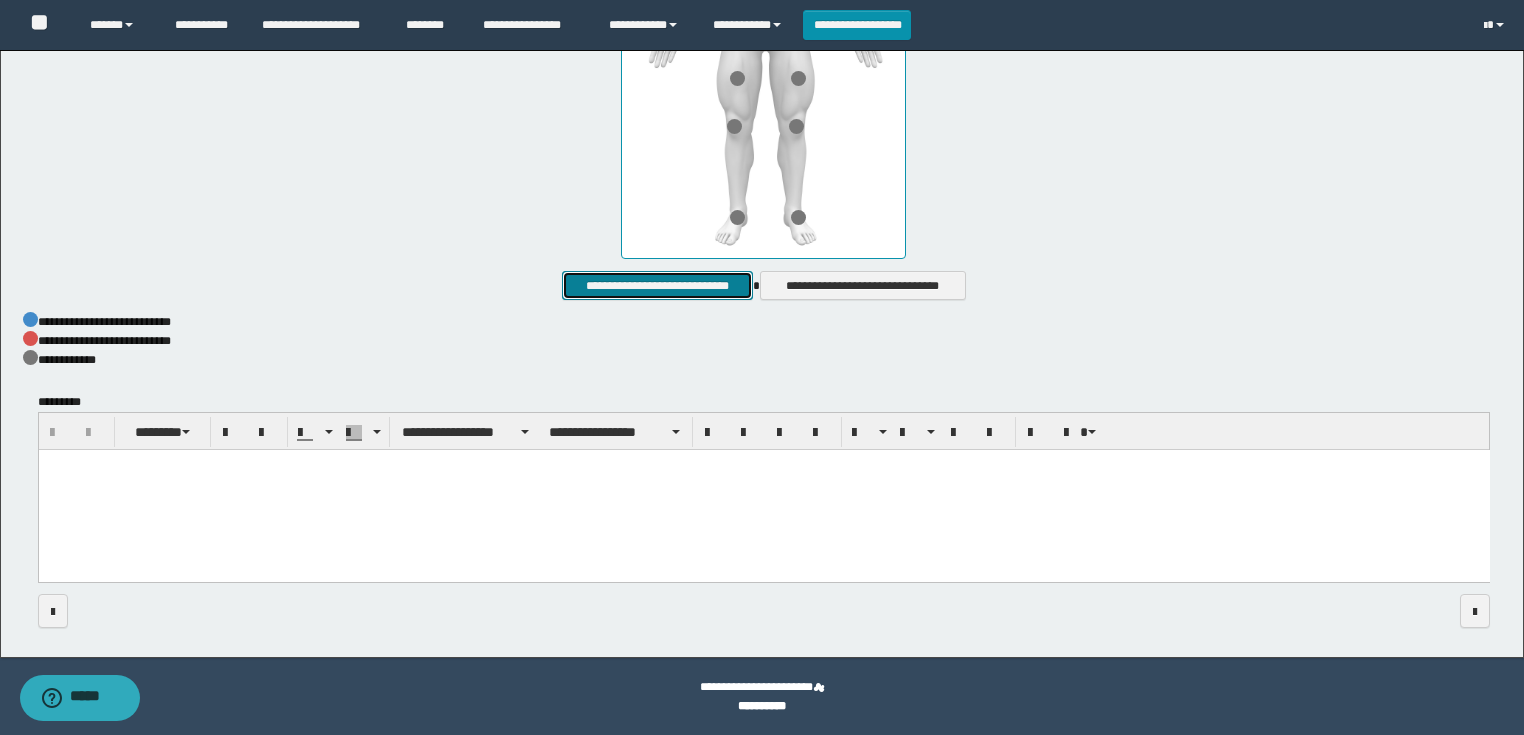 click on "**********" at bounding box center [657, 286] 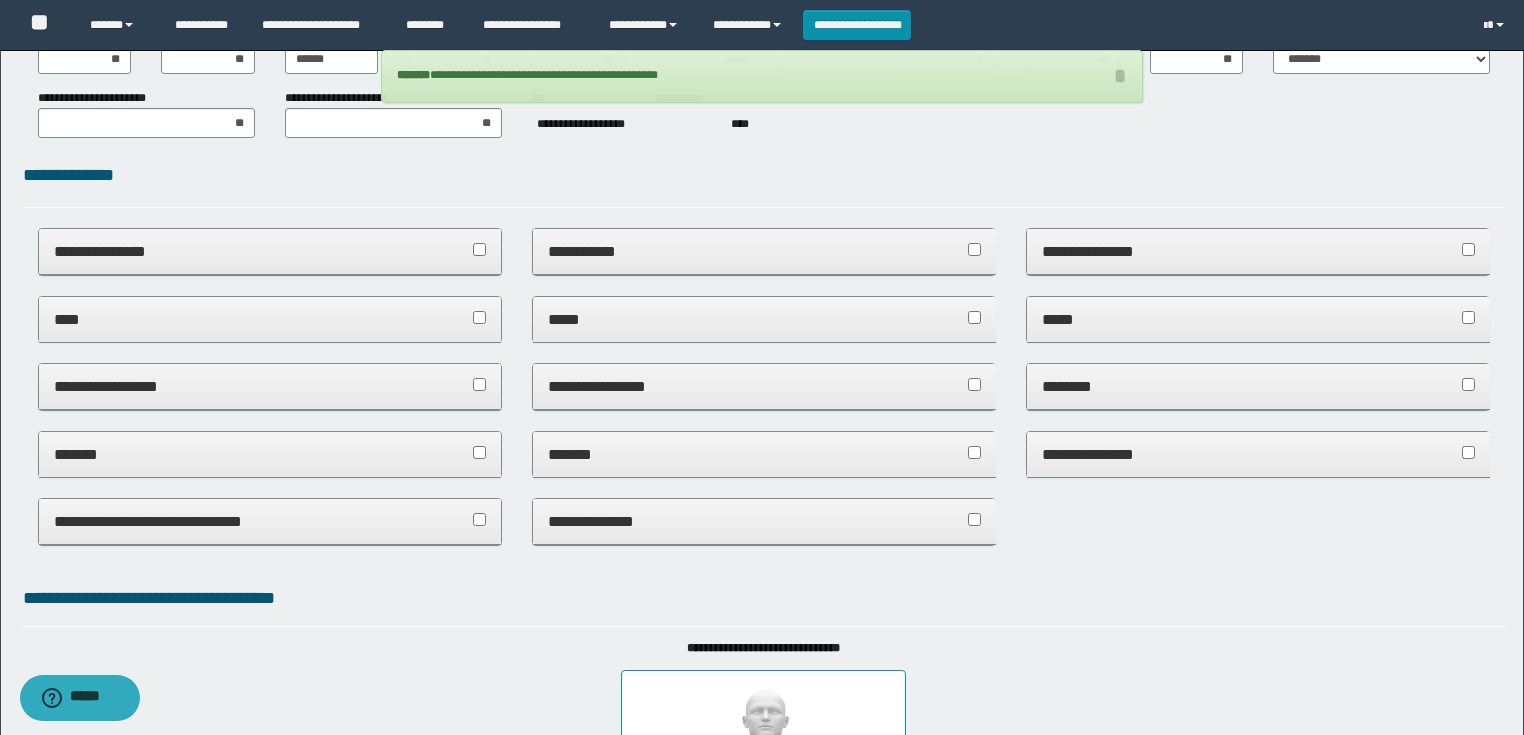 scroll, scrollTop: 0, scrollLeft: 0, axis: both 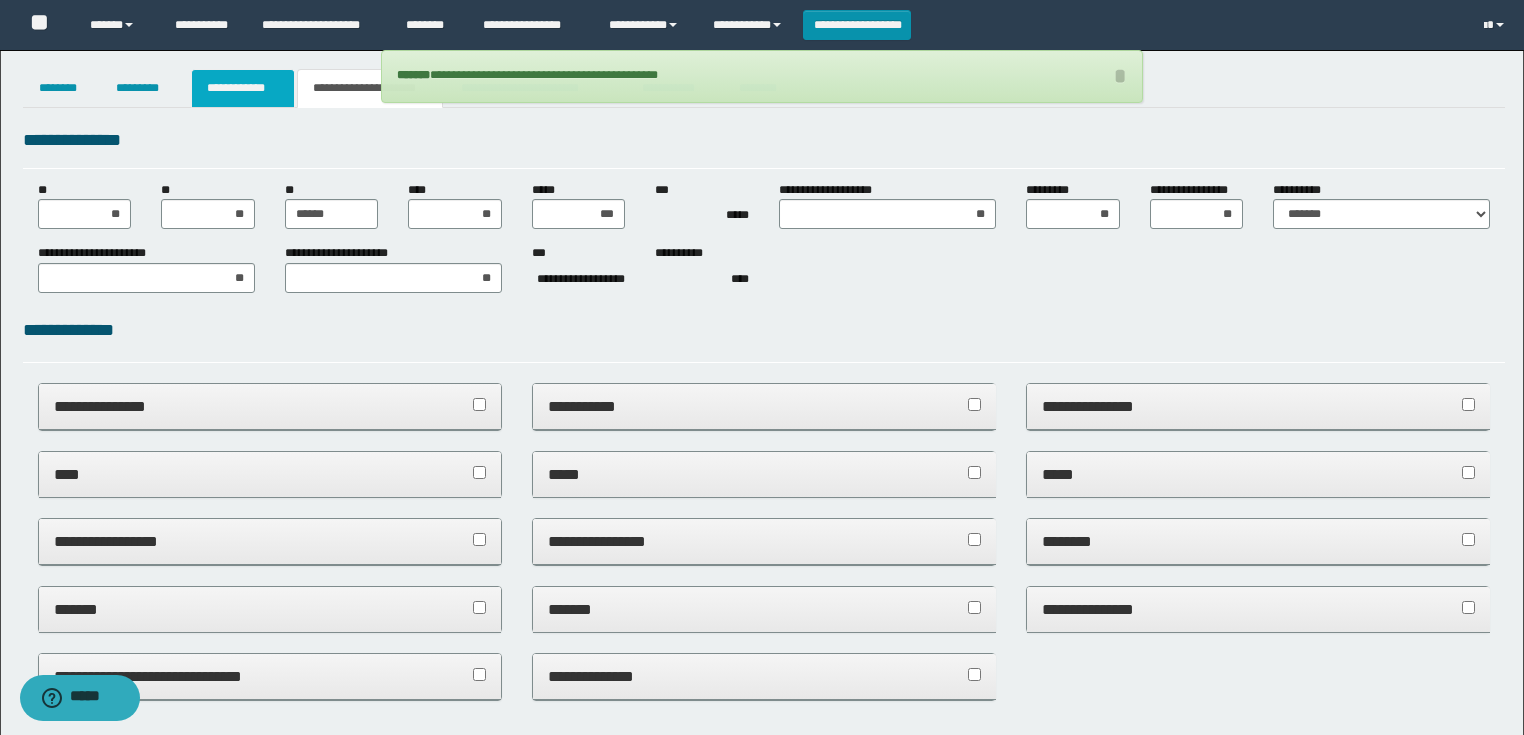click on "**********" at bounding box center (243, 88) 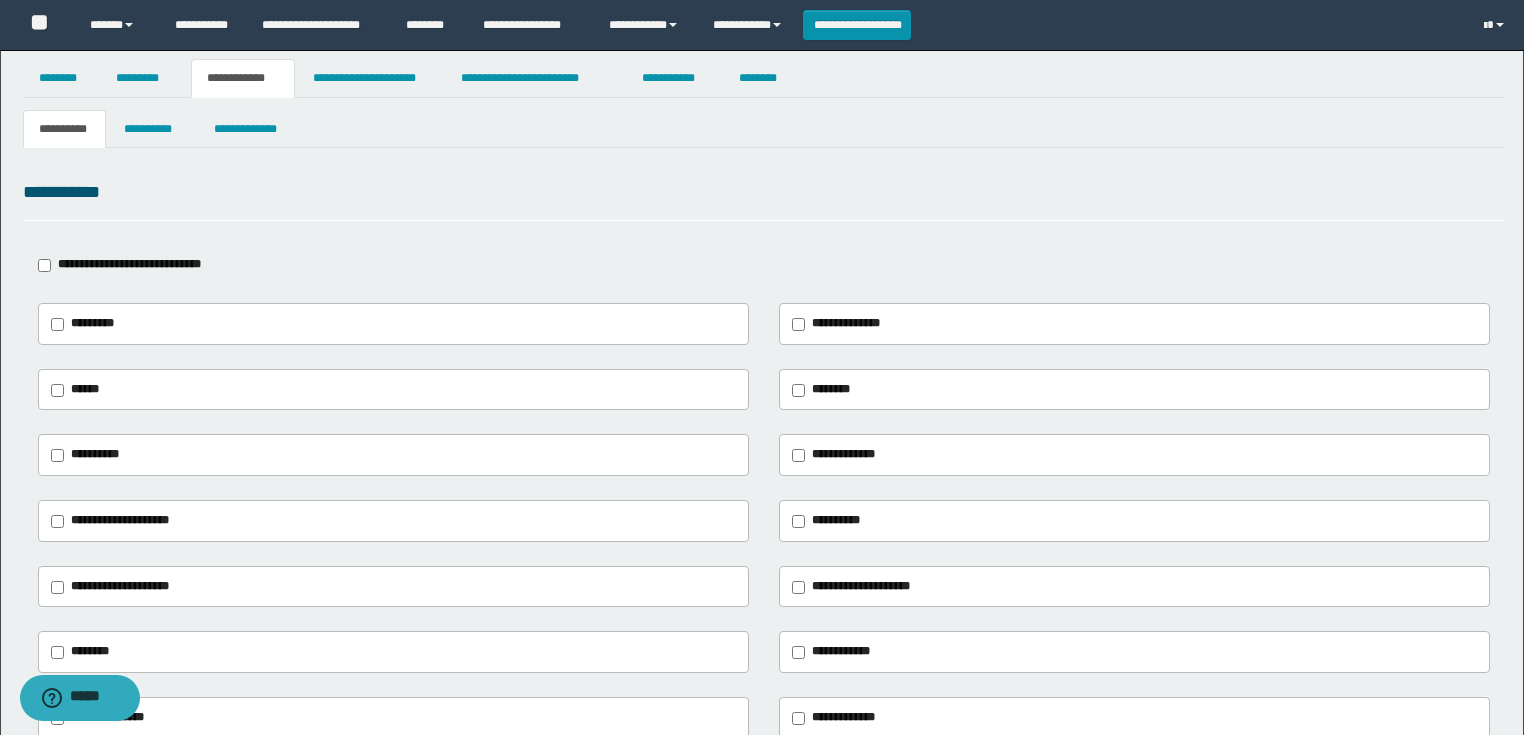 scroll, scrollTop: 0, scrollLeft: 0, axis: both 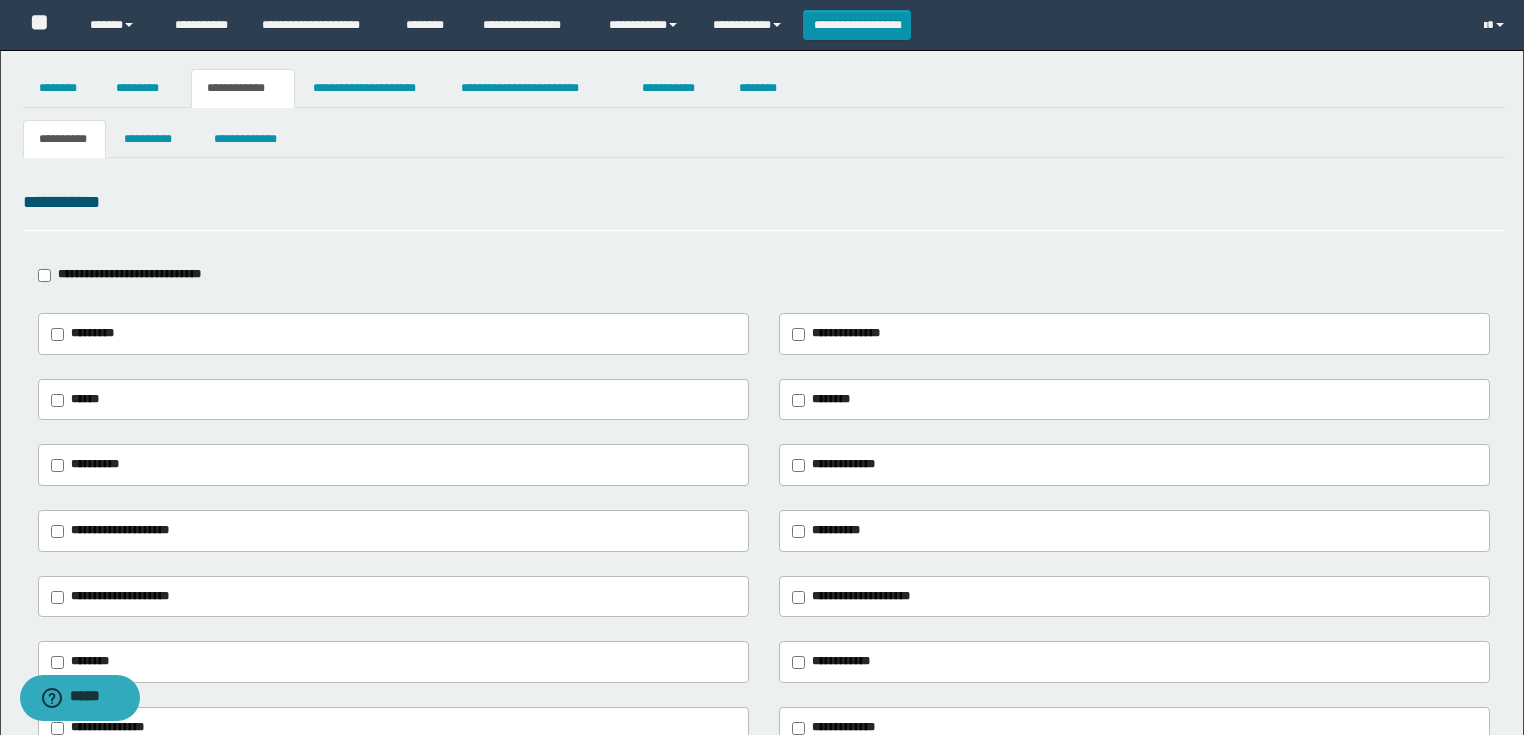 click on "**********" at bounding box center (129, 274) 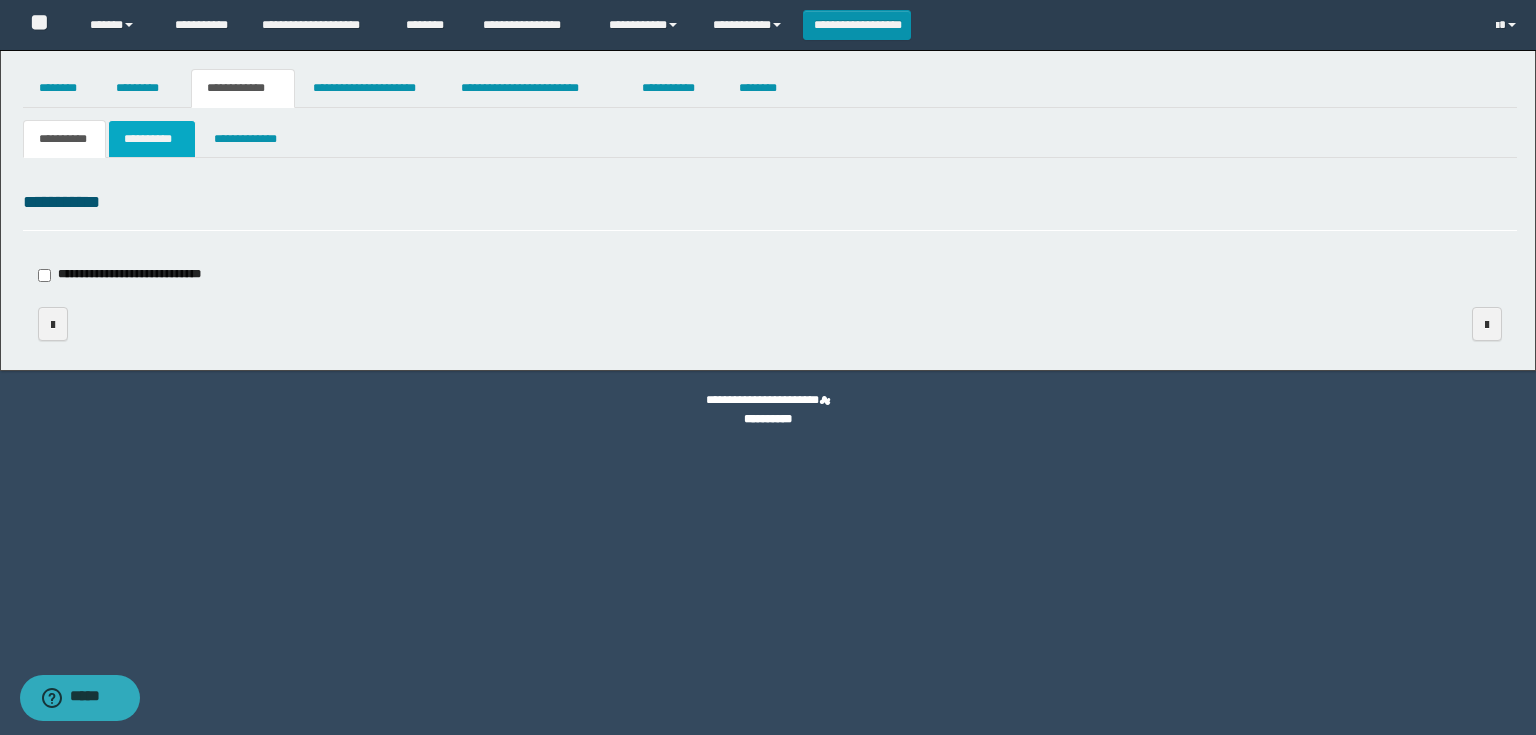 click on "**********" at bounding box center (152, 139) 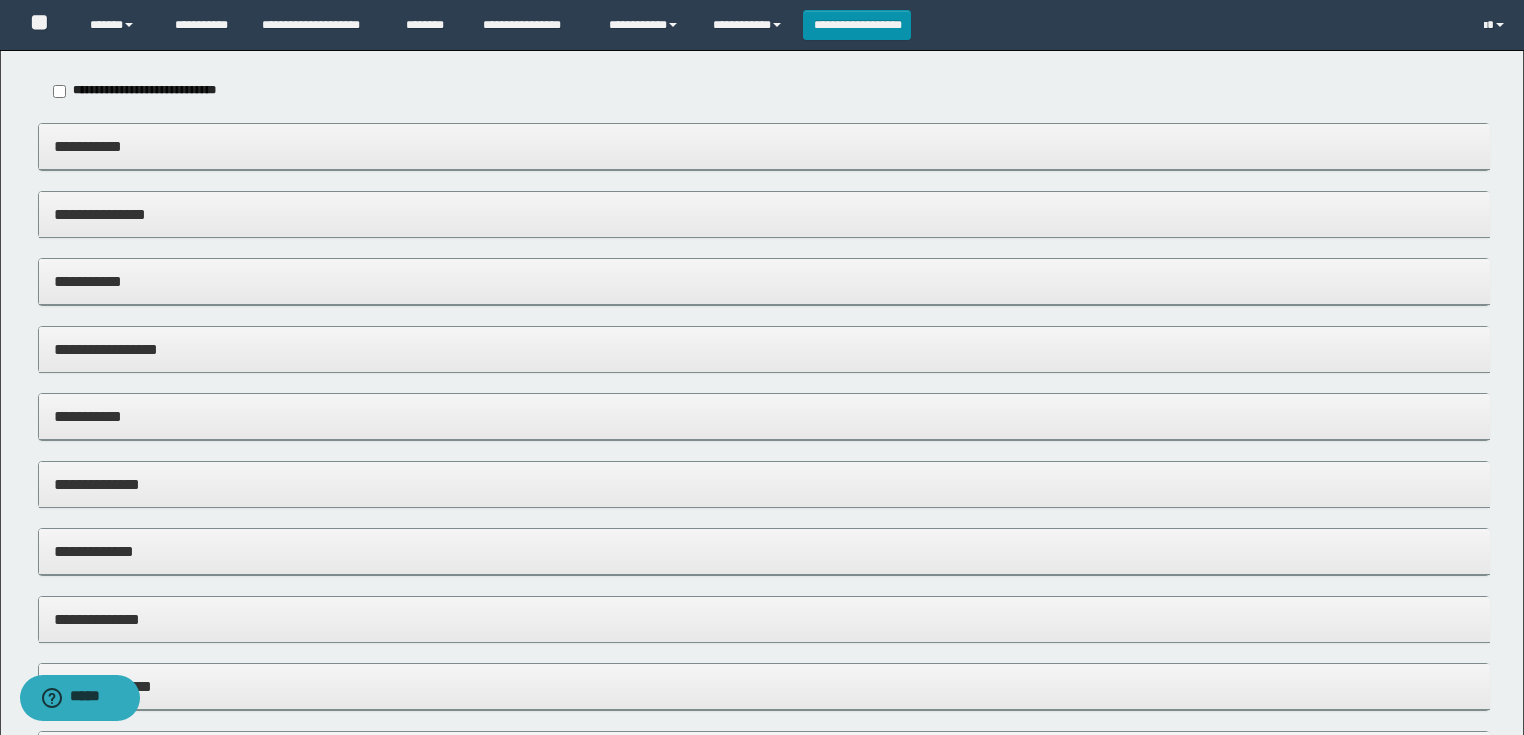 scroll, scrollTop: 8, scrollLeft: 0, axis: vertical 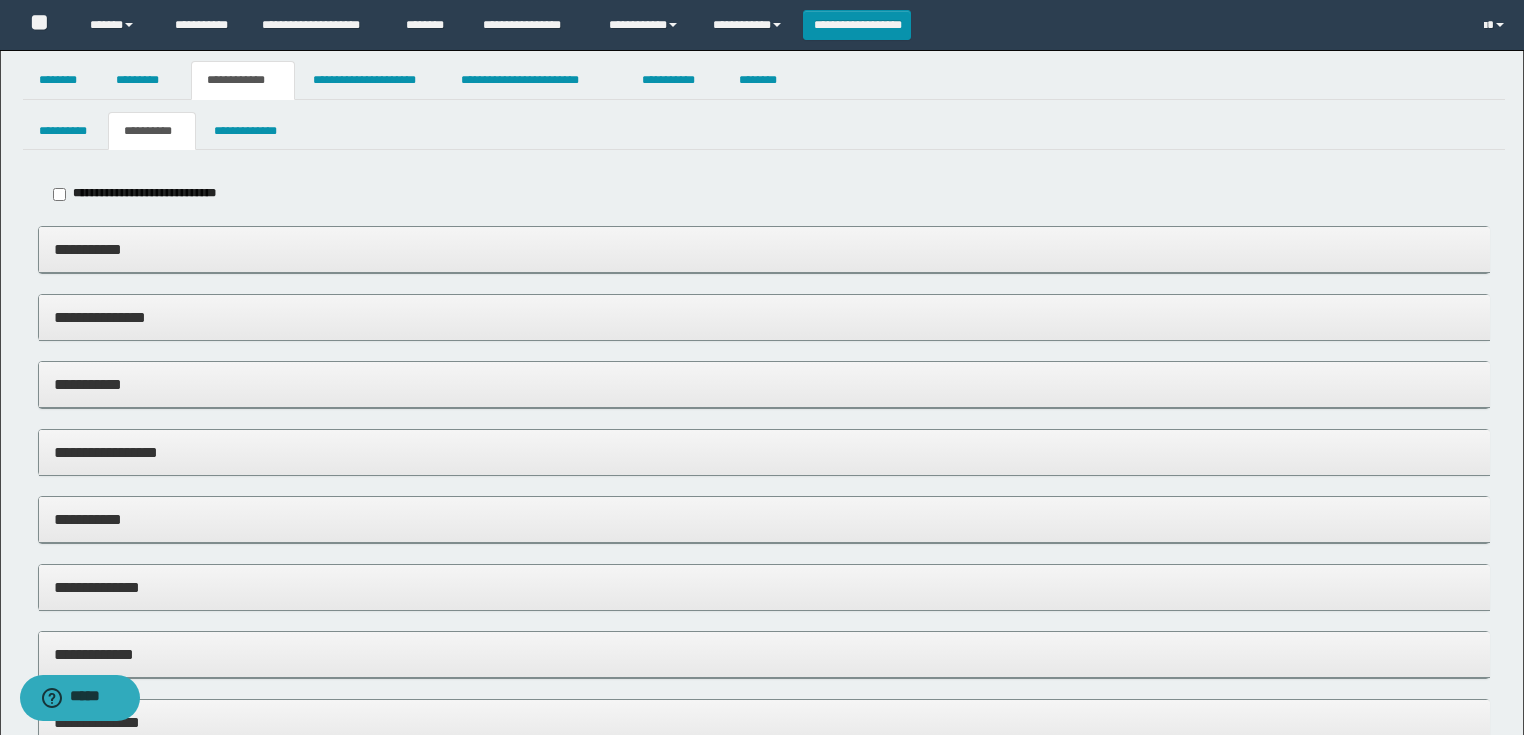 click on "**********" at bounding box center [144, 193] 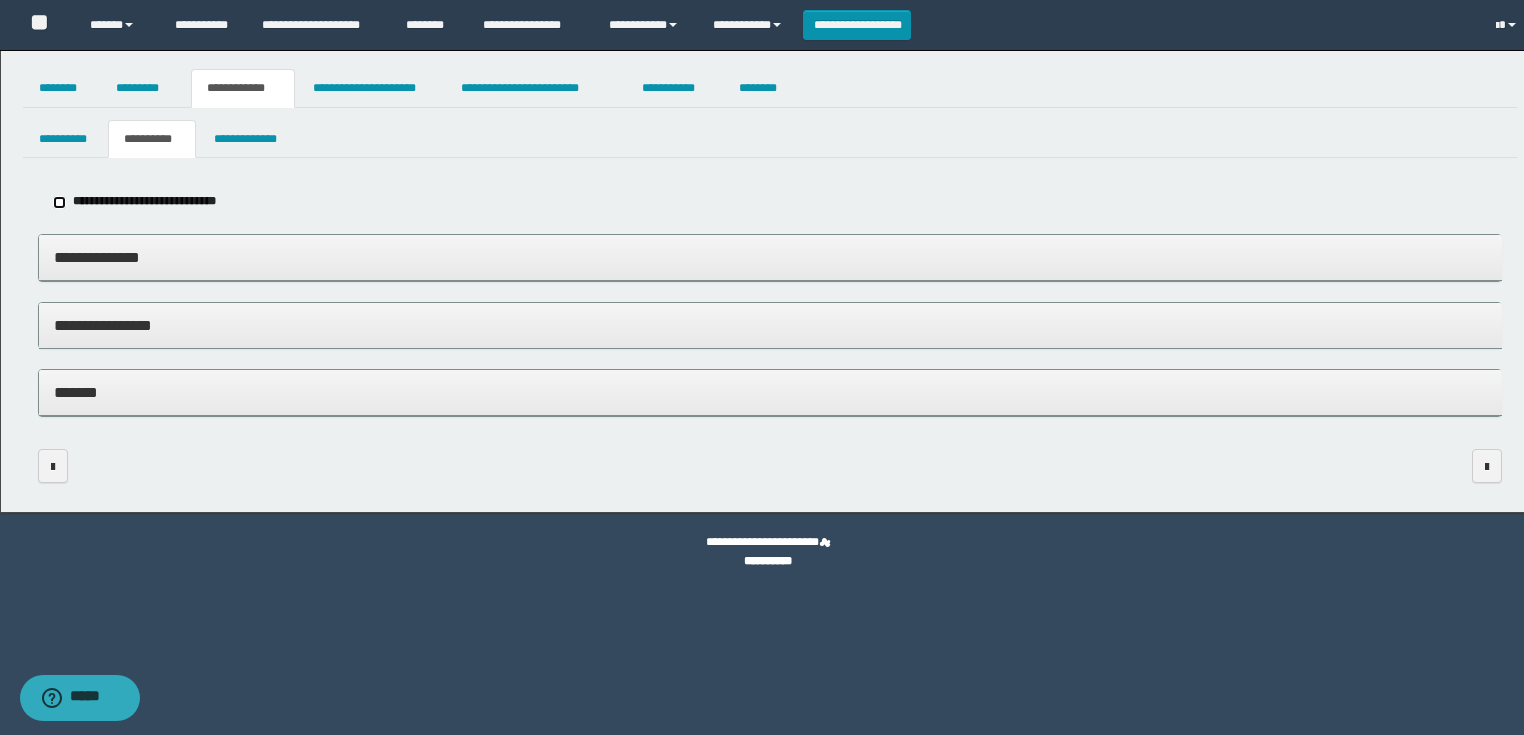 scroll, scrollTop: 0, scrollLeft: 0, axis: both 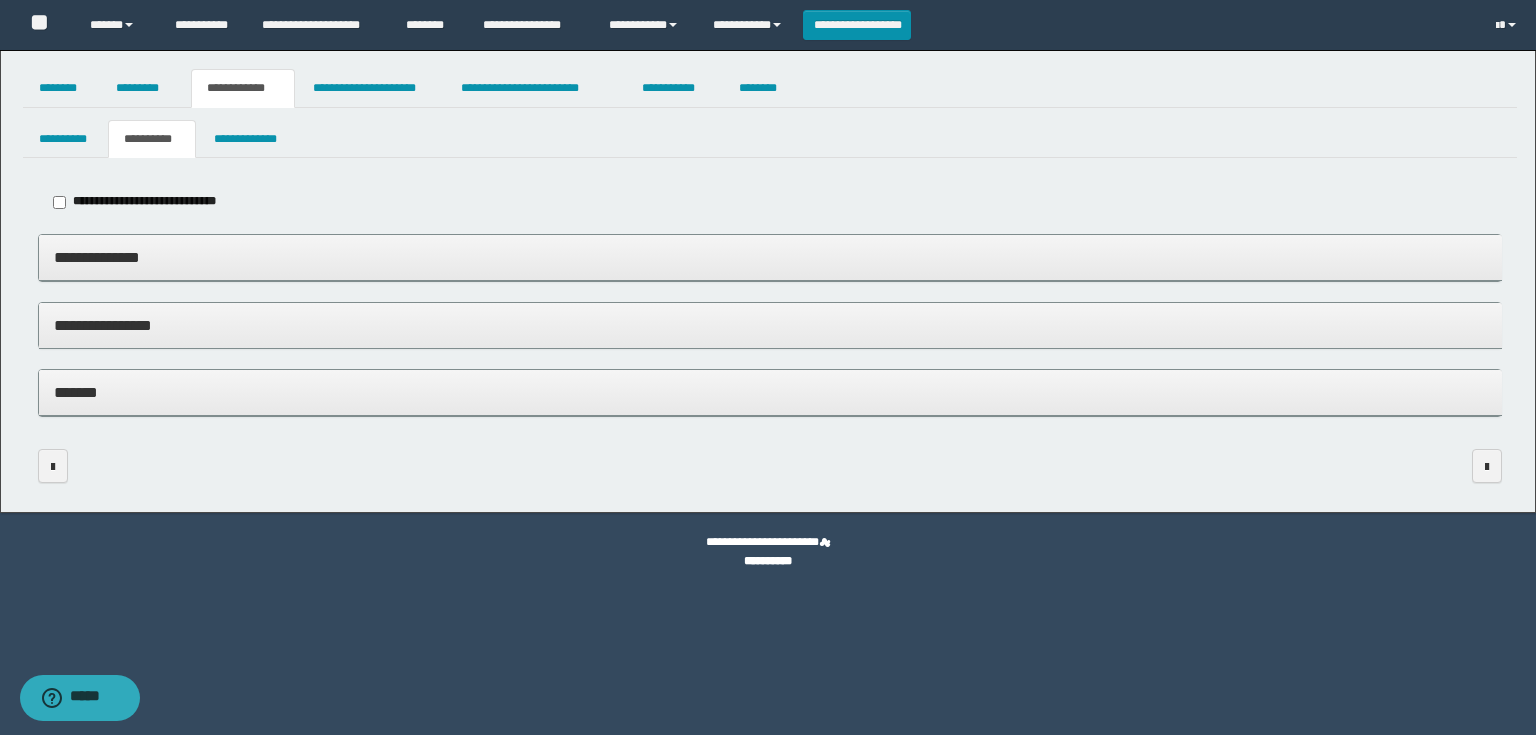 click on "**********" at bounding box center (770, 325) 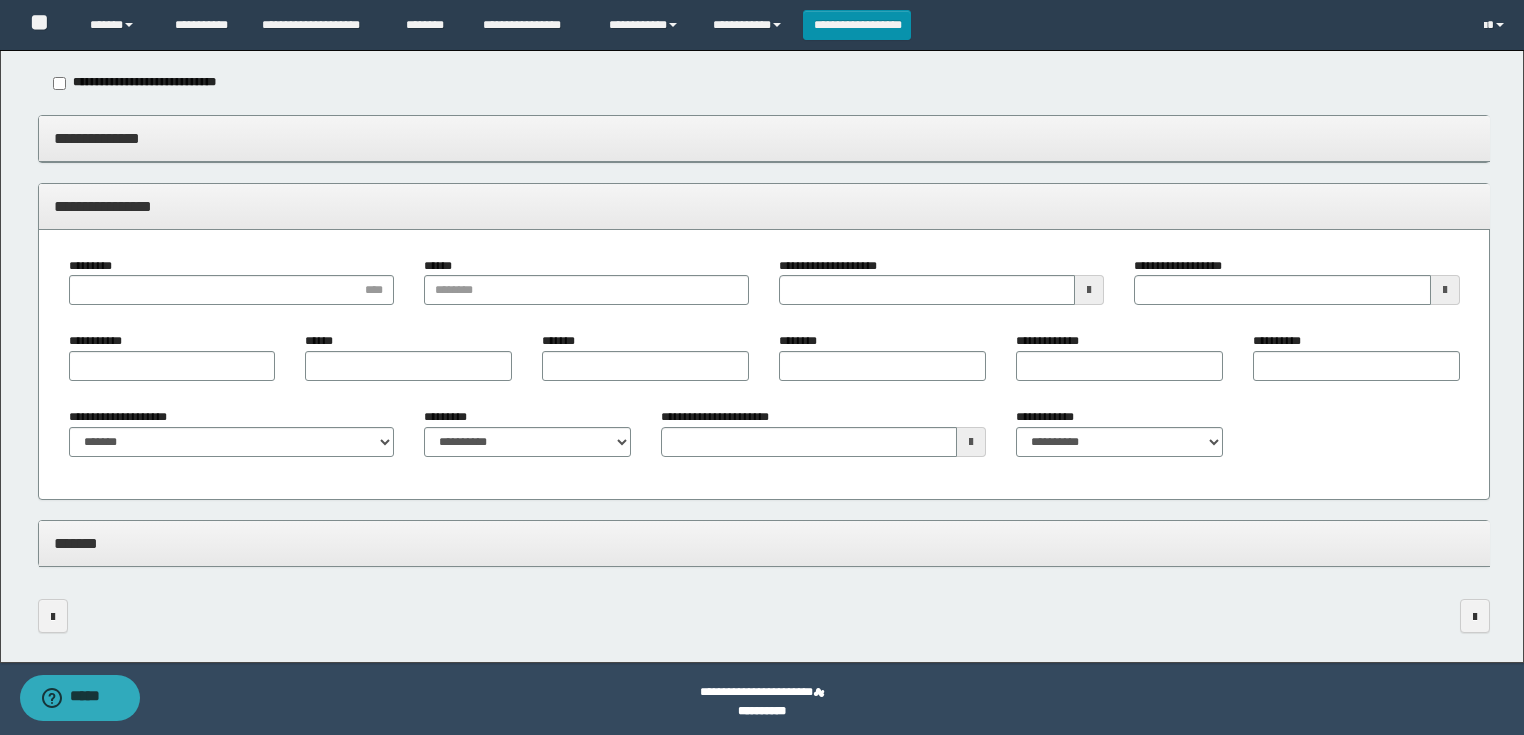scroll, scrollTop: 124, scrollLeft: 0, axis: vertical 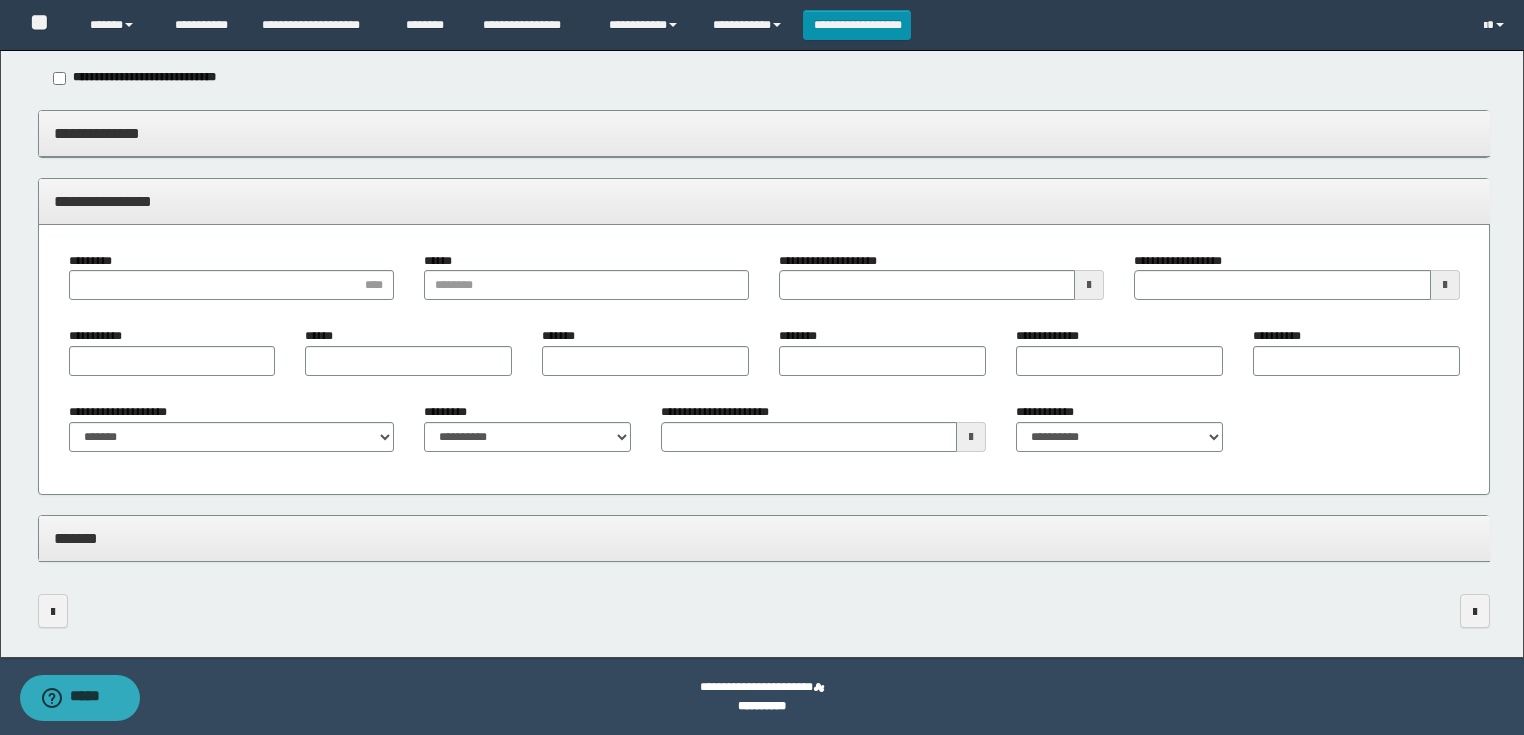 type 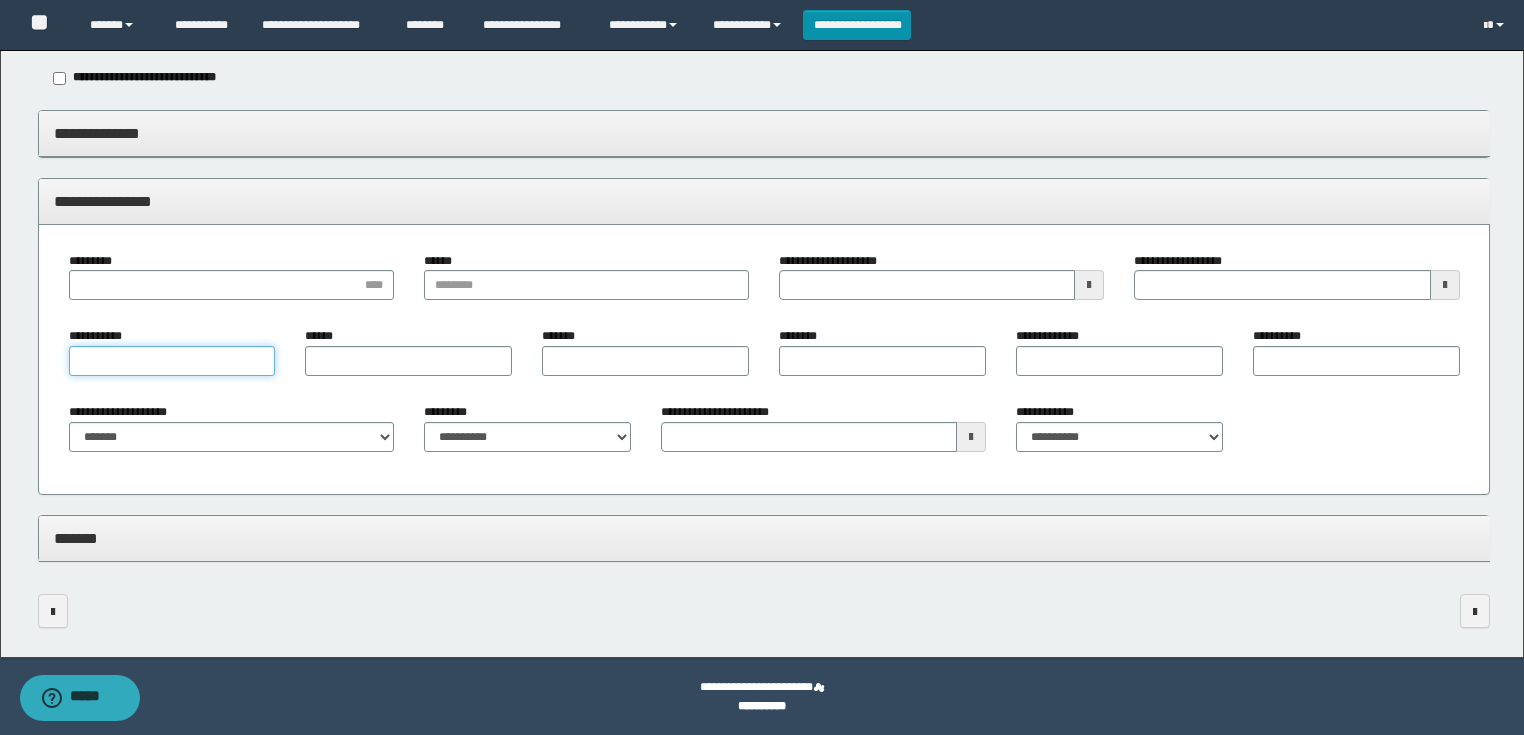 click on "**********" at bounding box center (172, 361) 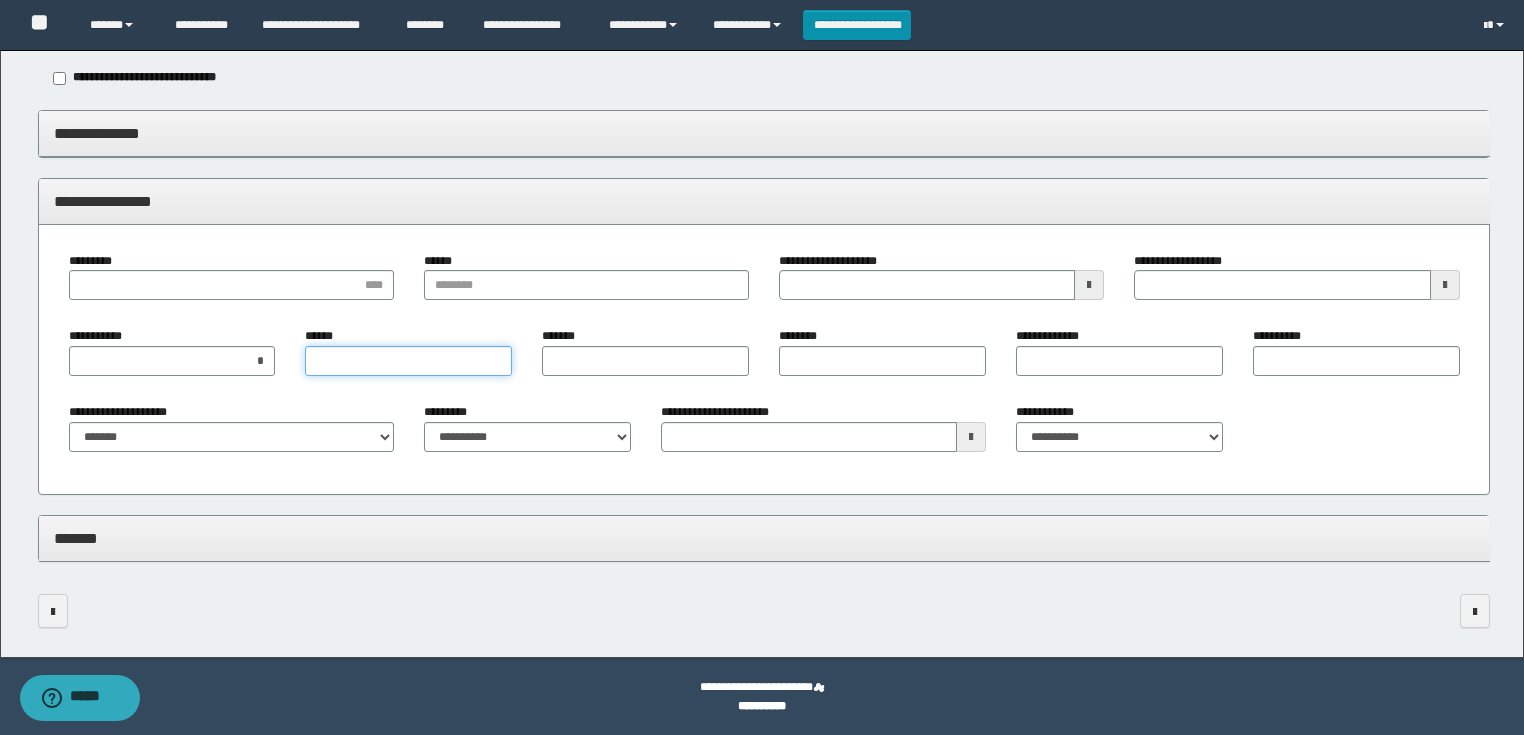 click on "******" at bounding box center [408, 361] 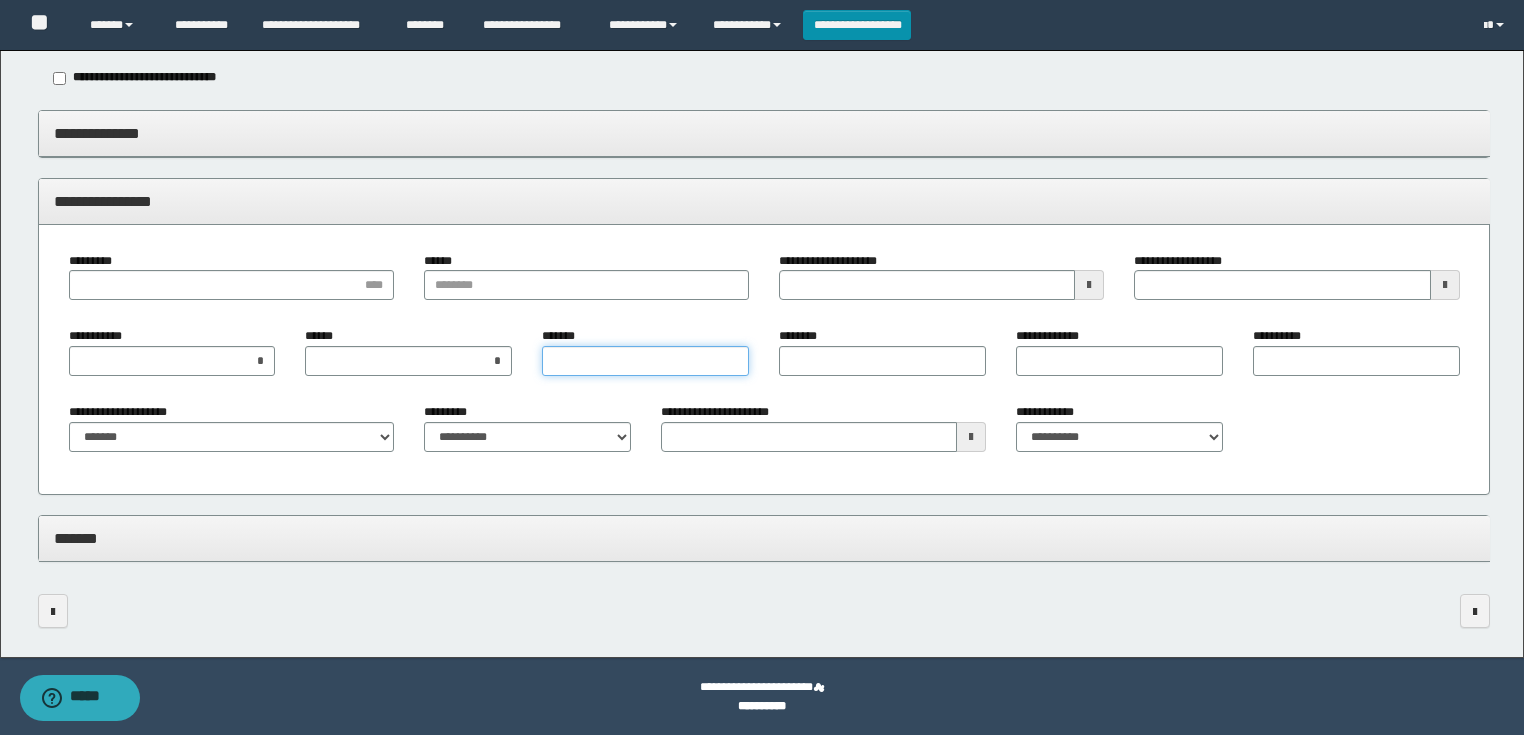 click on "*******" at bounding box center (645, 361) 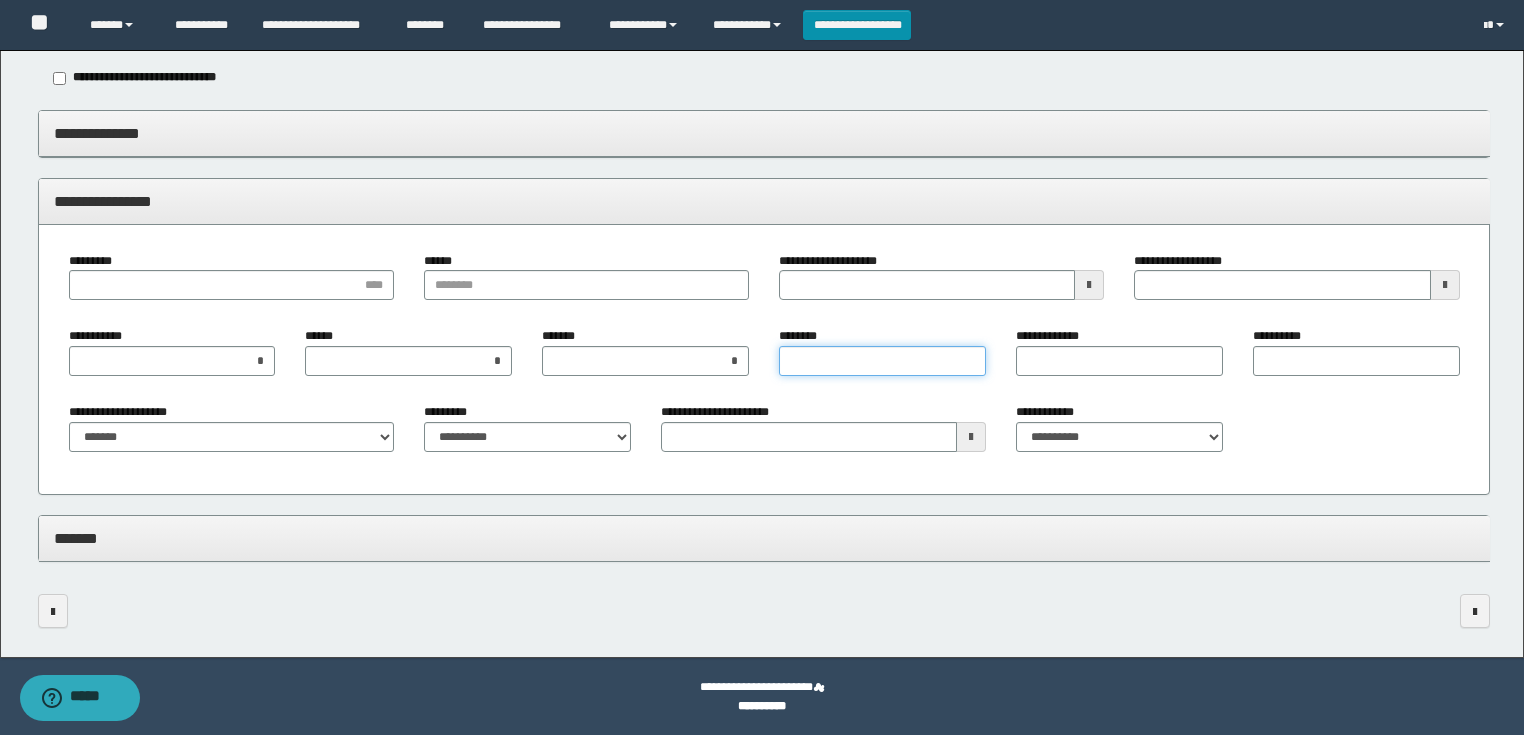click on "********" at bounding box center (882, 361) 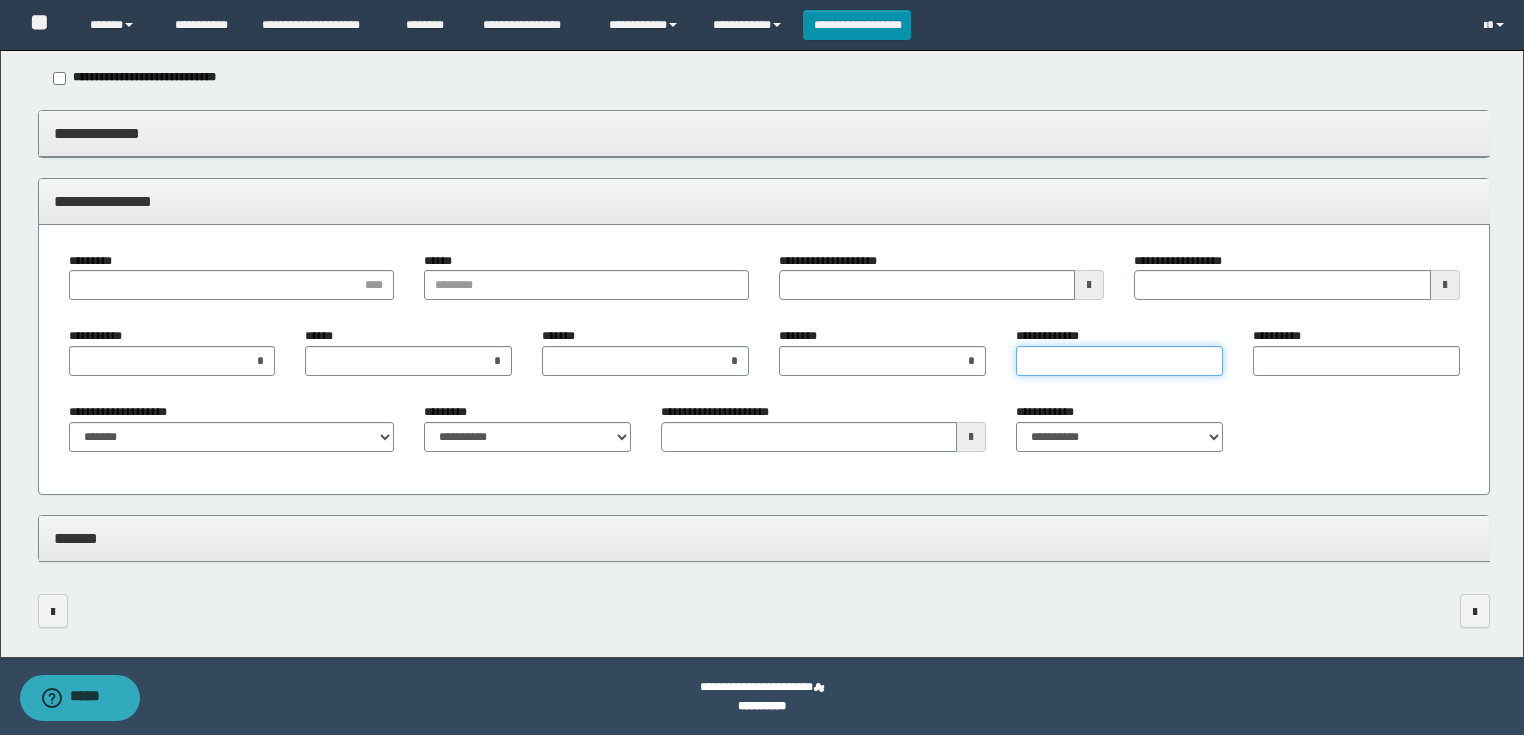 click on "**********" at bounding box center [1119, 361] 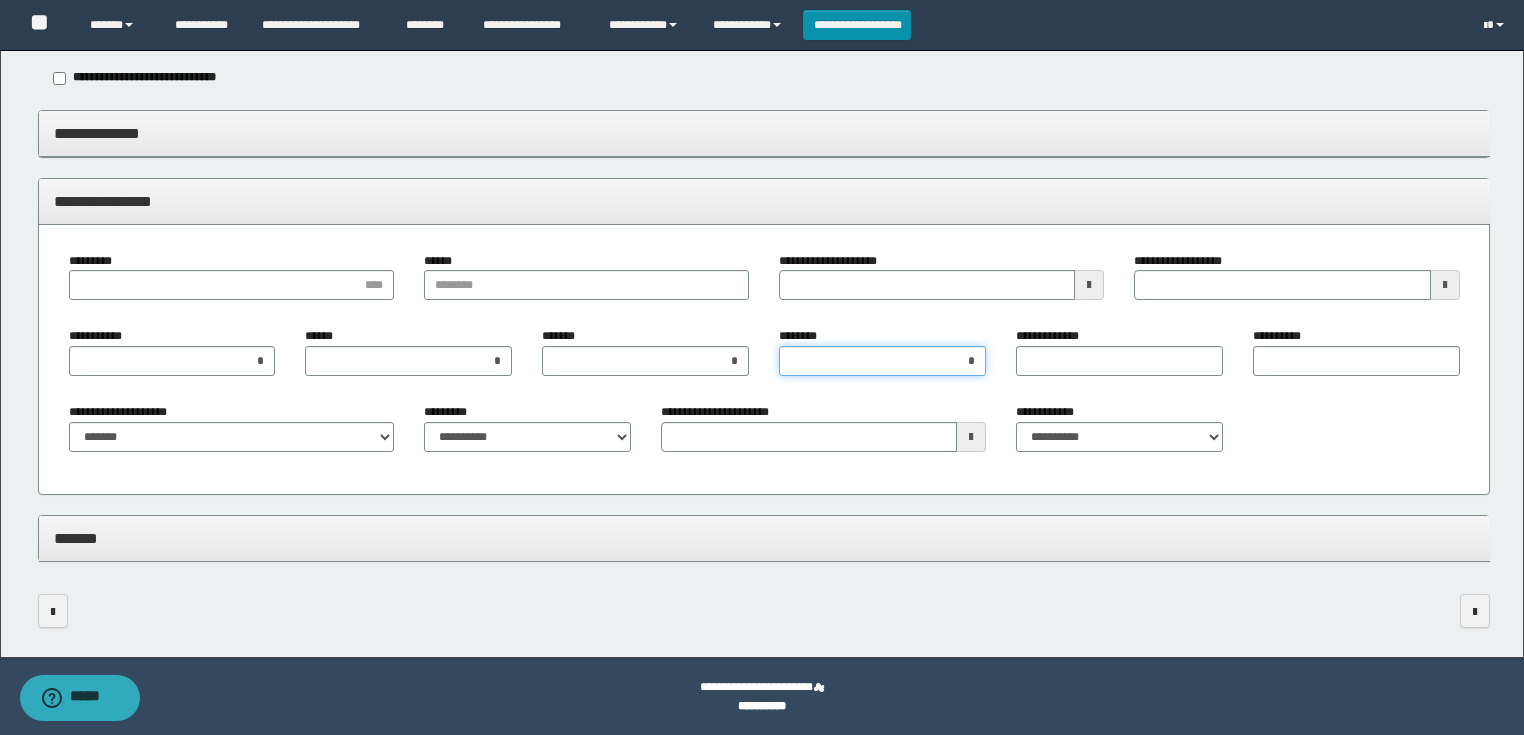 drag, startPoint x: 952, startPoint y: 360, endPoint x: 1030, endPoint y: 355, distance: 78.160095 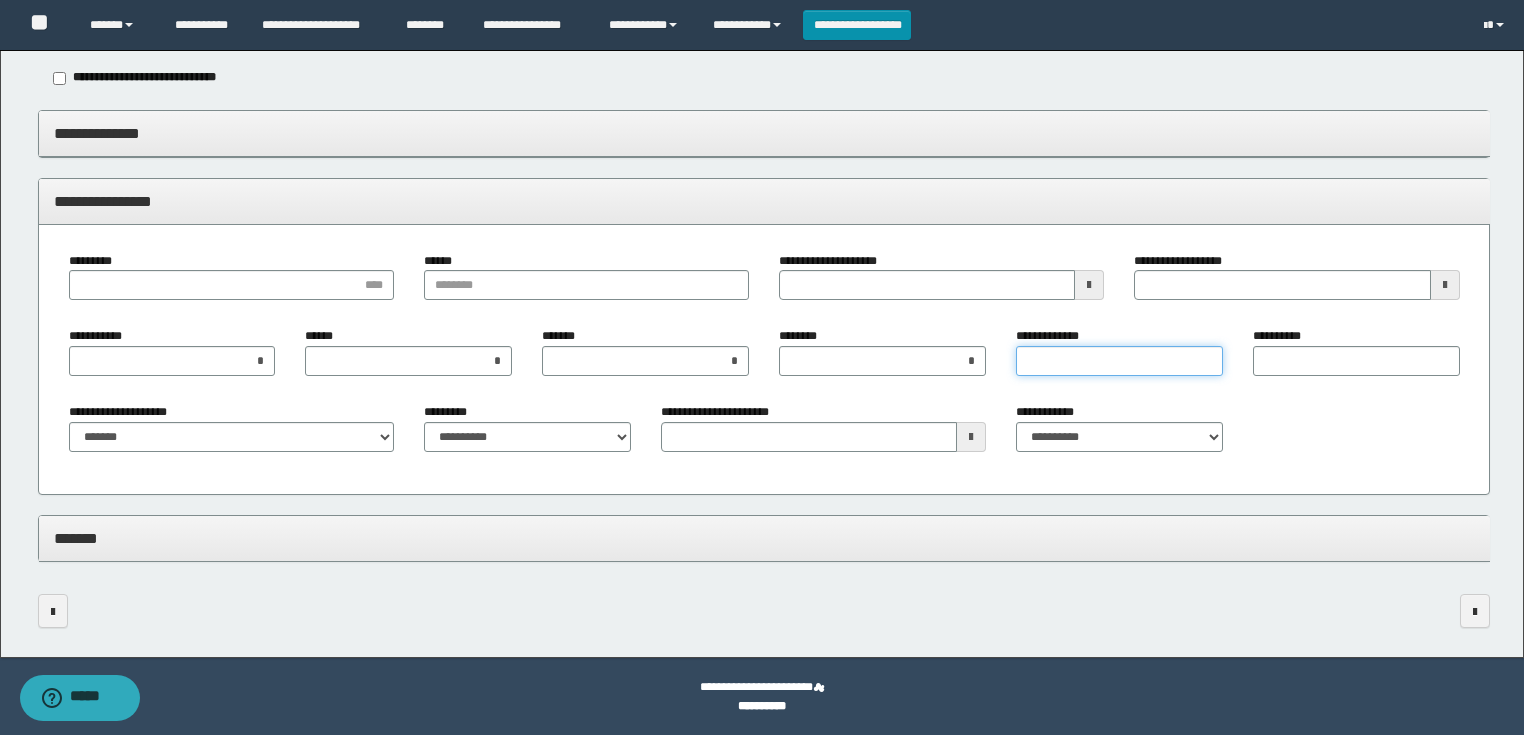 click on "**********" at bounding box center [1119, 361] 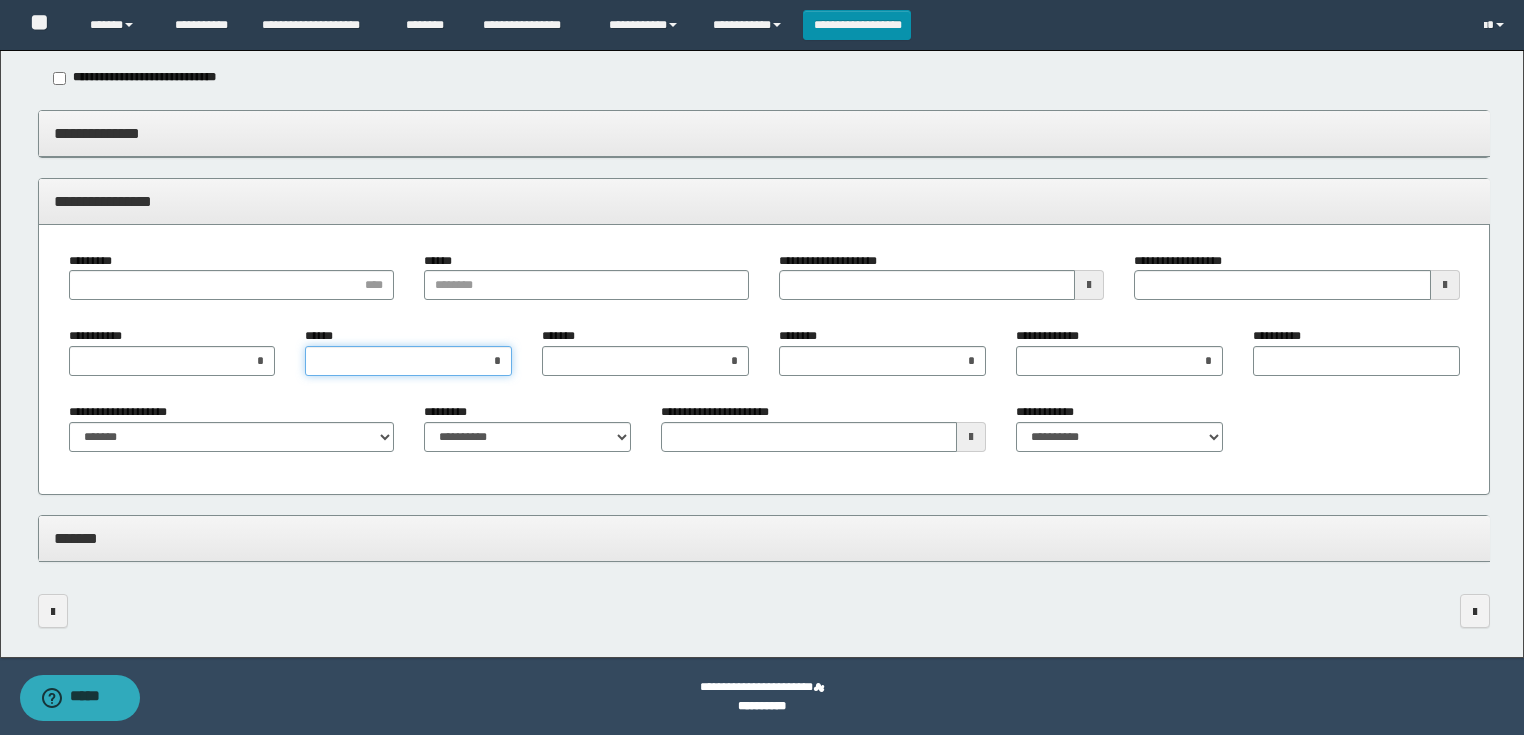 drag, startPoint x: 513, startPoint y: 379, endPoint x: 552, endPoint y: 377, distance: 39.051247 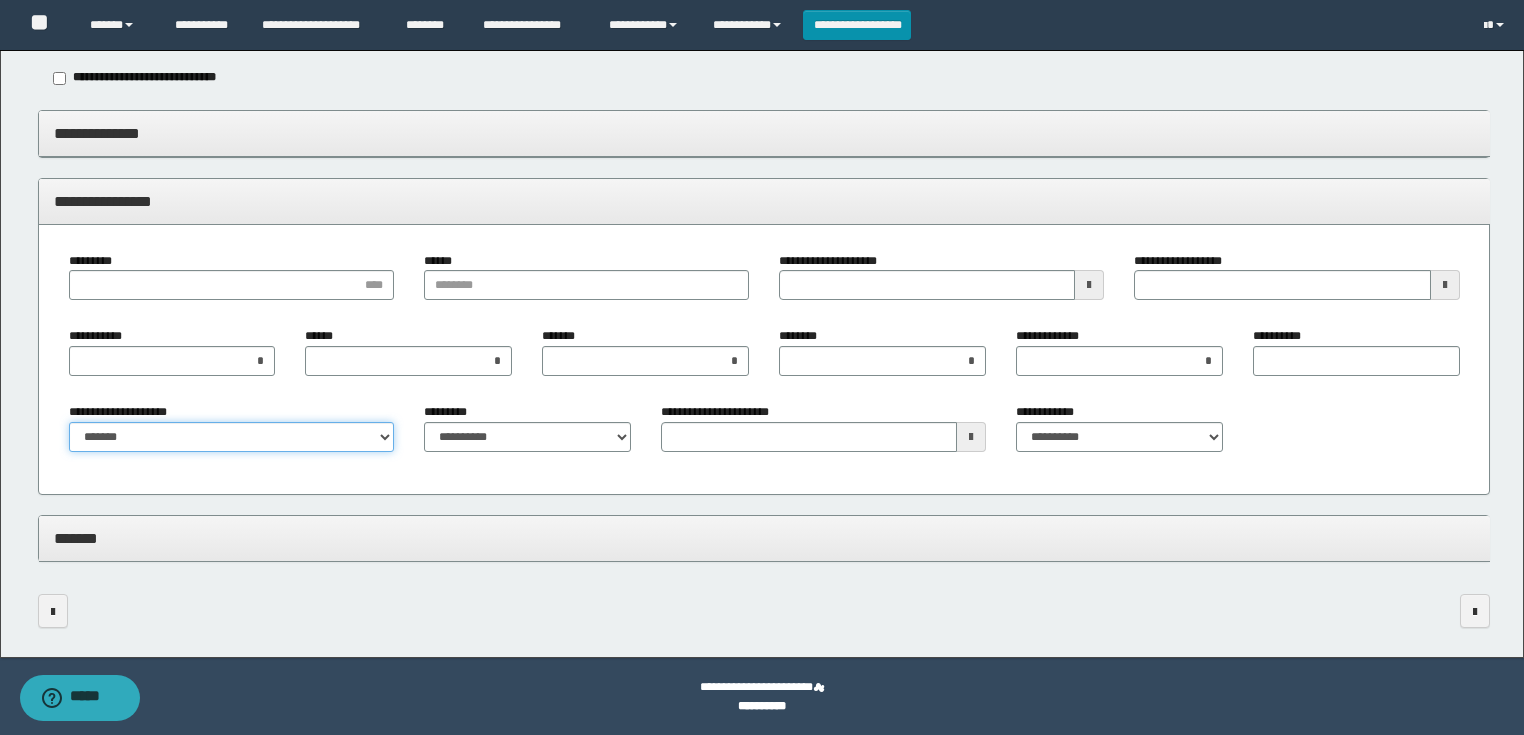 click on "**********" at bounding box center (231, 437) 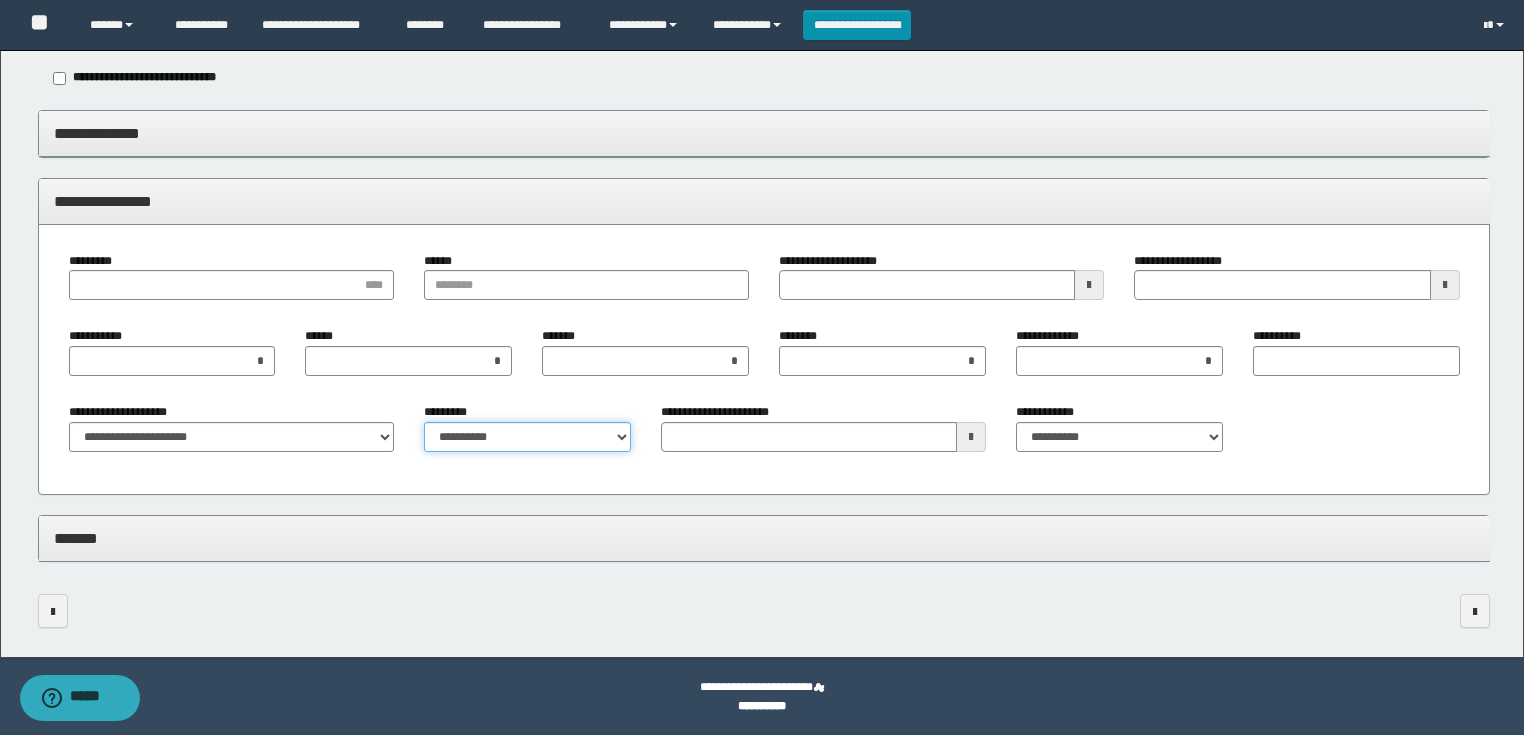 click on "**********" at bounding box center [527, 437] 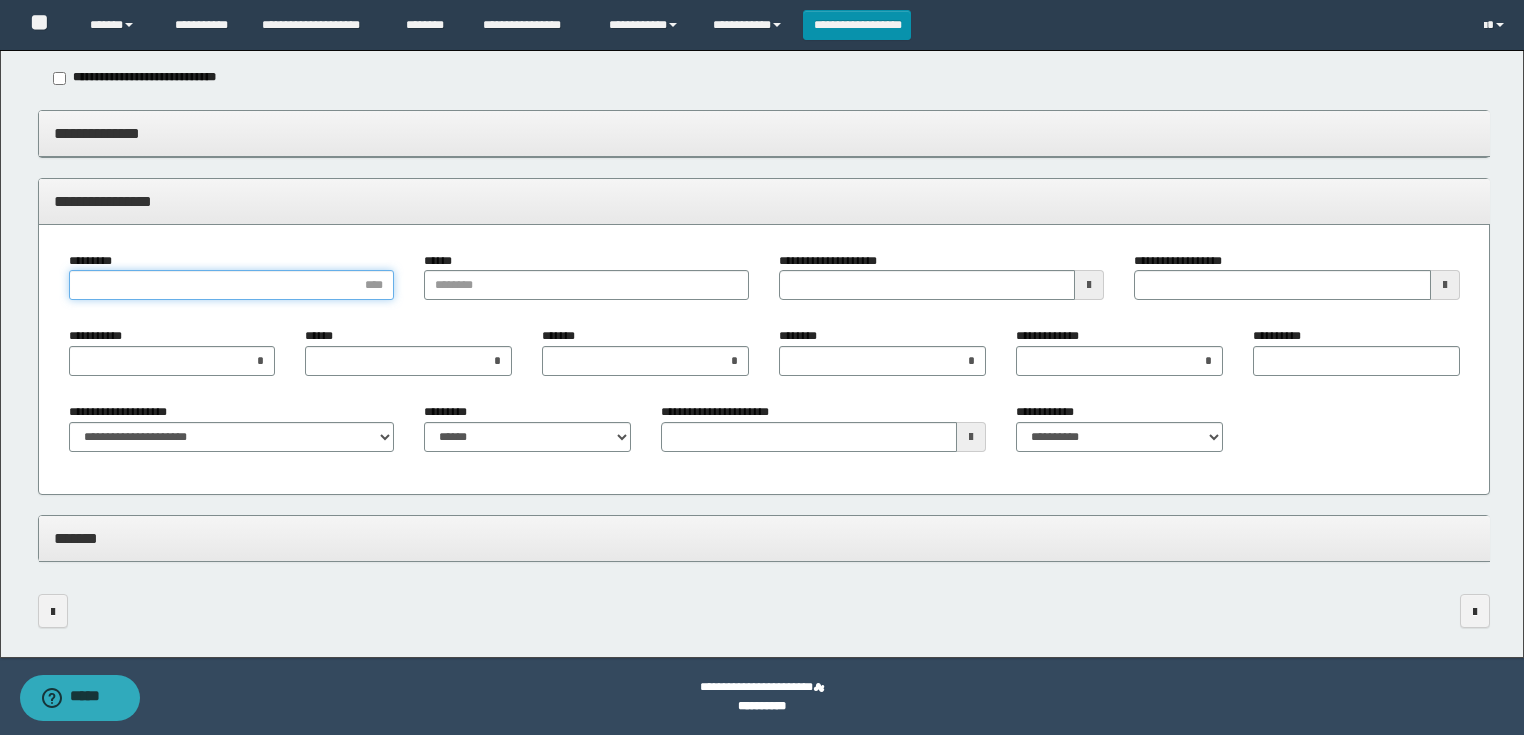 click on "*********" at bounding box center (231, 285) 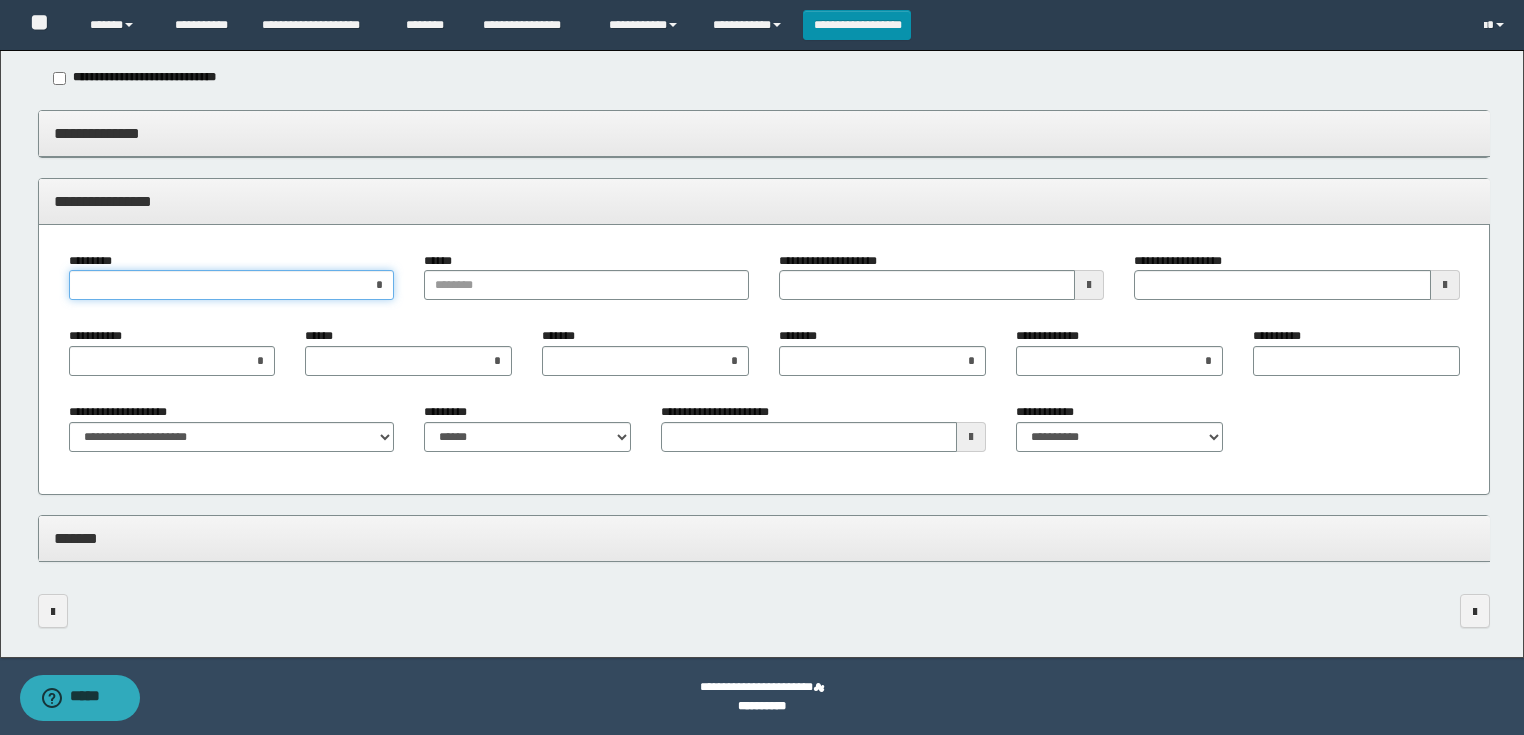 type on "**" 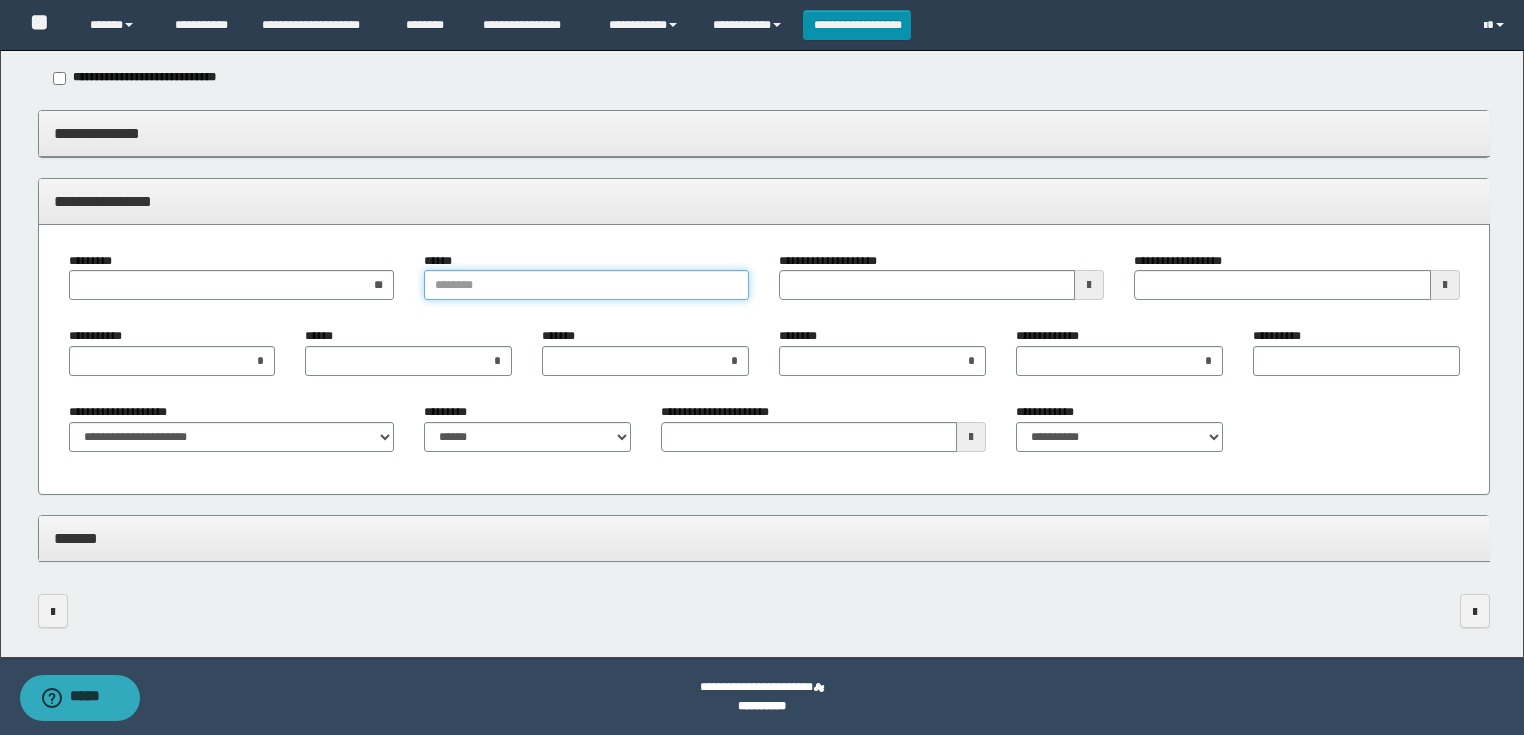 click on "******" at bounding box center [586, 285] 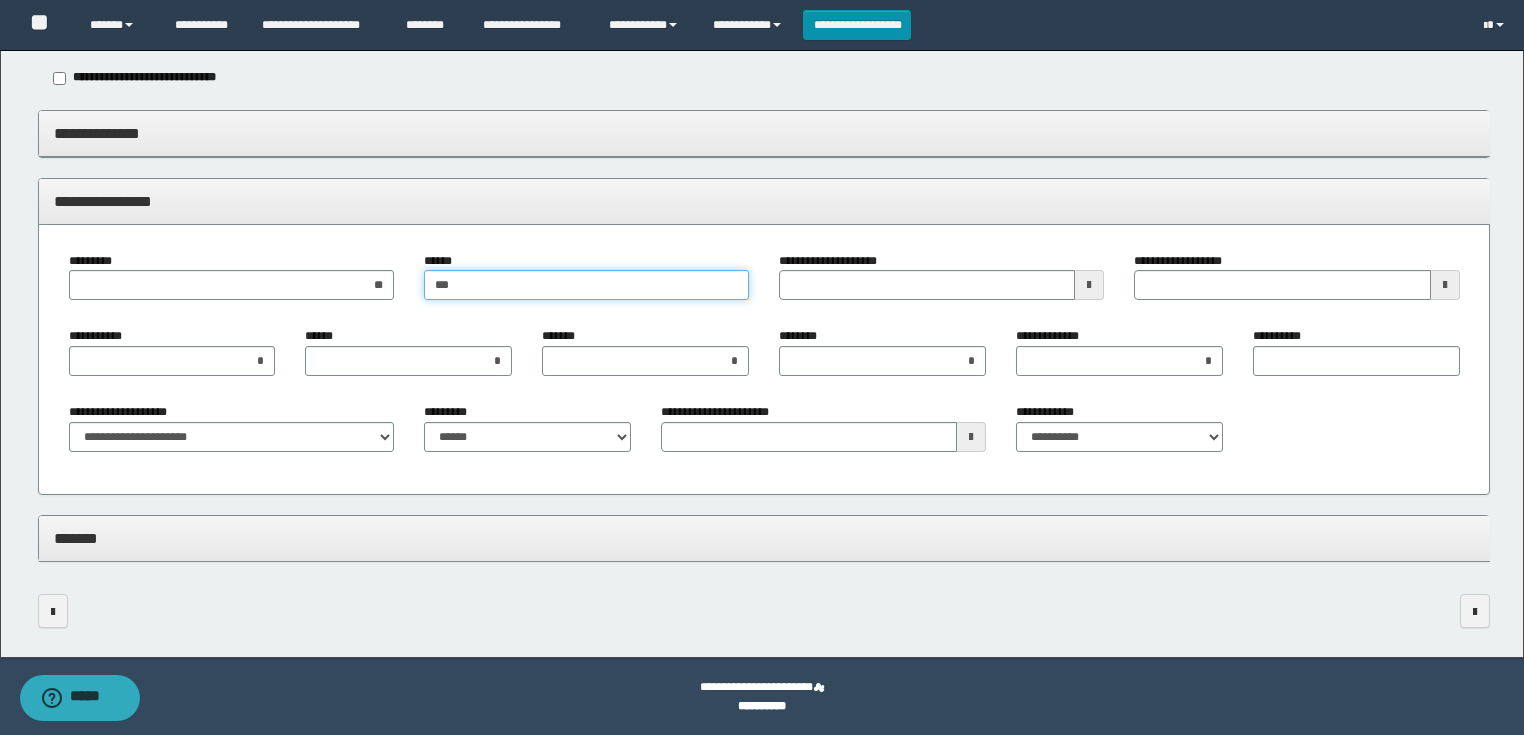 type on "****" 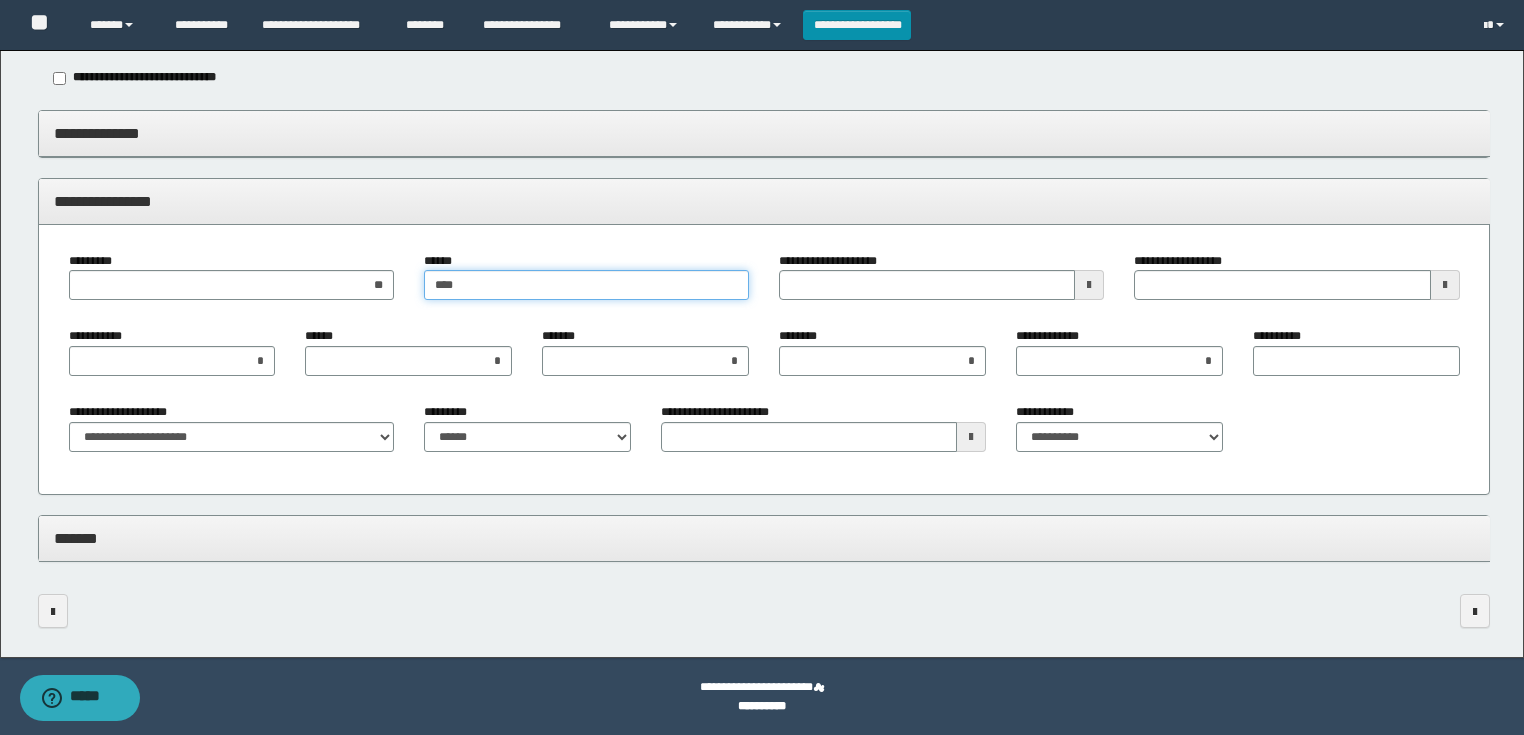 type 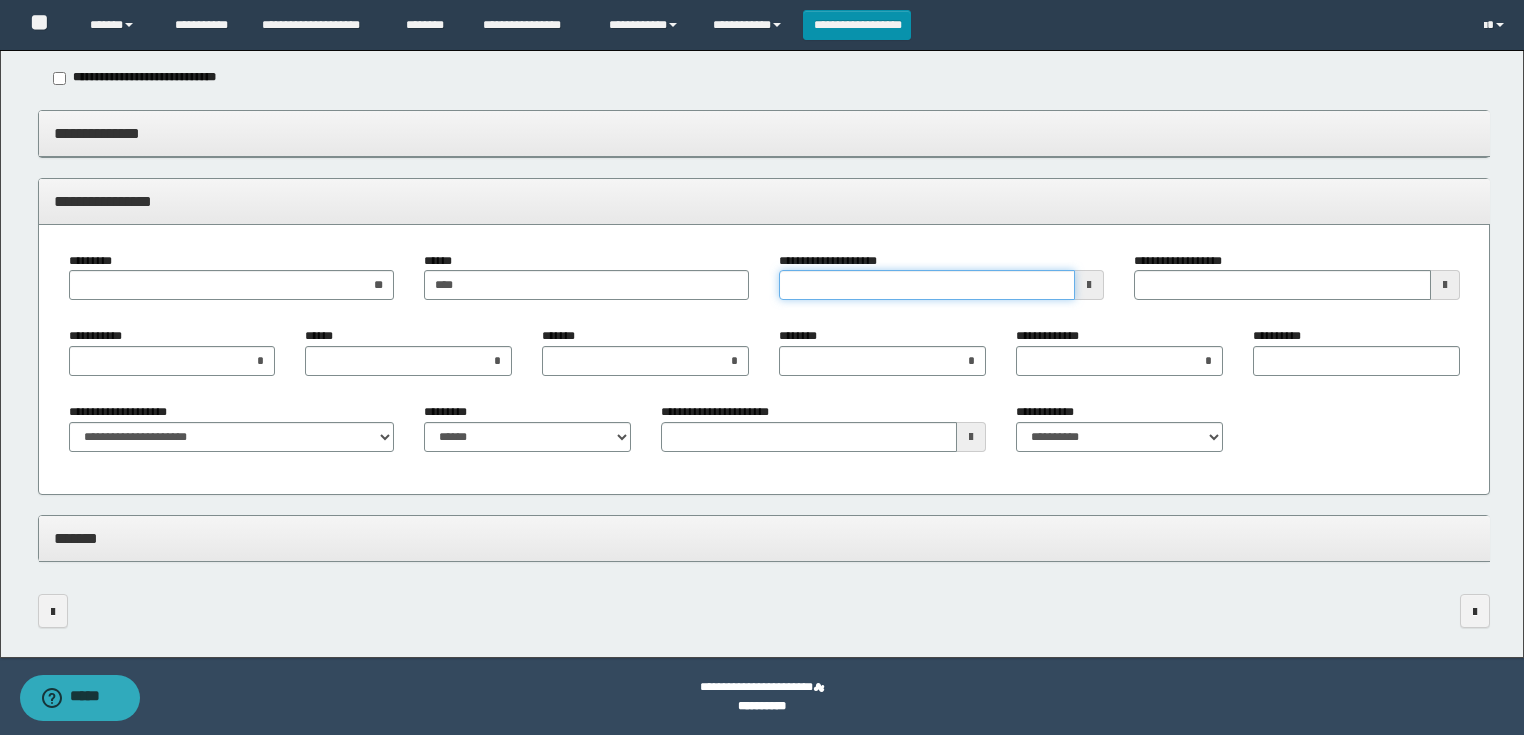 click on "**********" at bounding box center [927, 285] 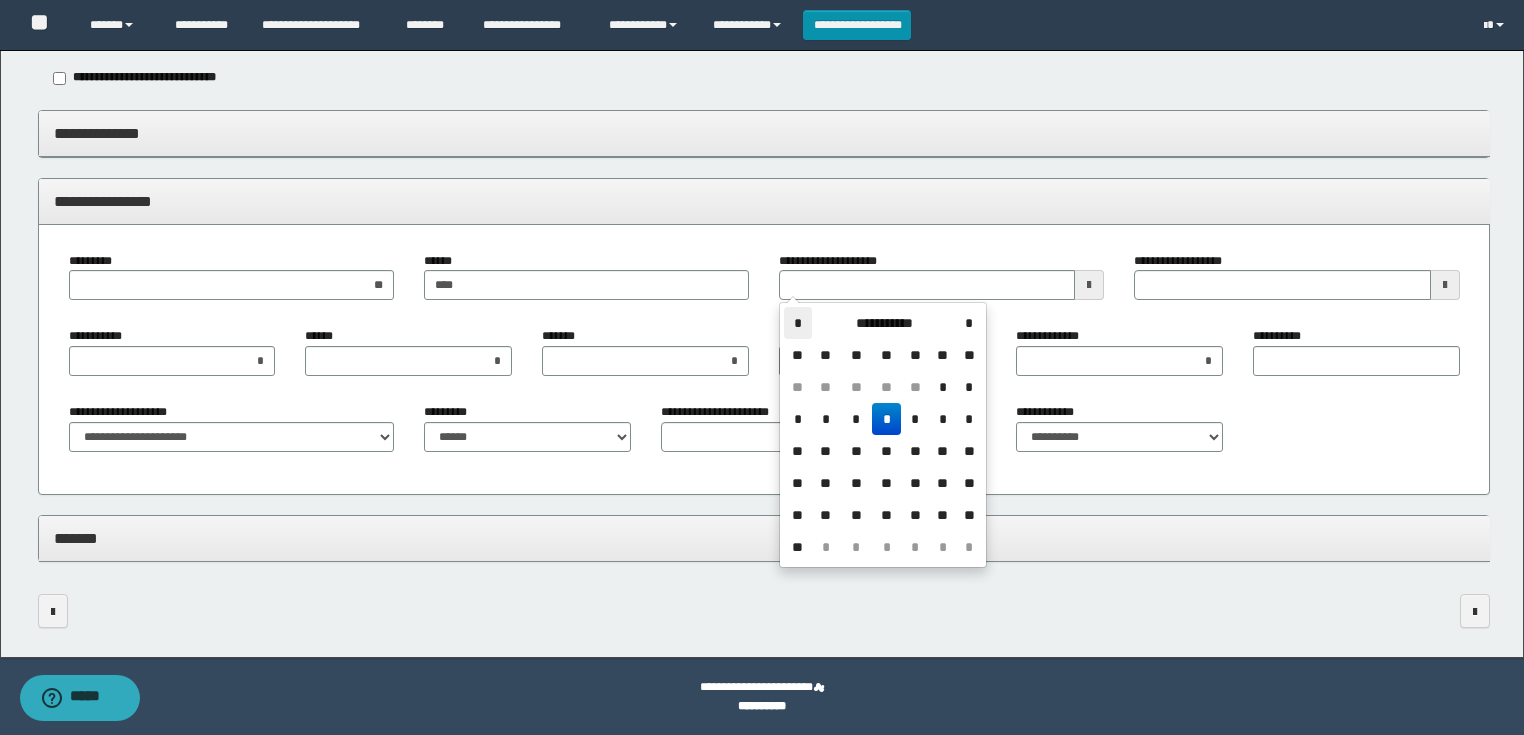 click on "*" at bounding box center [798, 323] 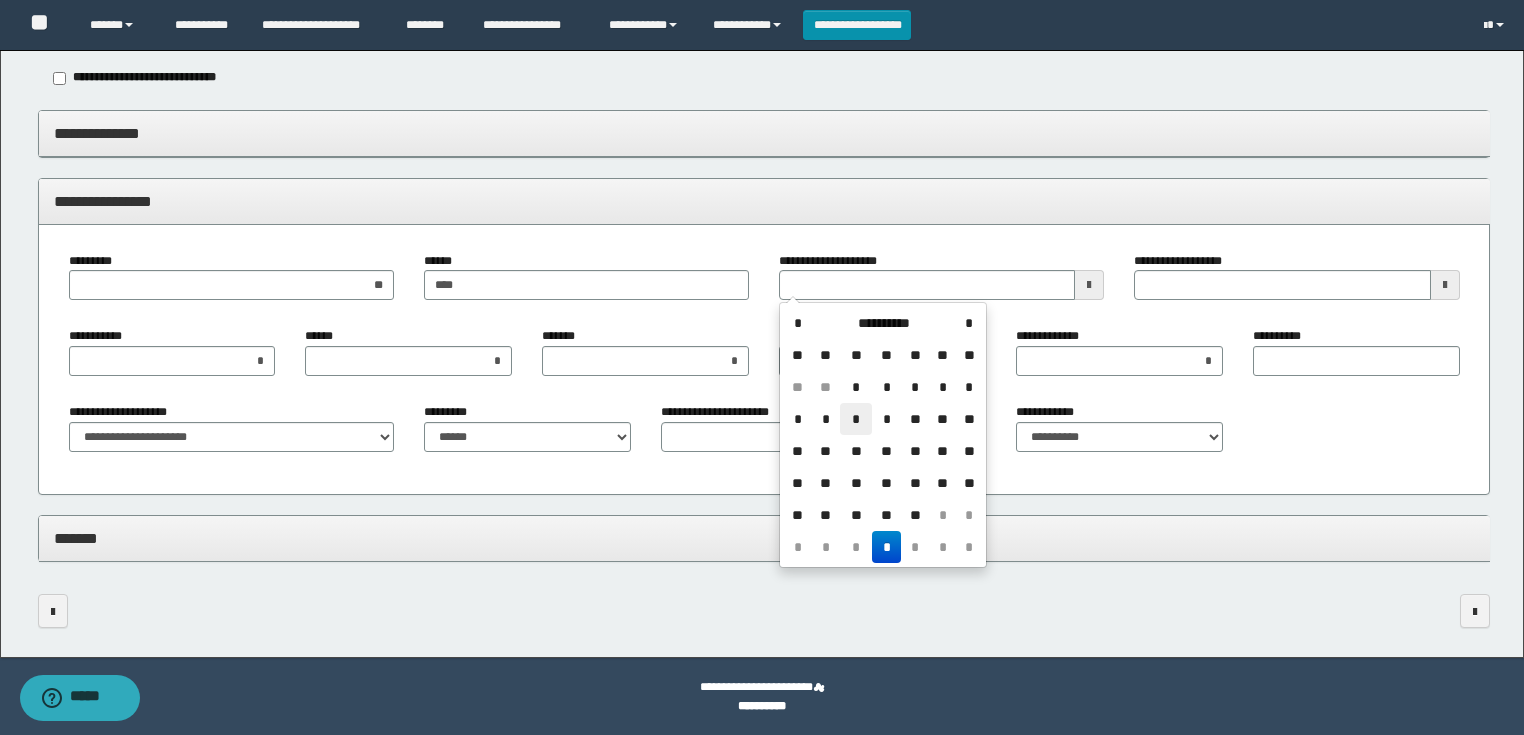 click on "*" at bounding box center [856, 419] 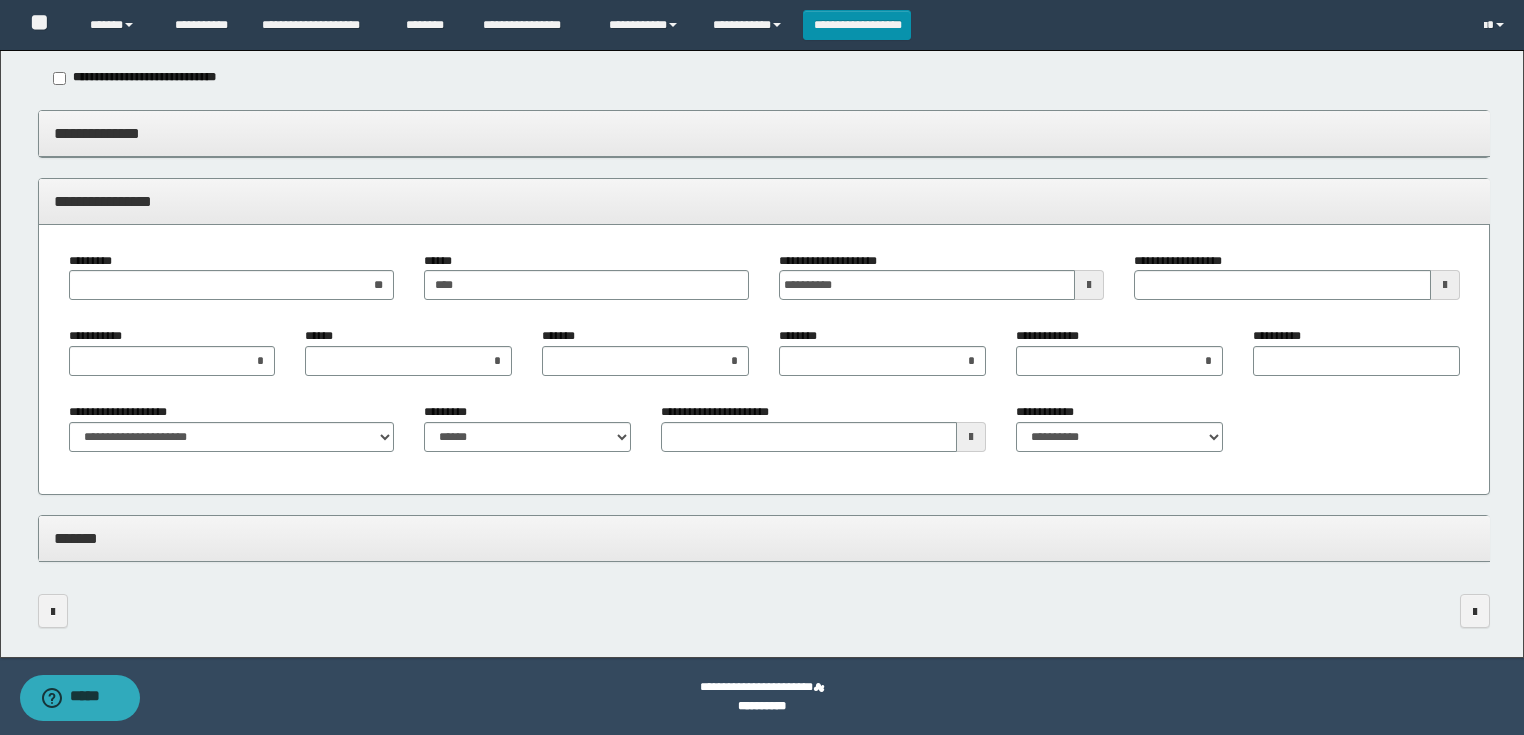 type 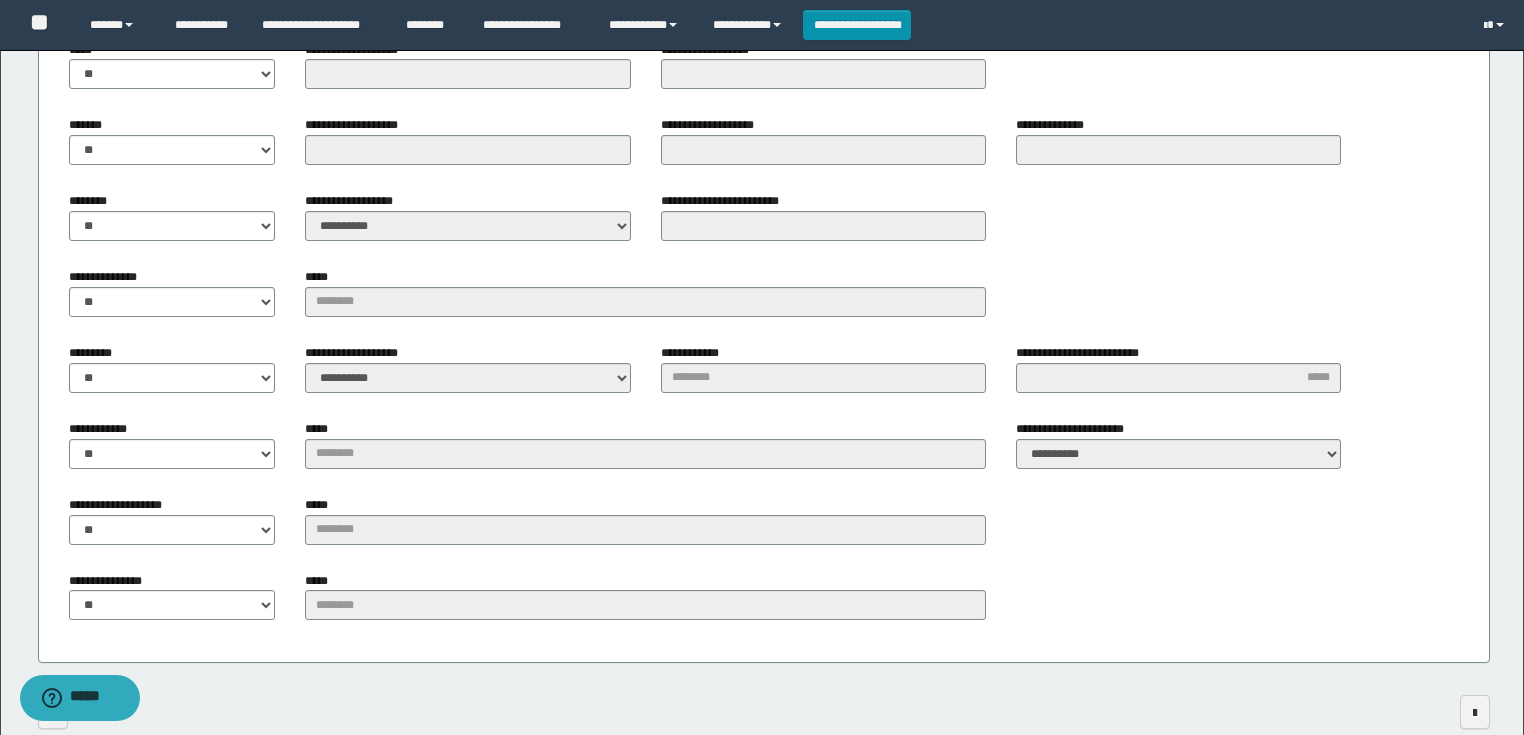 scroll, scrollTop: 773, scrollLeft: 0, axis: vertical 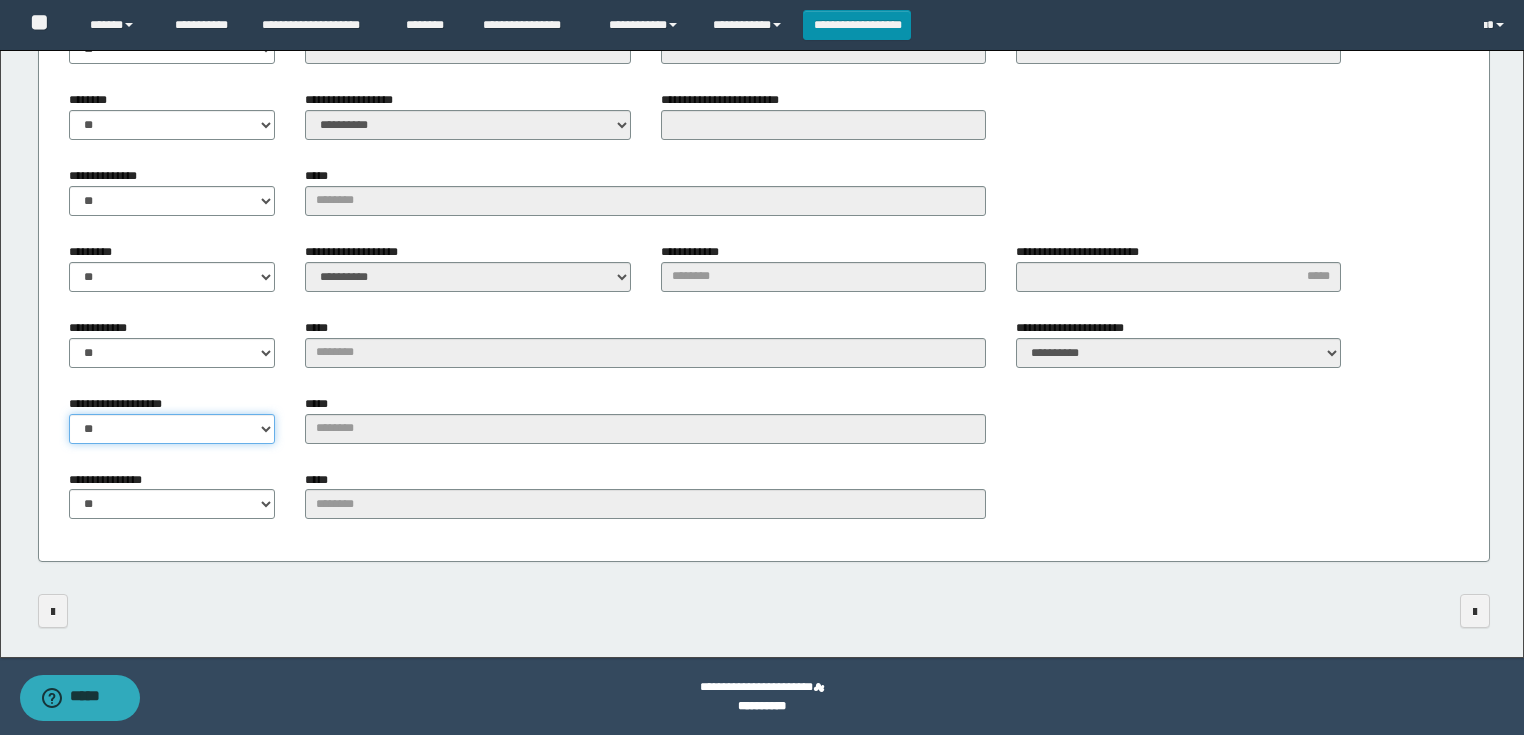 click on "**
**" at bounding box center (172, 429) 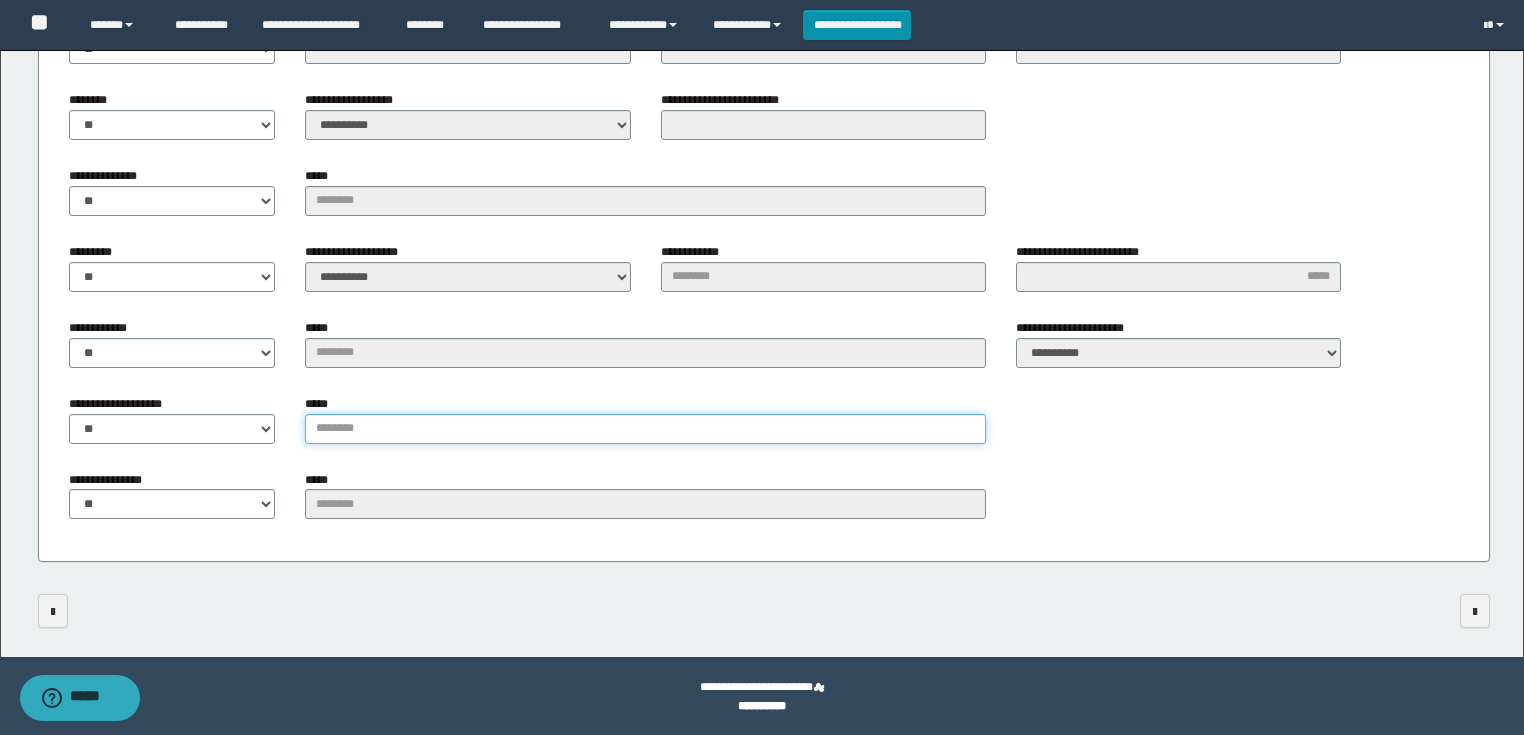 click on "*****" at bounding box center [645, 429] 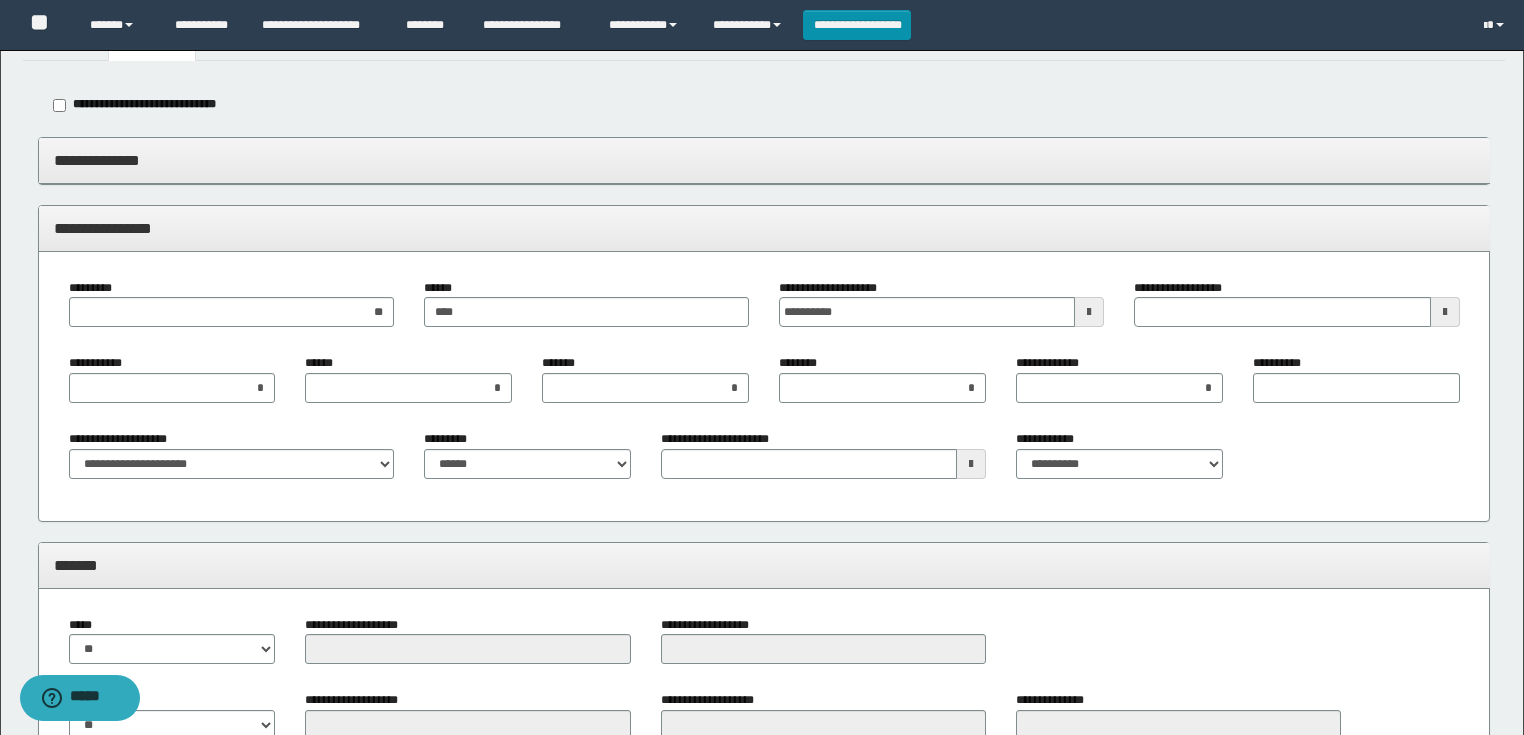 scroll, scrollTop: 0, scrollLeft: 0, axis: both 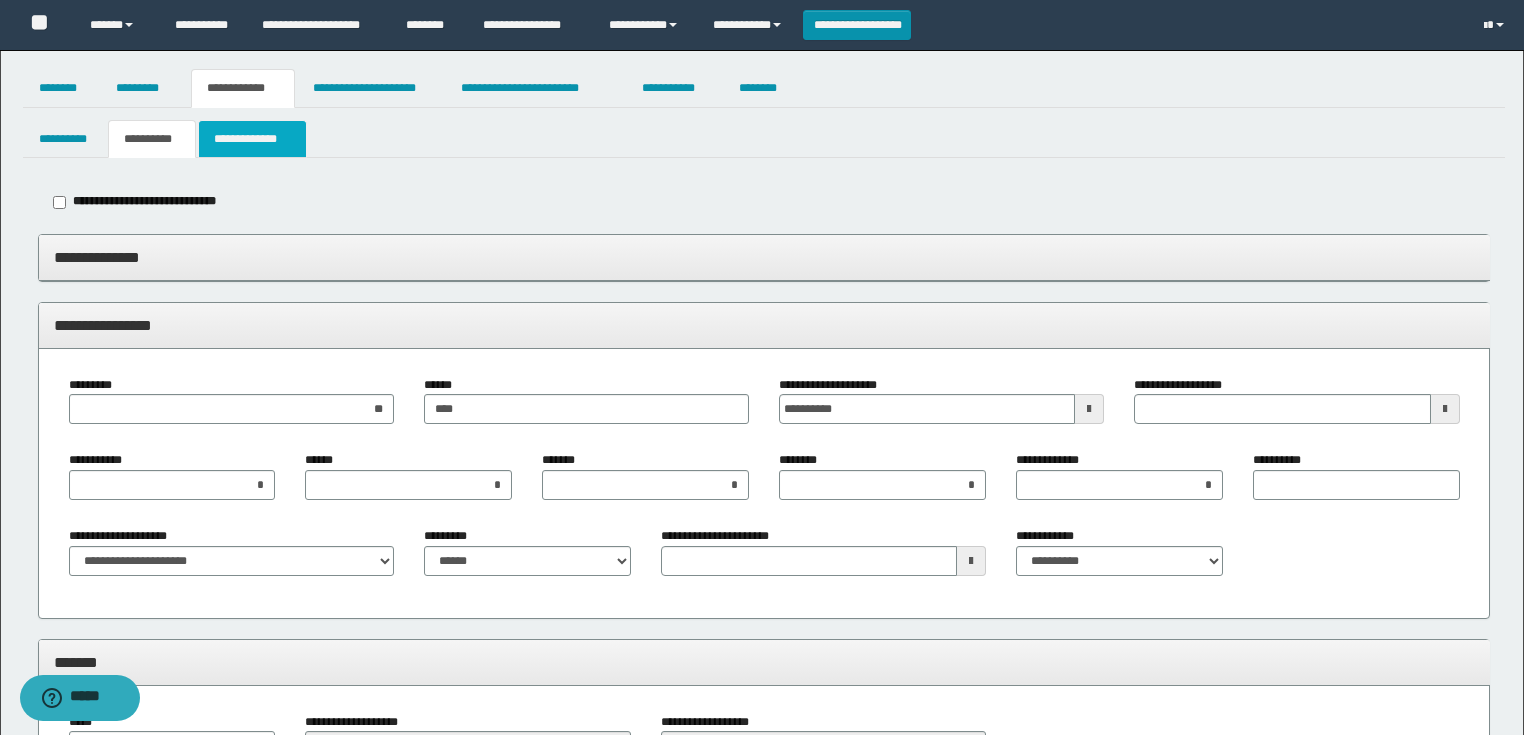 type on "**********" 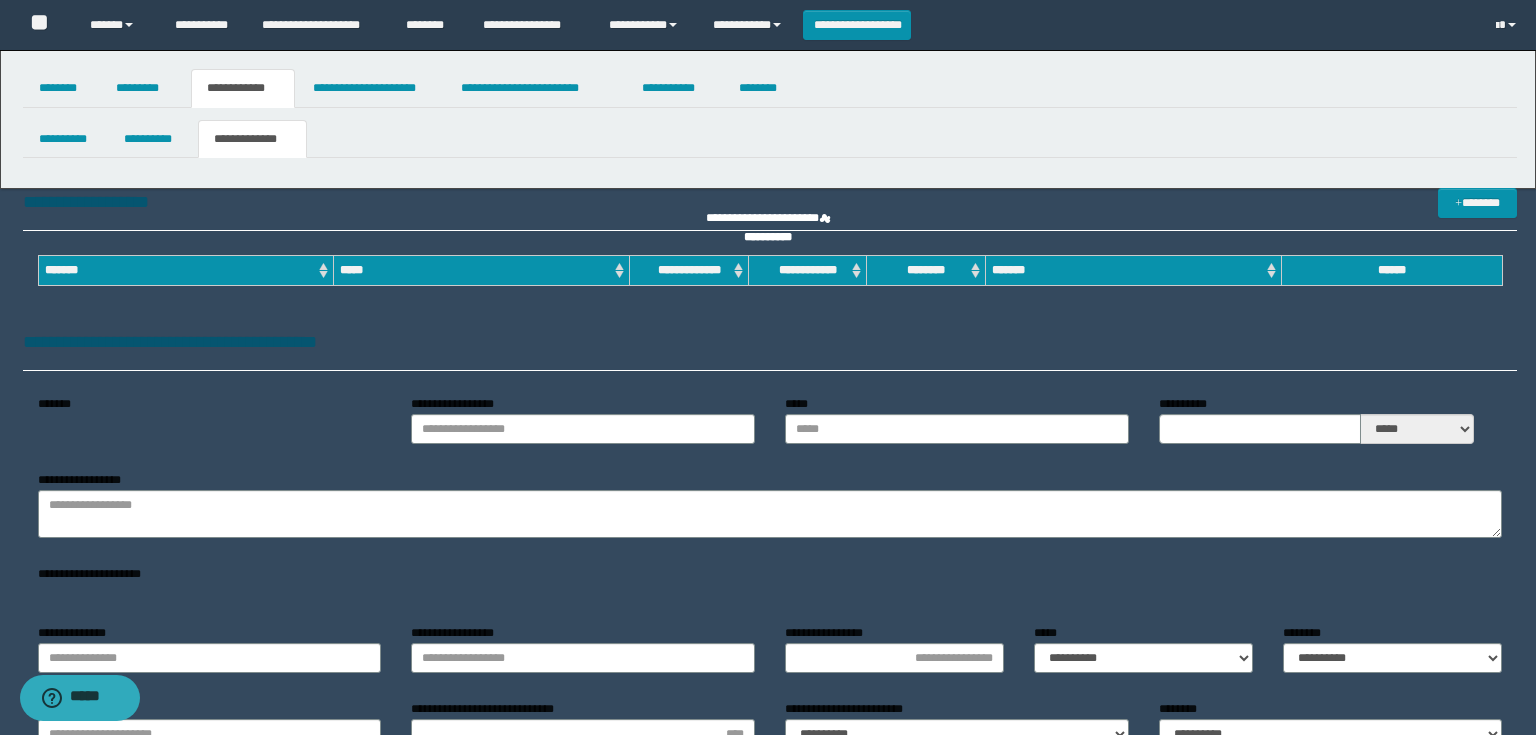 type on "**********" 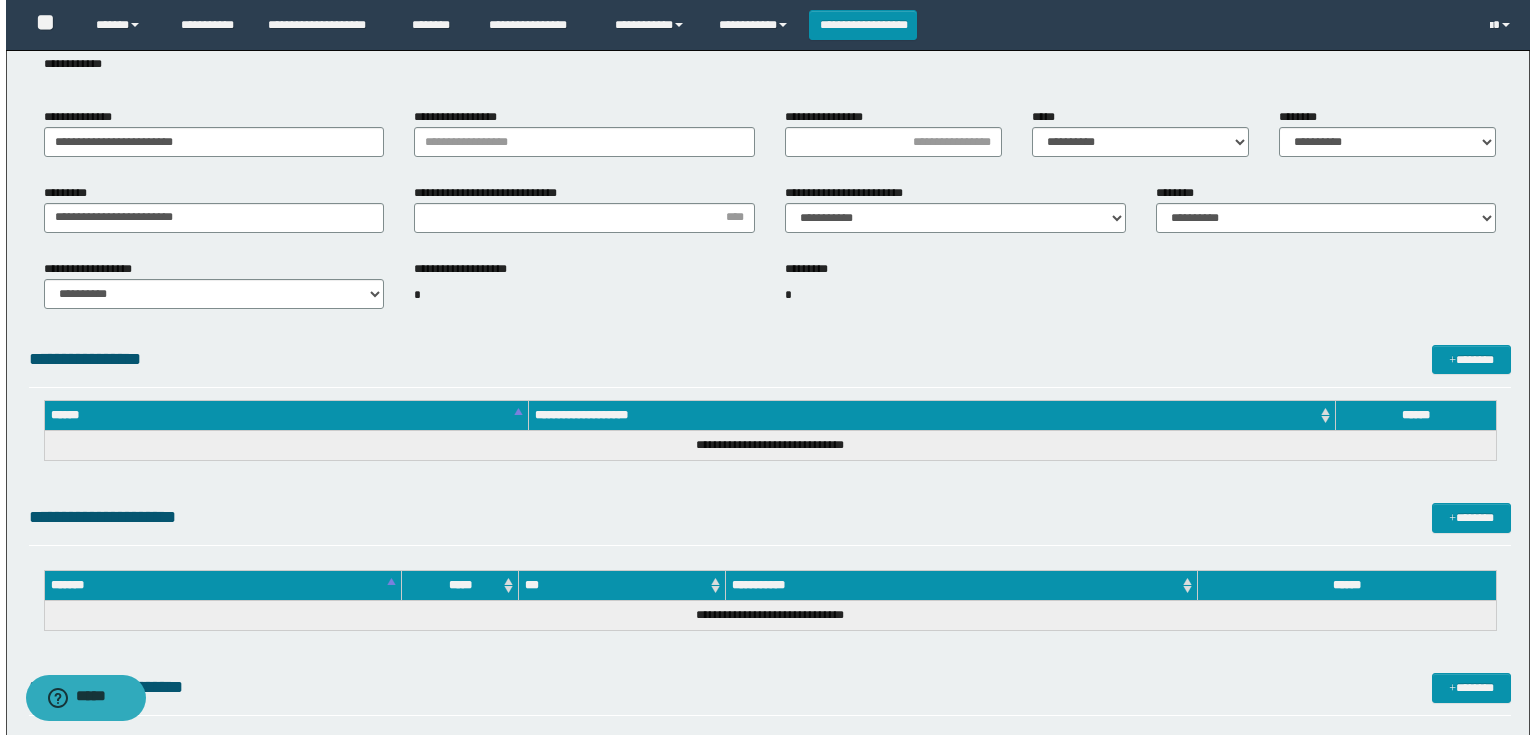 scroll, scrollTop: 640, scrollLeft: 0, axis: vertical 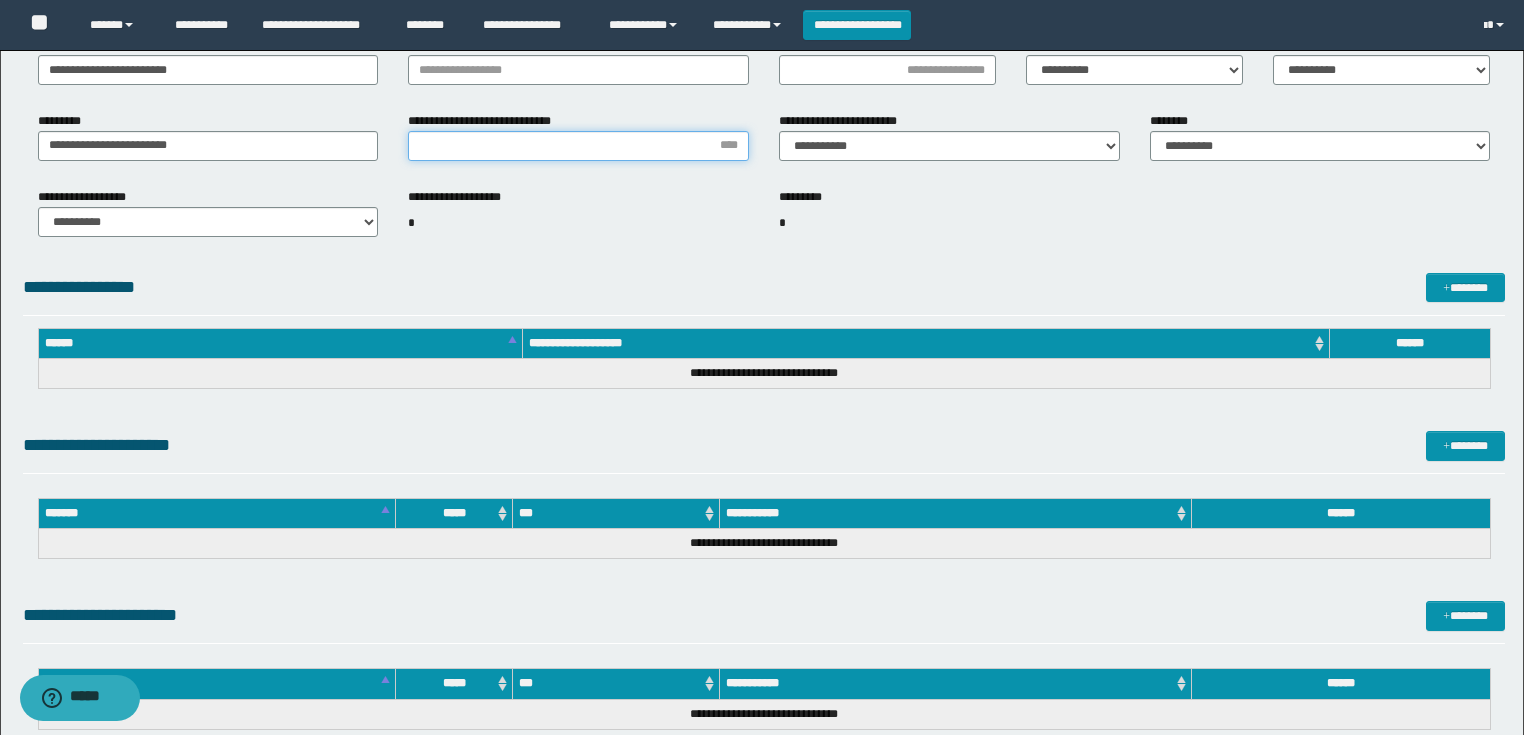click on "**********" at bounding box center [578, 146] 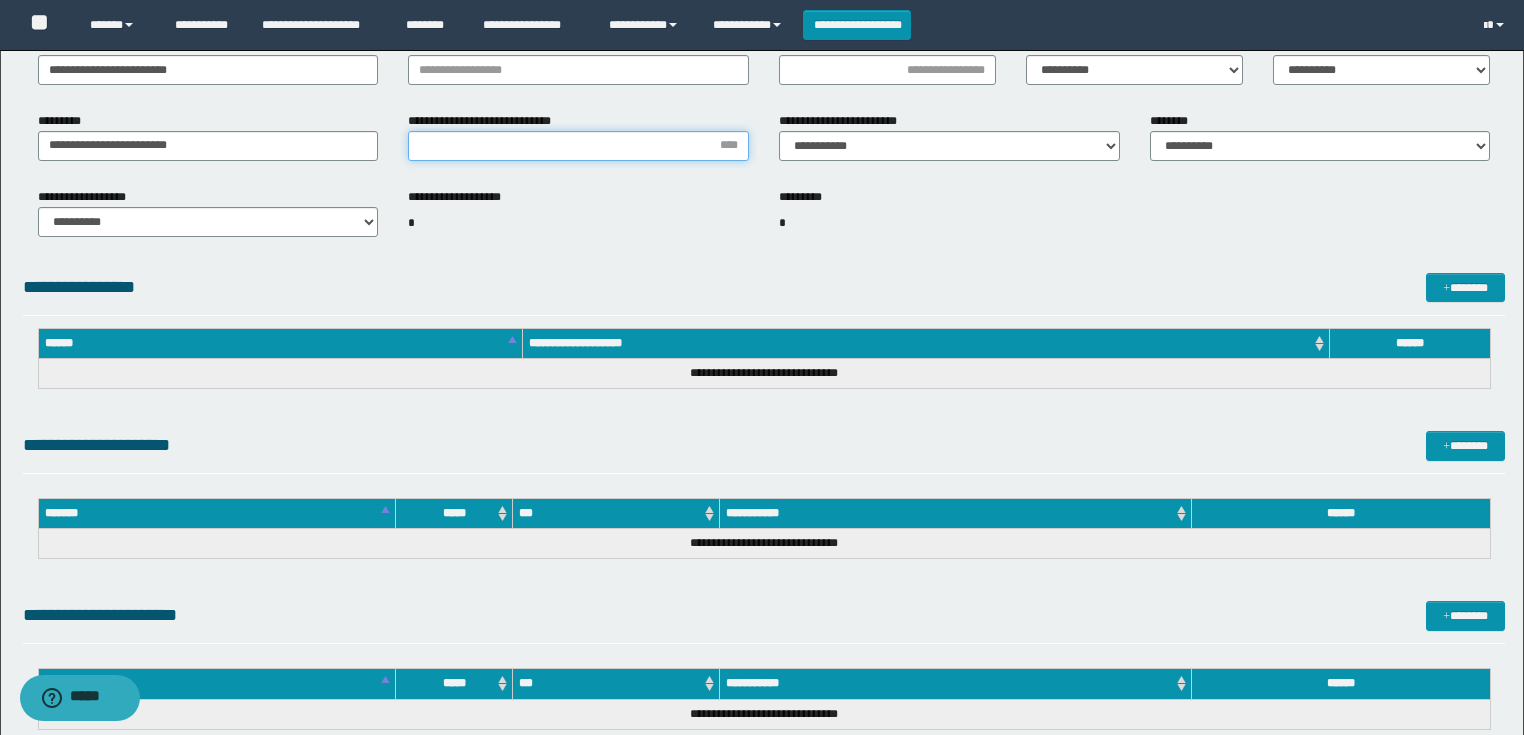 type on "*" 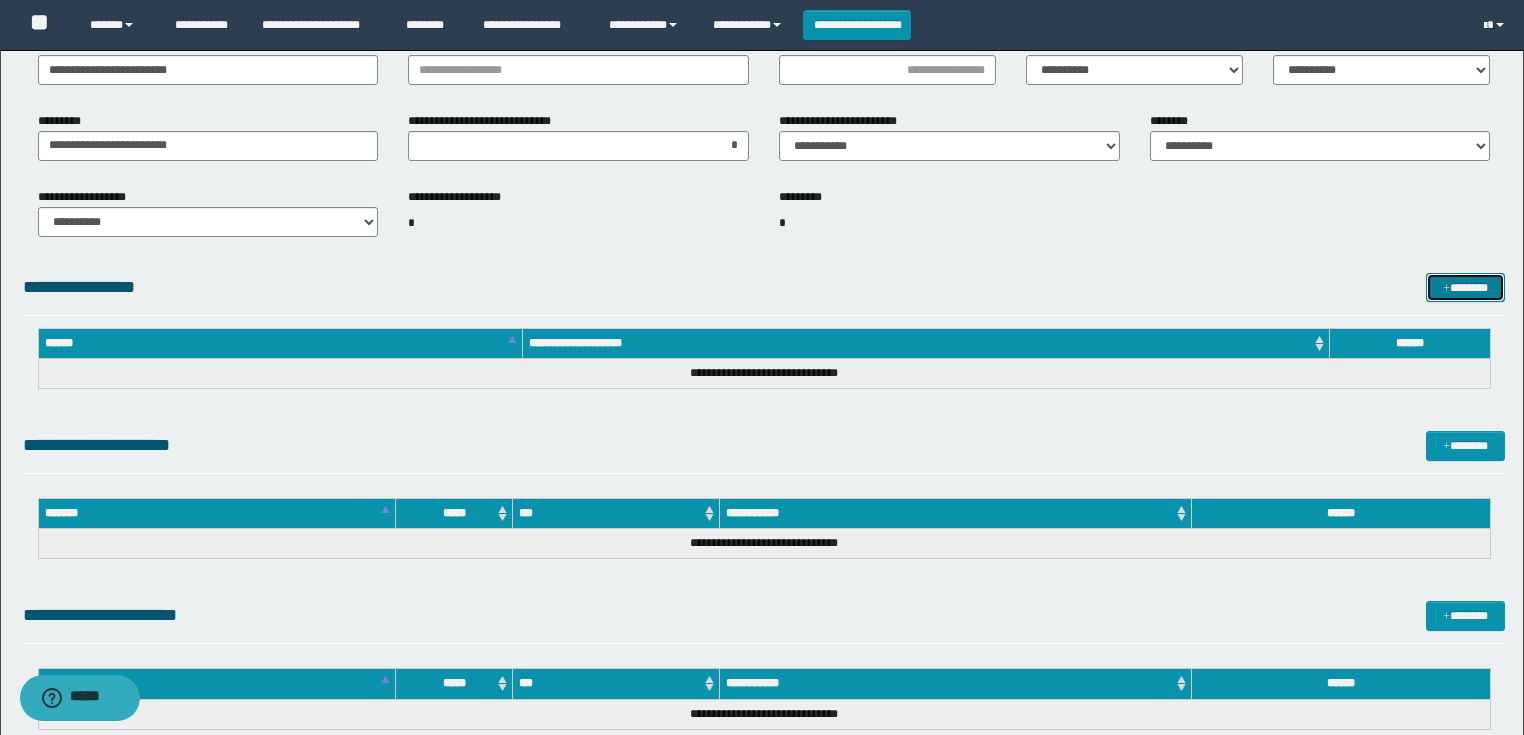 click on "*******" at bounding box center [1465, 288] 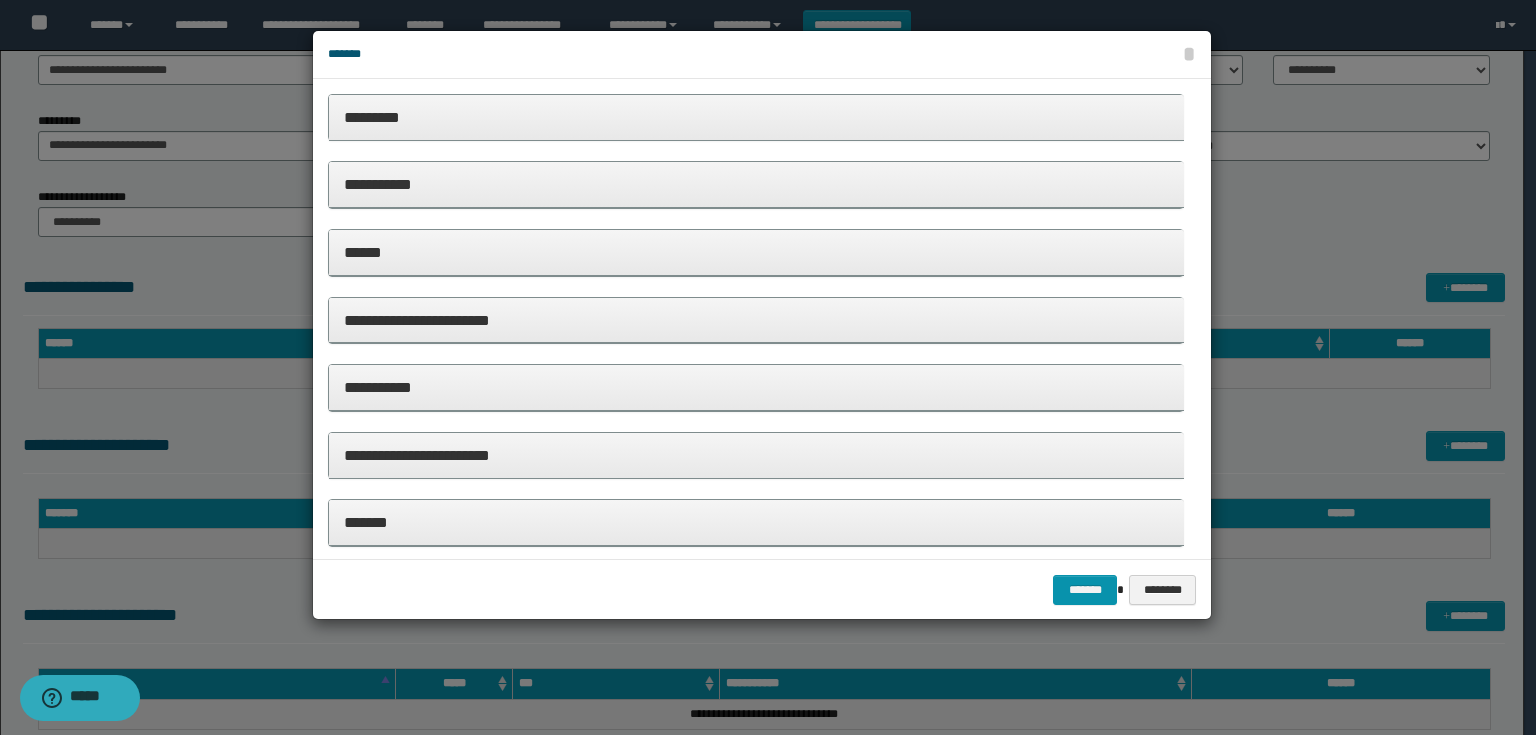 click on "**********" at bounding box center [756, 184] 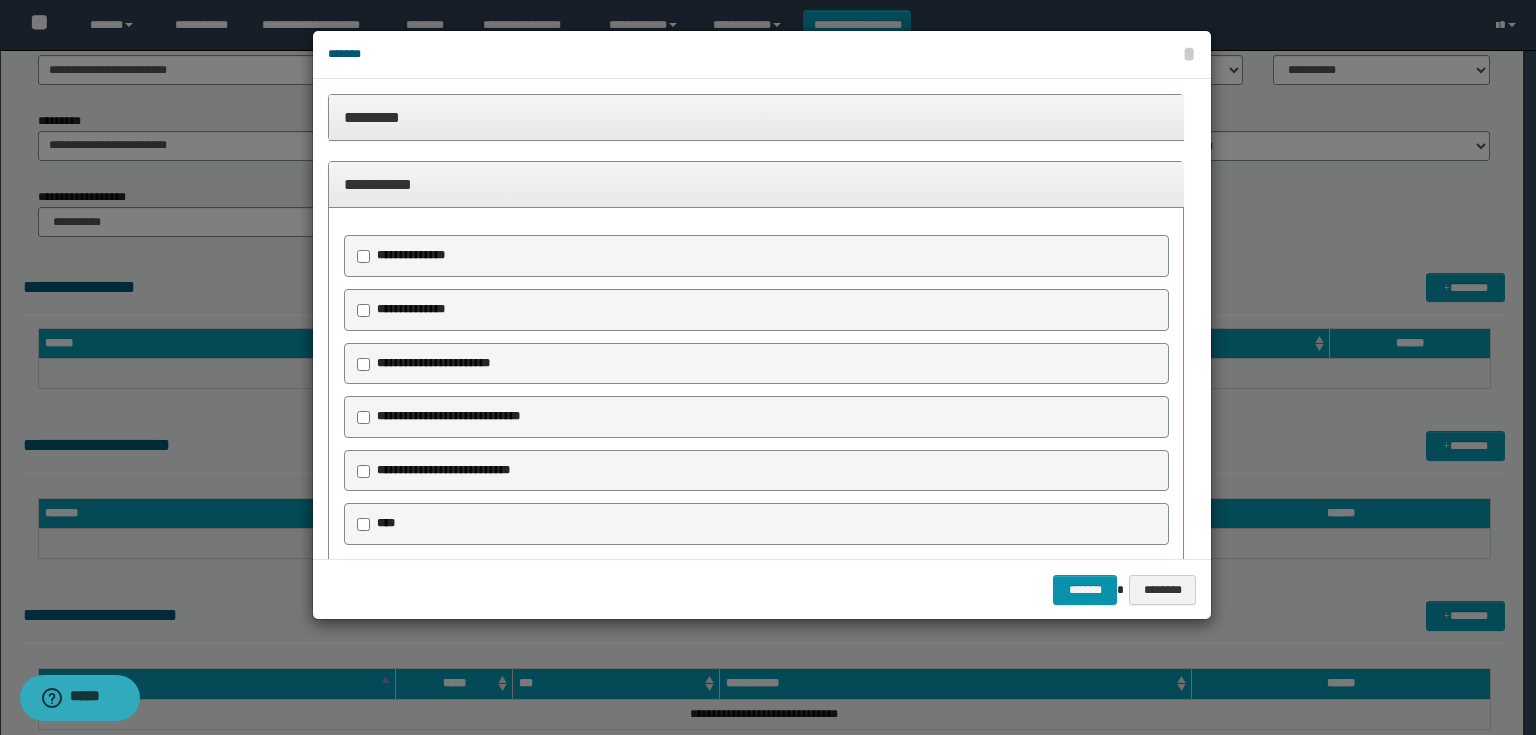click on "**********" at bounding box center (433, 363) 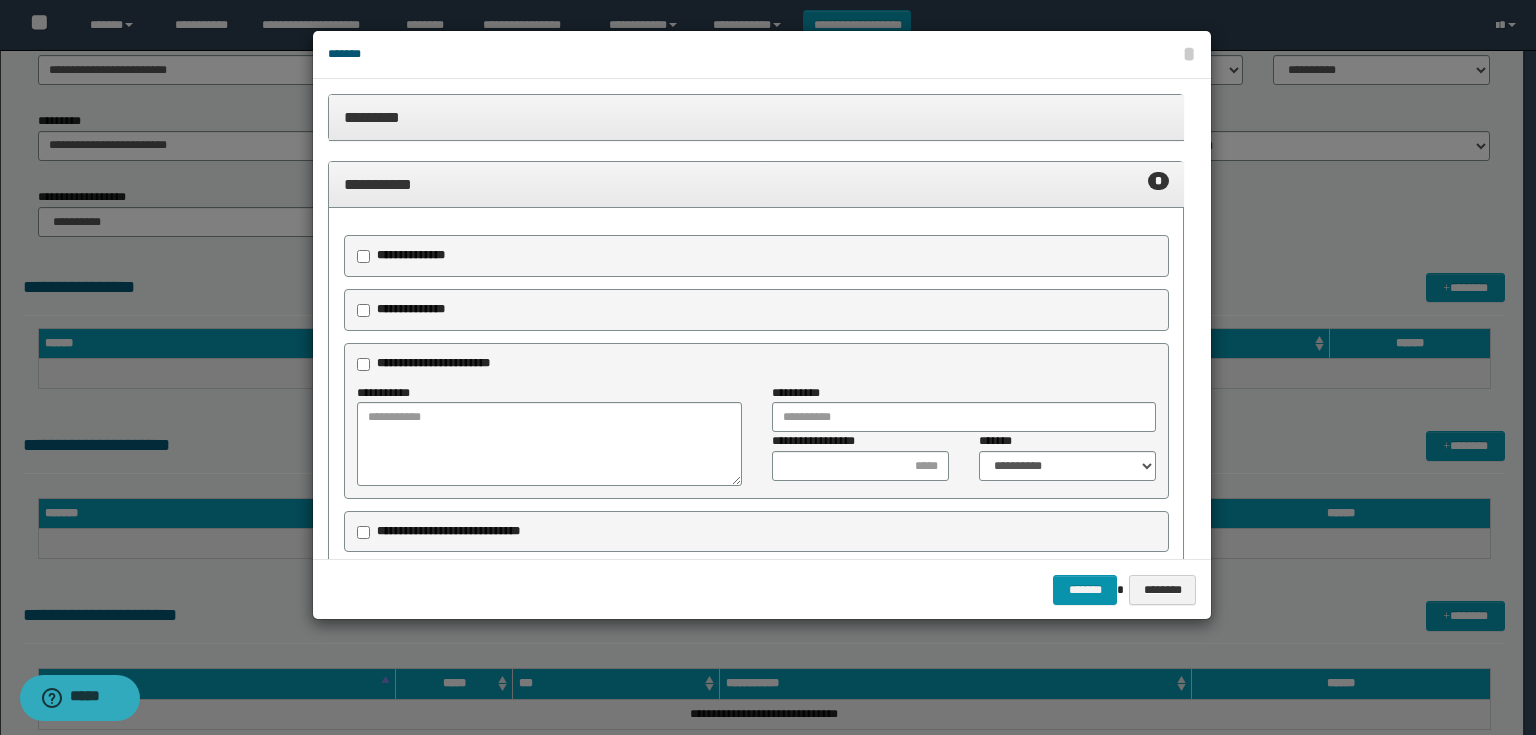 click on "**********" at bounding box center [406, 256] 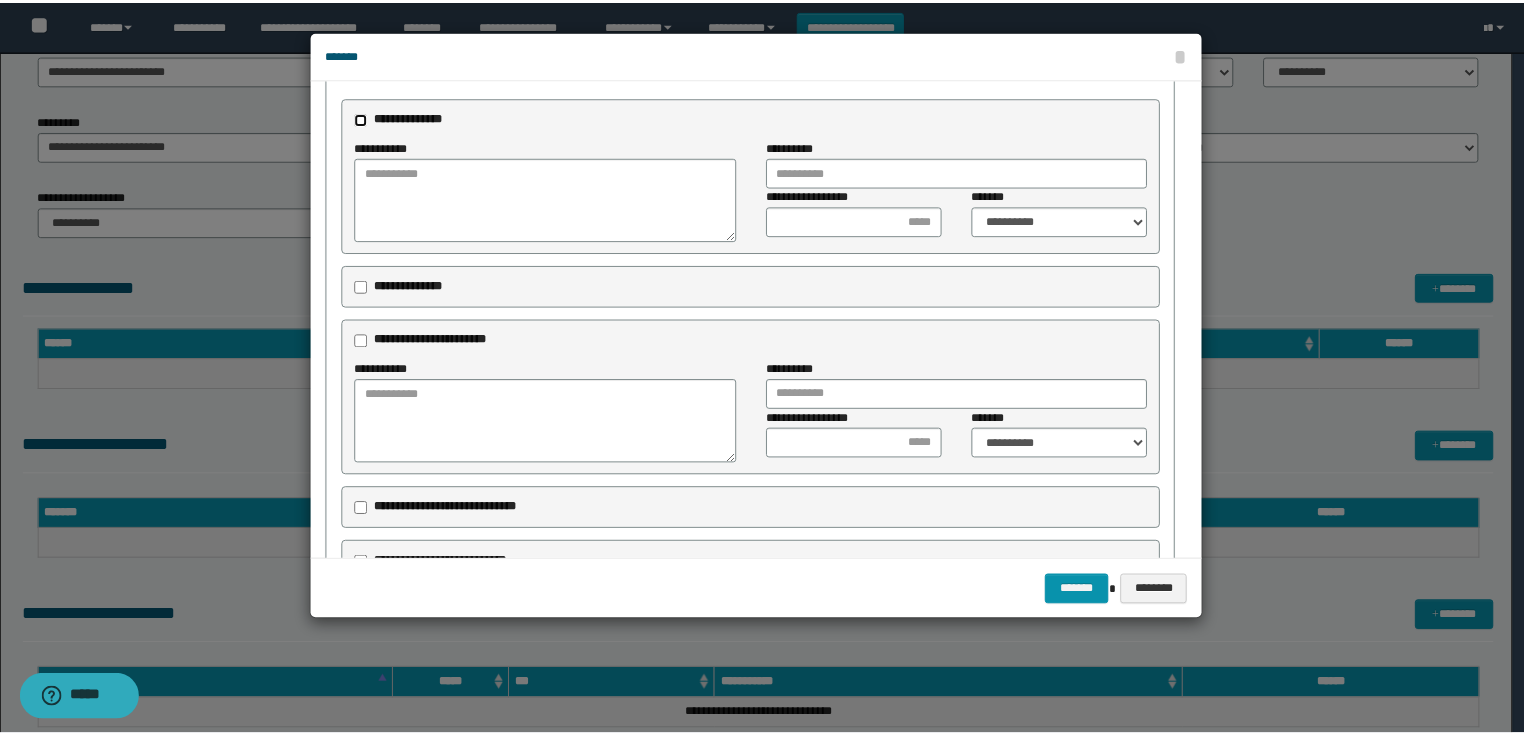 scroll, scrollTop: 320, scrollLeft: 0, axis: vertical 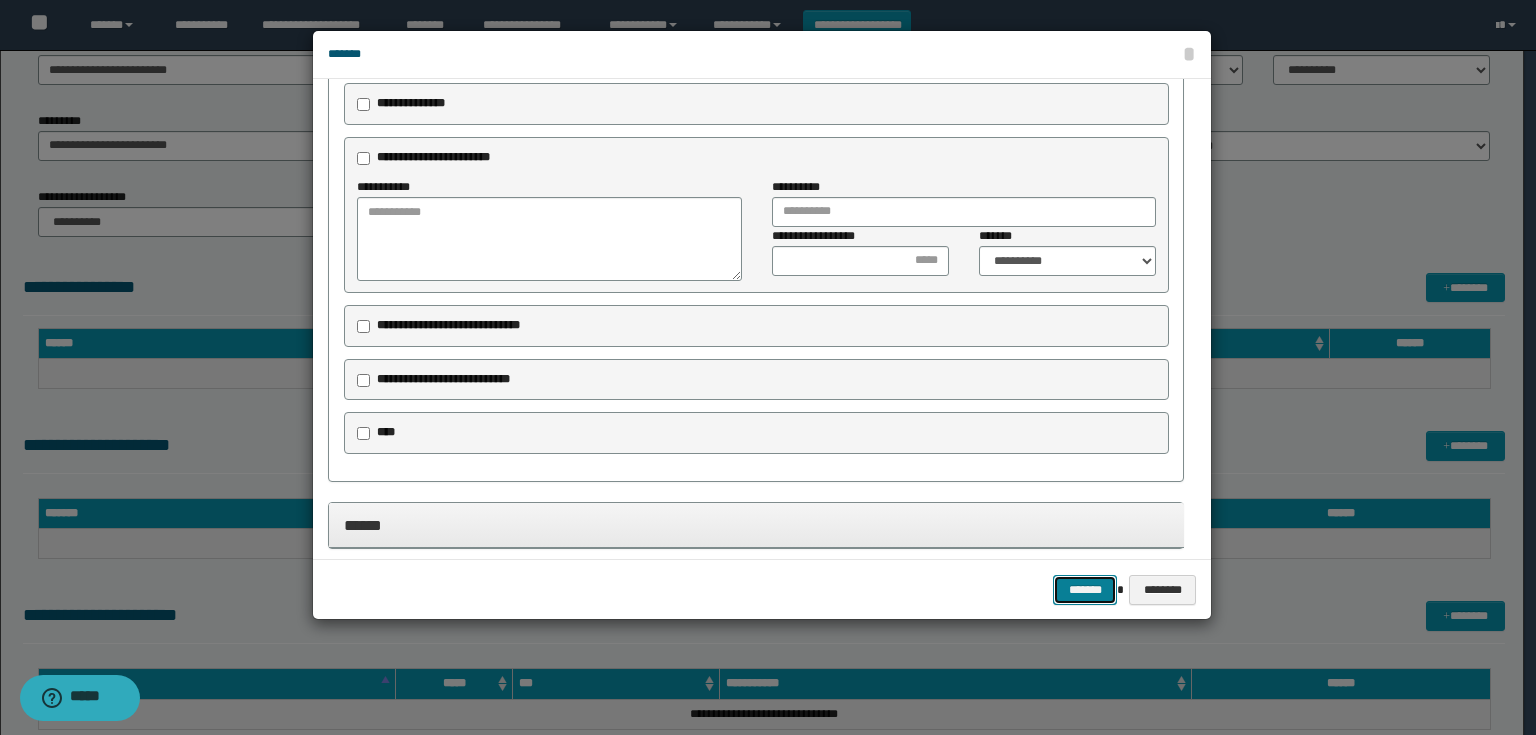 click on "*******" at bounding box center (1085, 590) 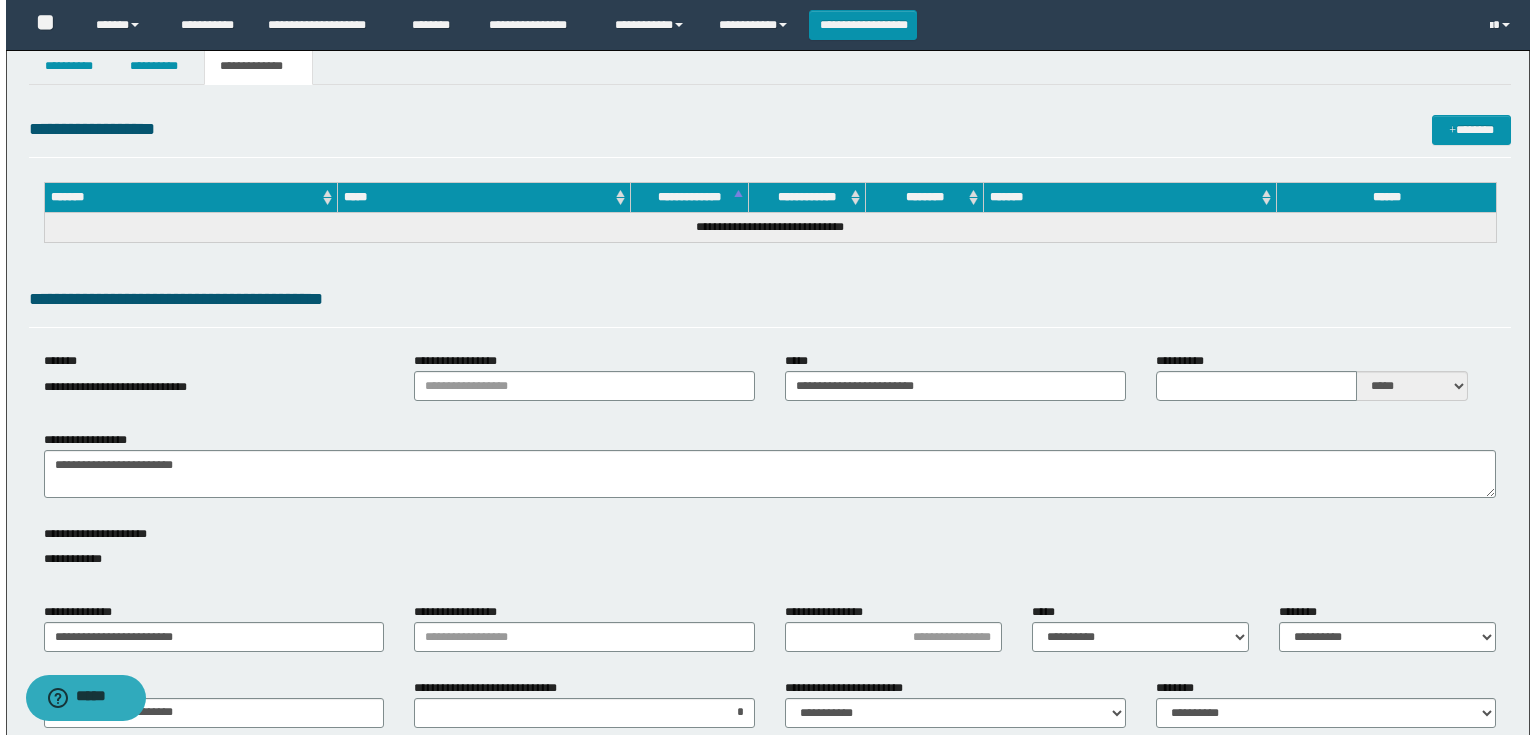 scroll, scrollTop: 0, scrollLeft: 0, axis: both 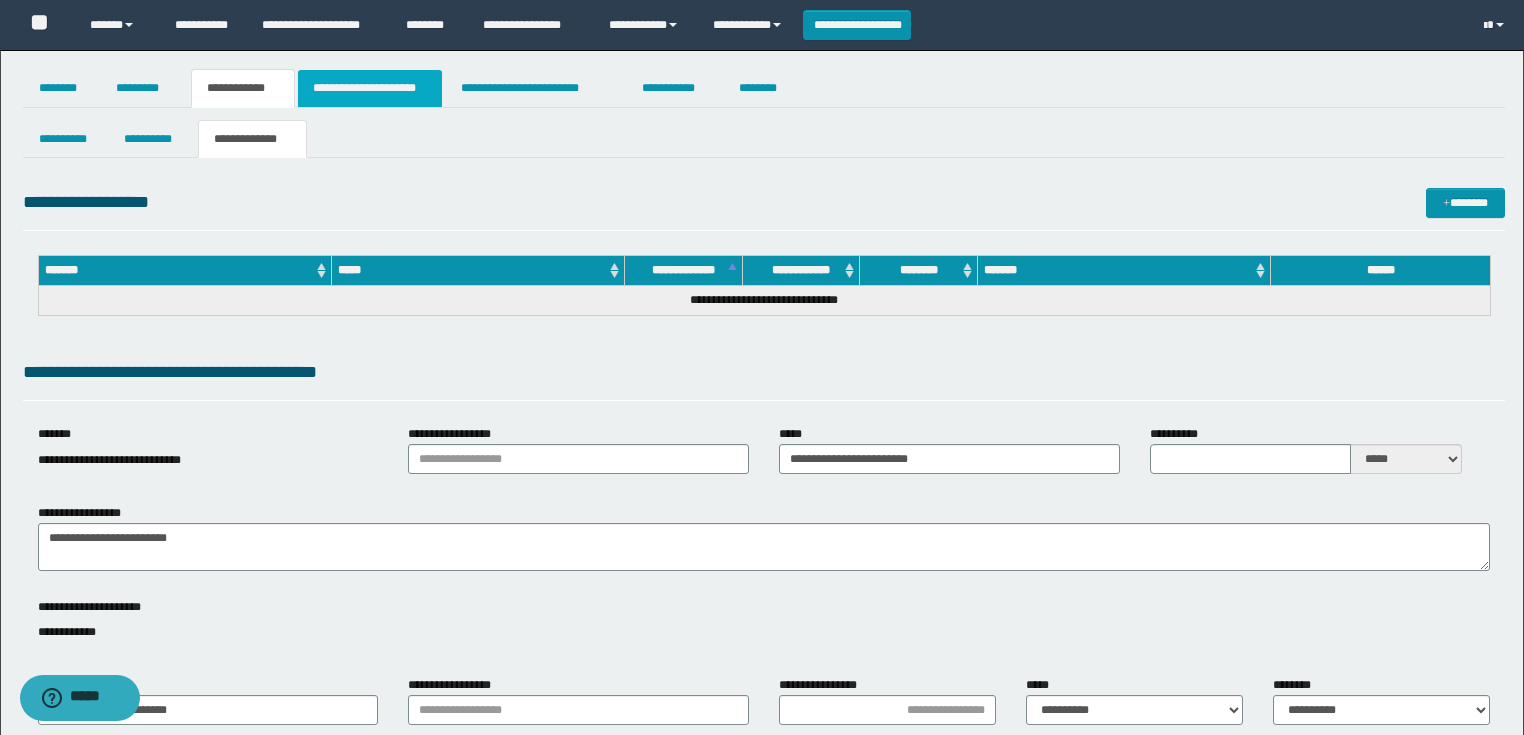 click on "**********" at bounding box center [370, 88] 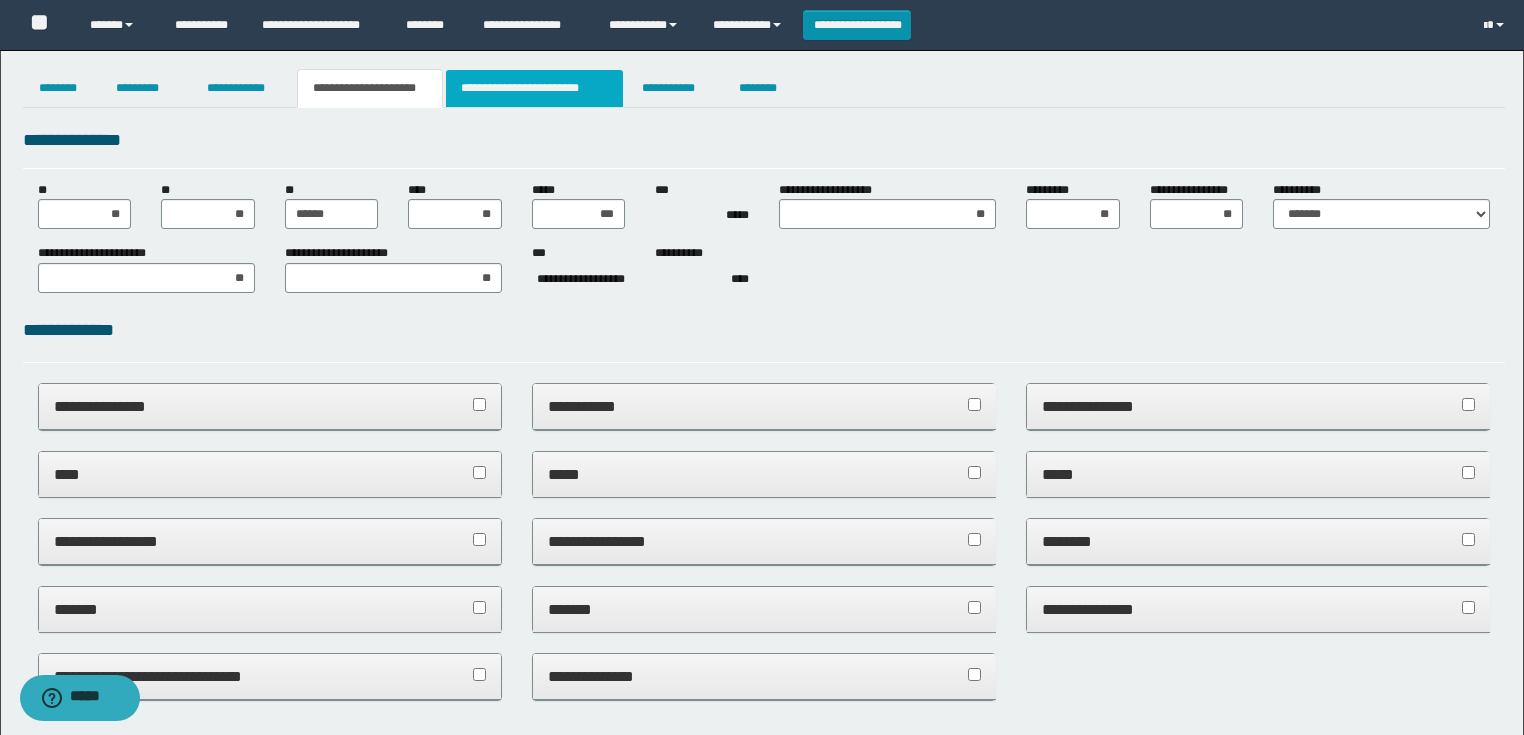 click on "**********" at bounding box center (534, 88) 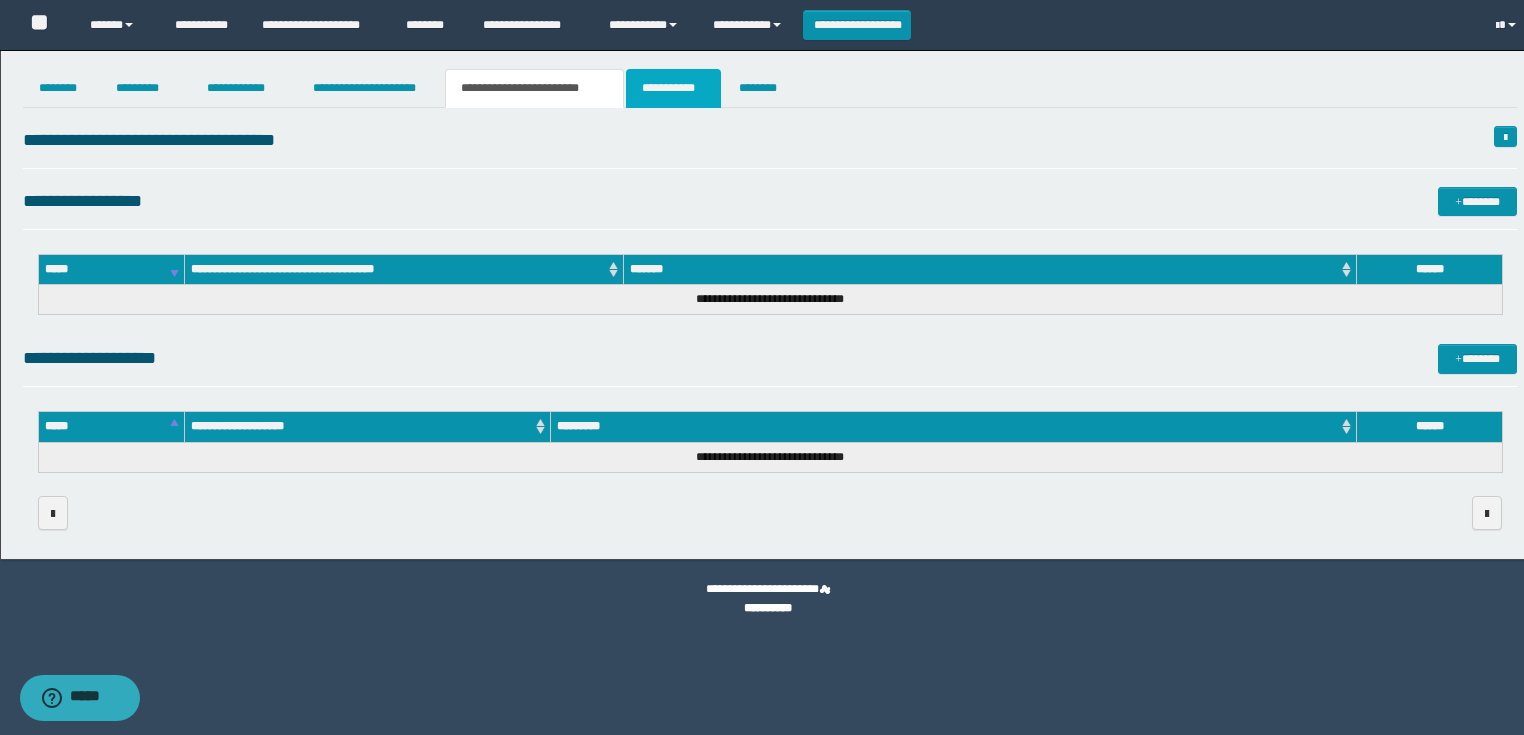 click on "**********" at bounding box center (673, 88) 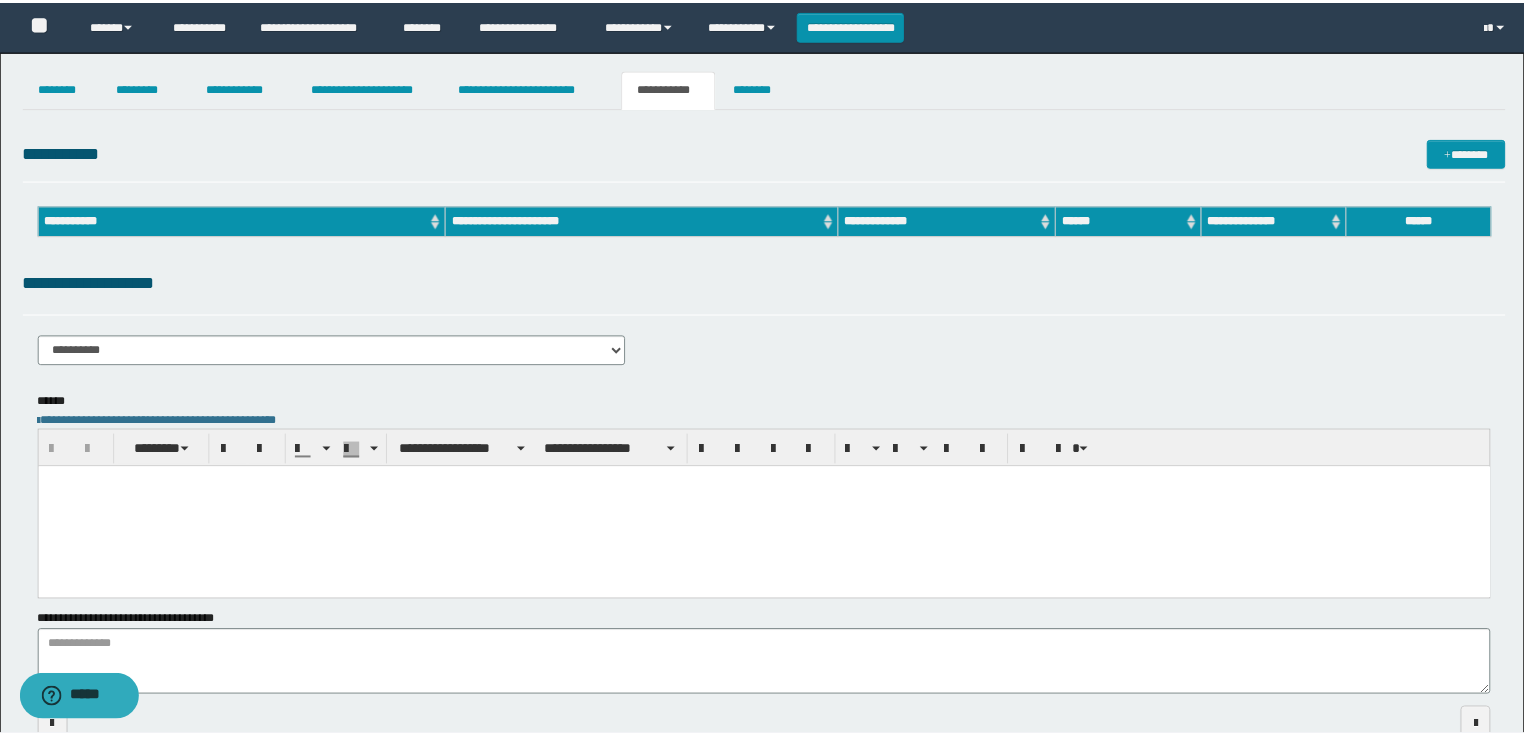 scroll, scrollTop: 0, scrollLeft: 0, axis: both 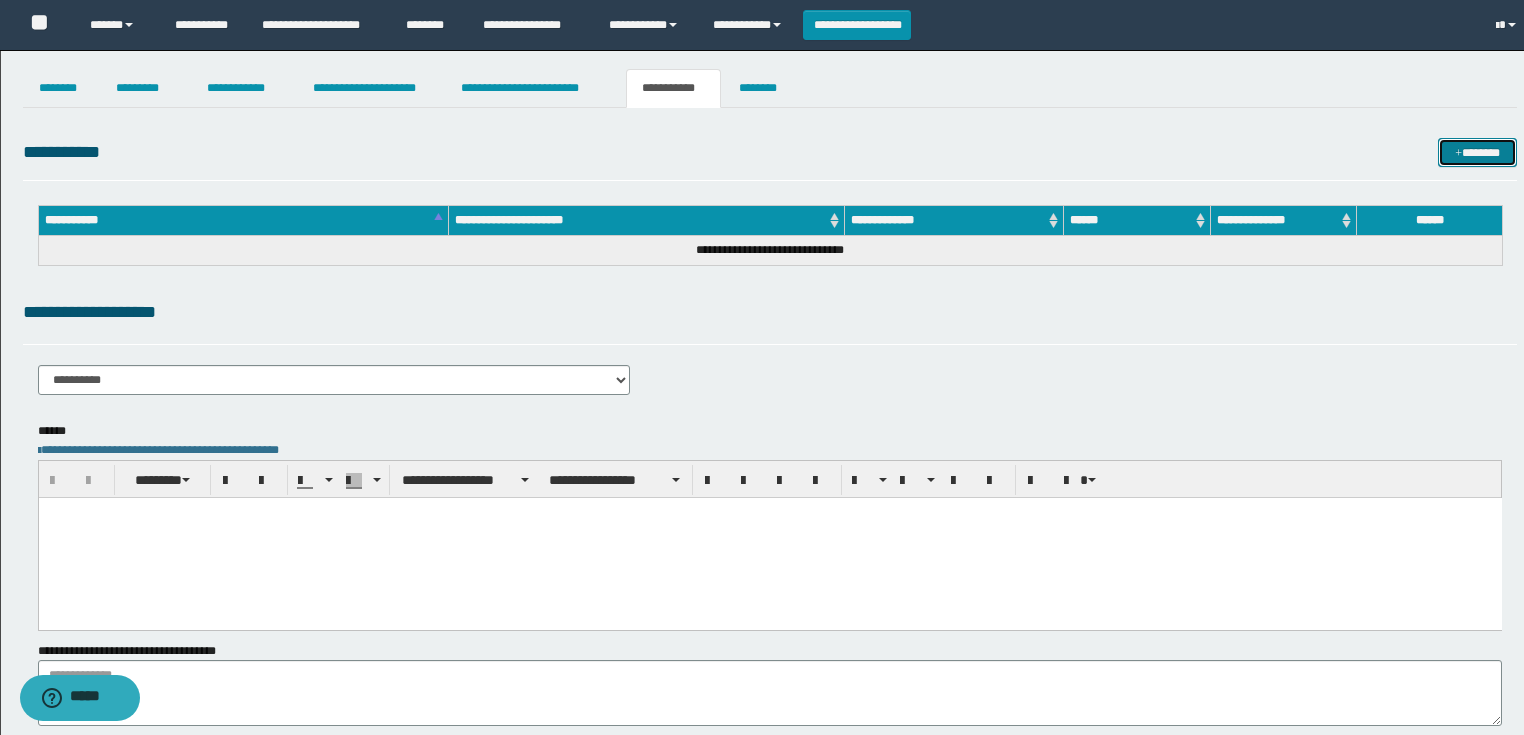 click on "*******" at bounding box center (1477, 153) 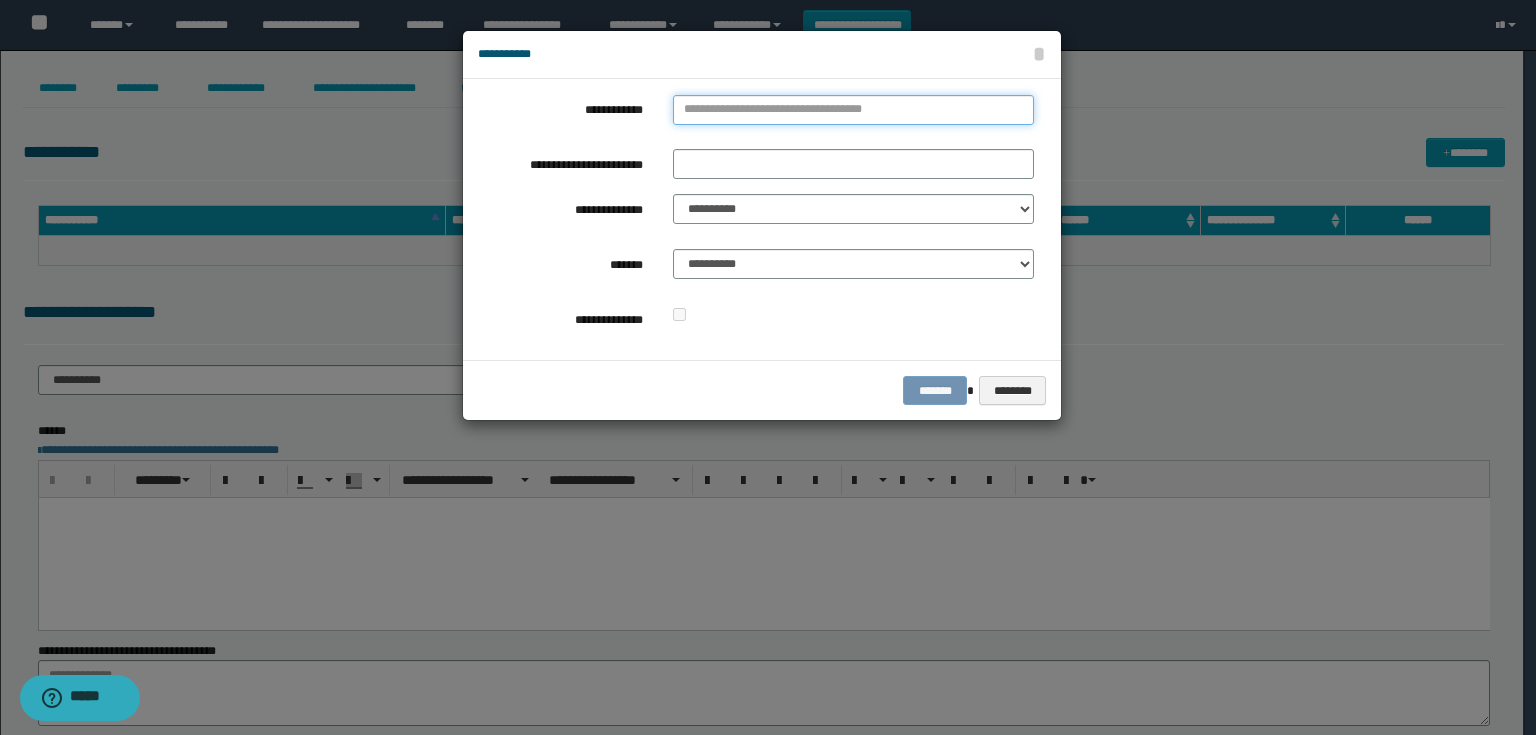 click on "**********" at bounding box center (853, 110) 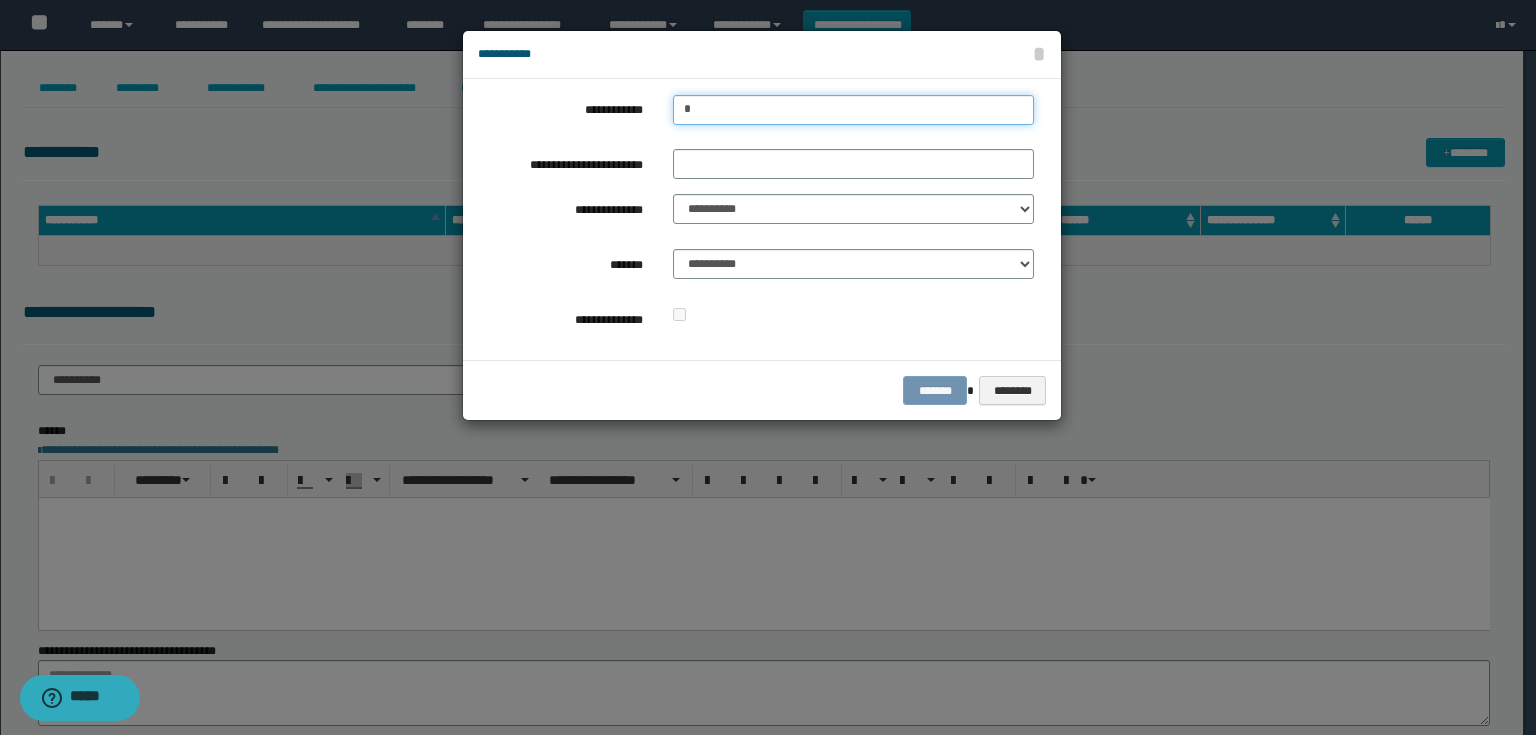 type on "**" 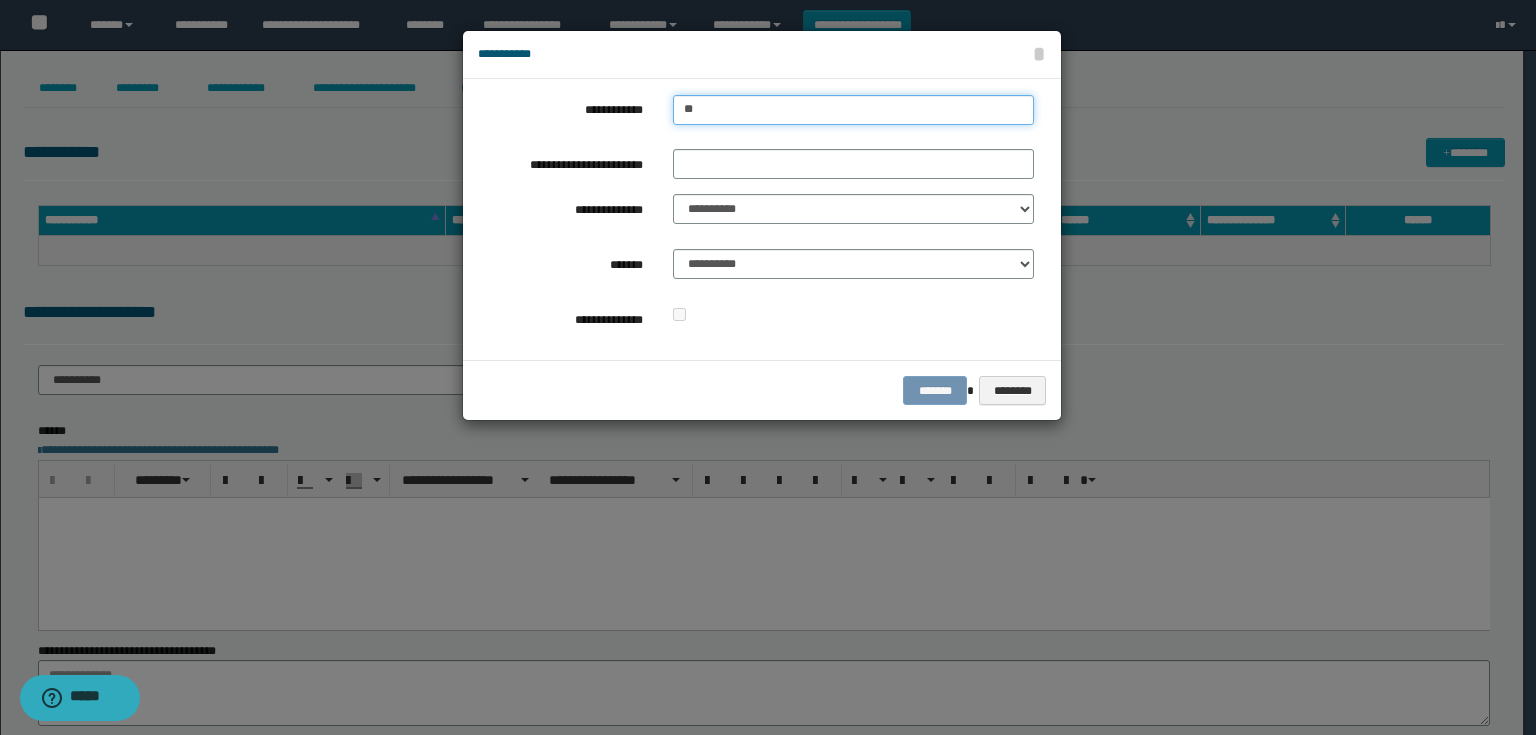 type on "**" 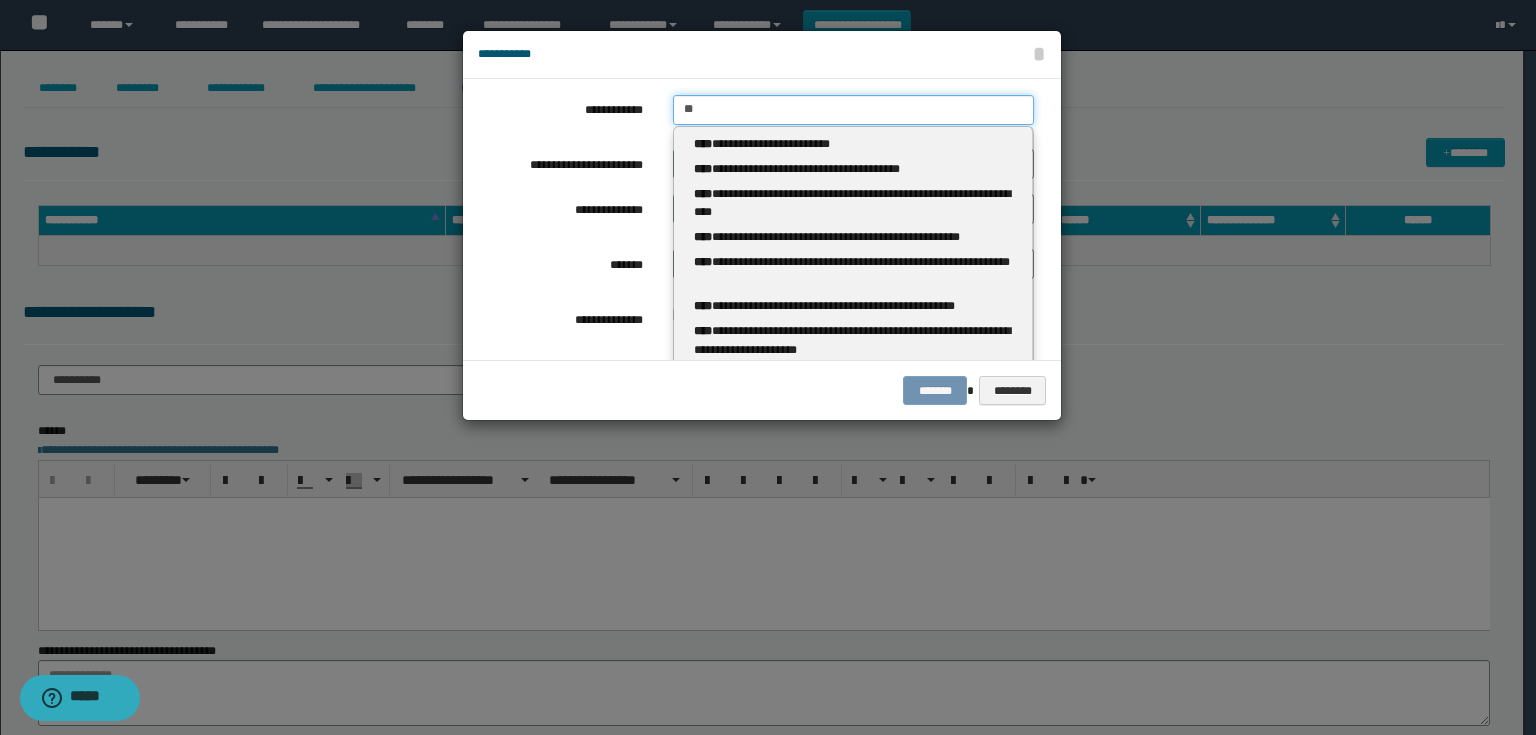 type 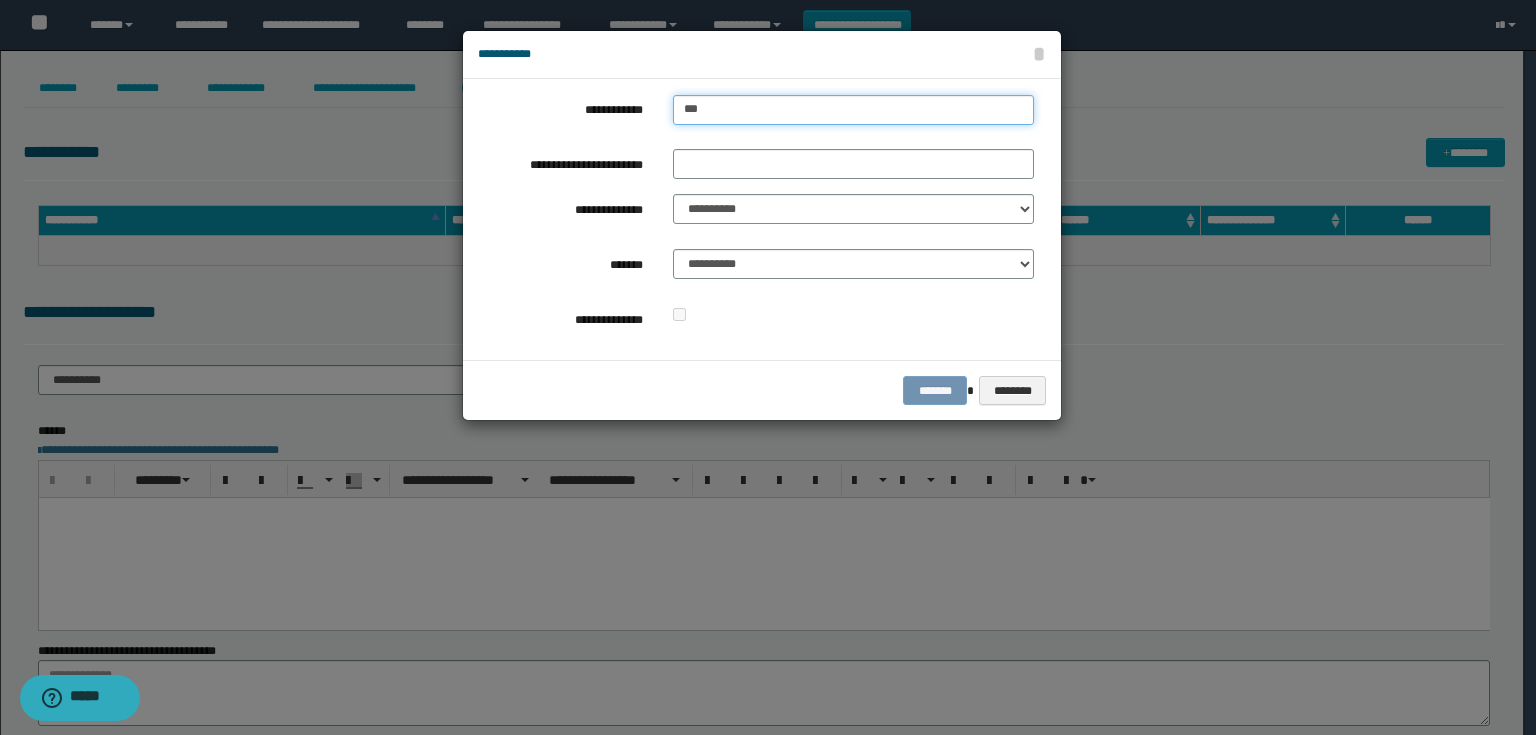 type on "****" 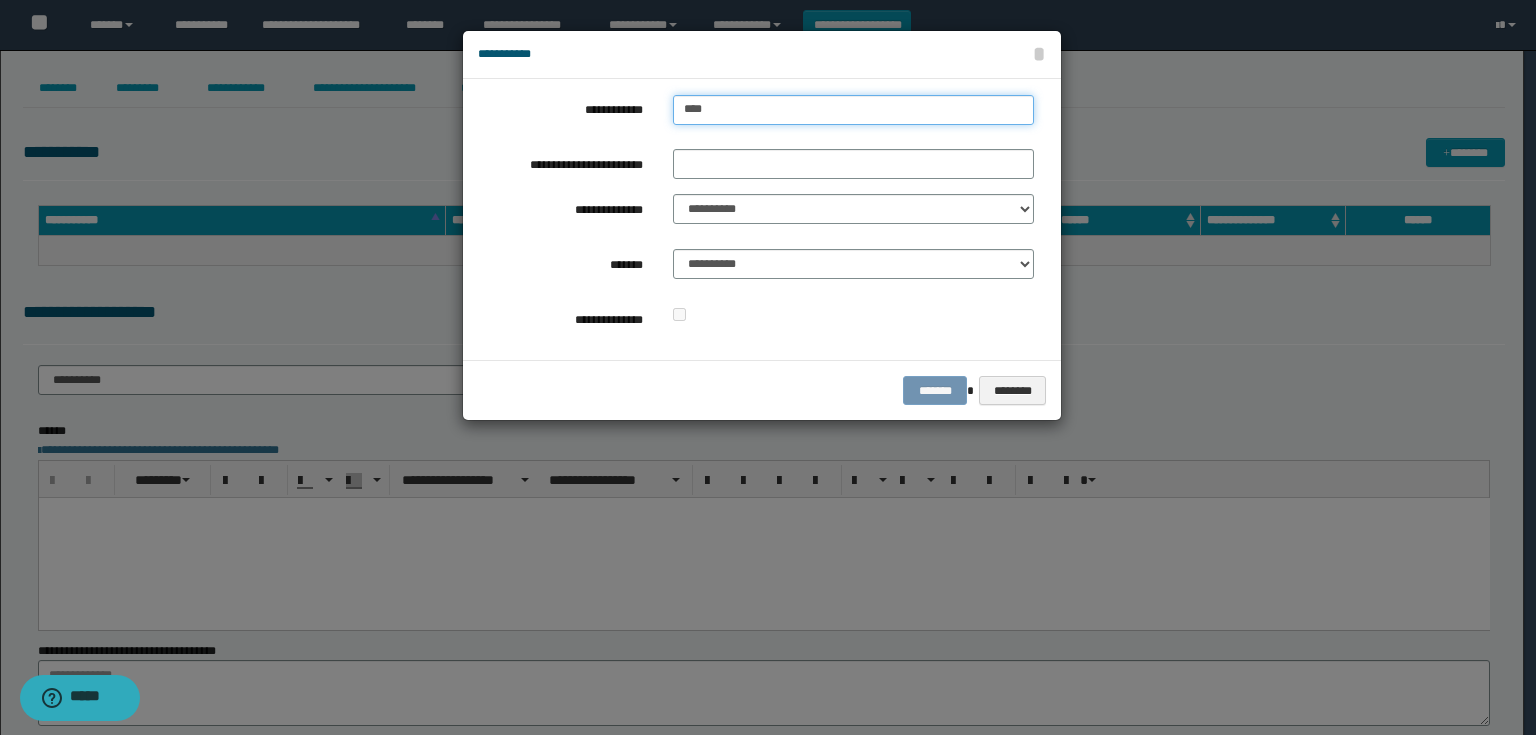type on "****" 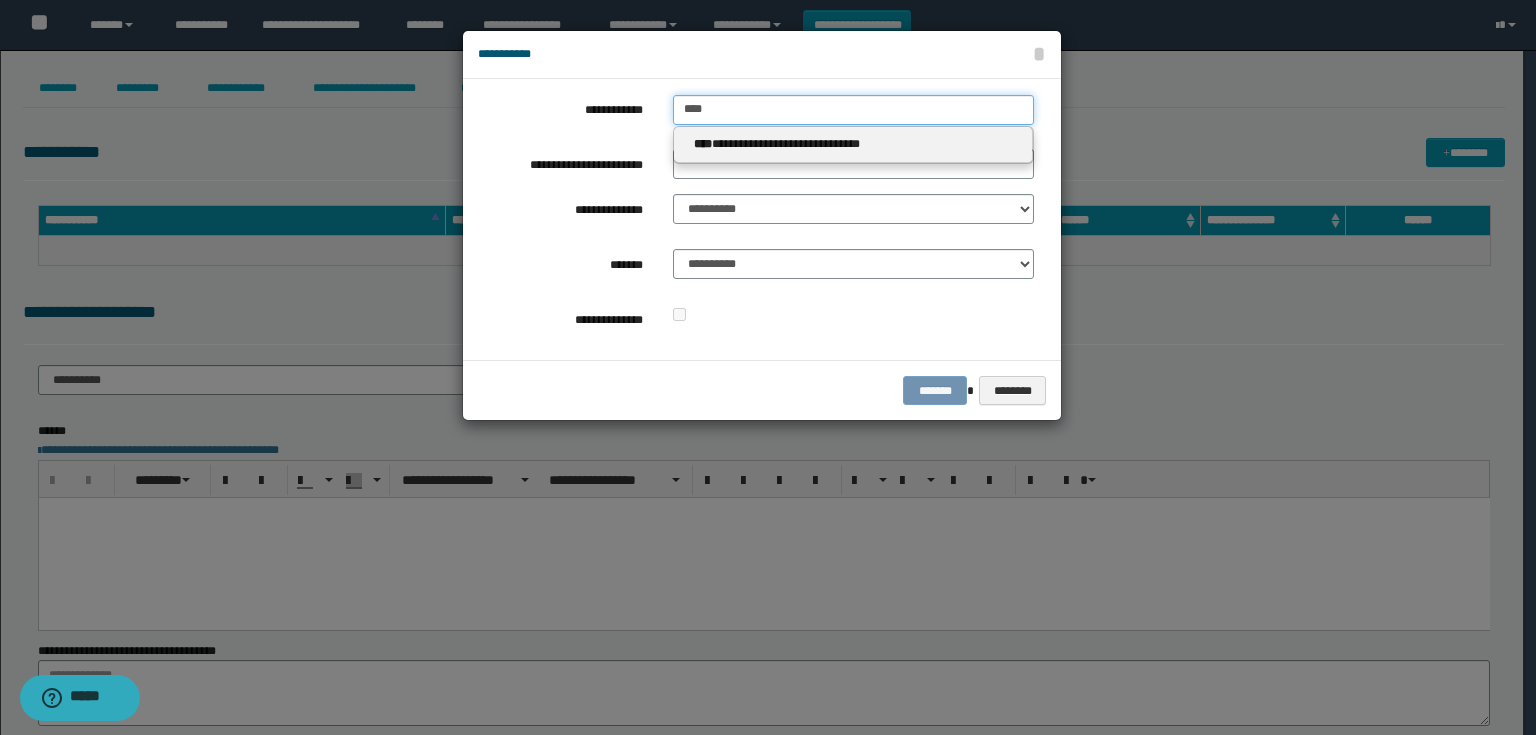 type on "****" 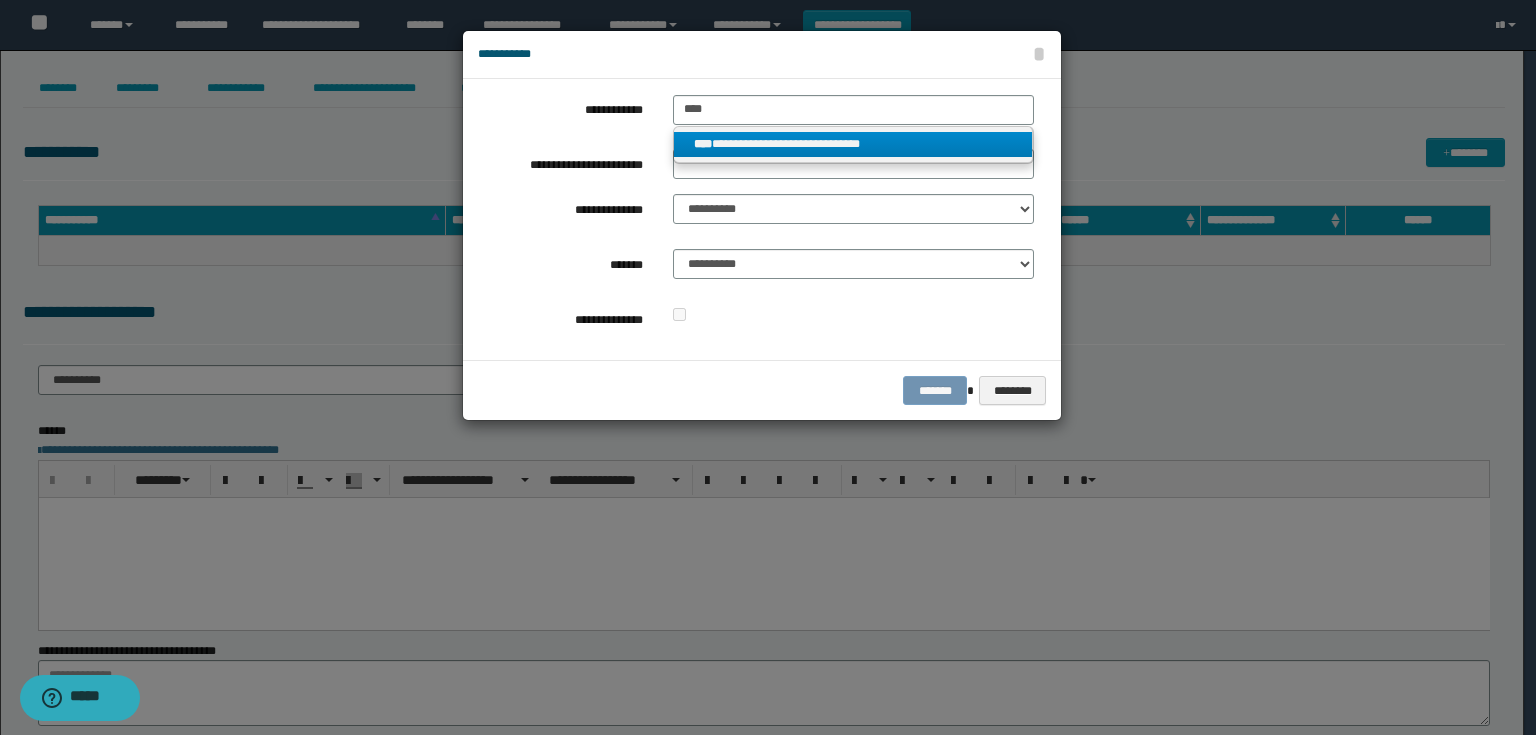 click on "**********" at bounding box center (853, 144) 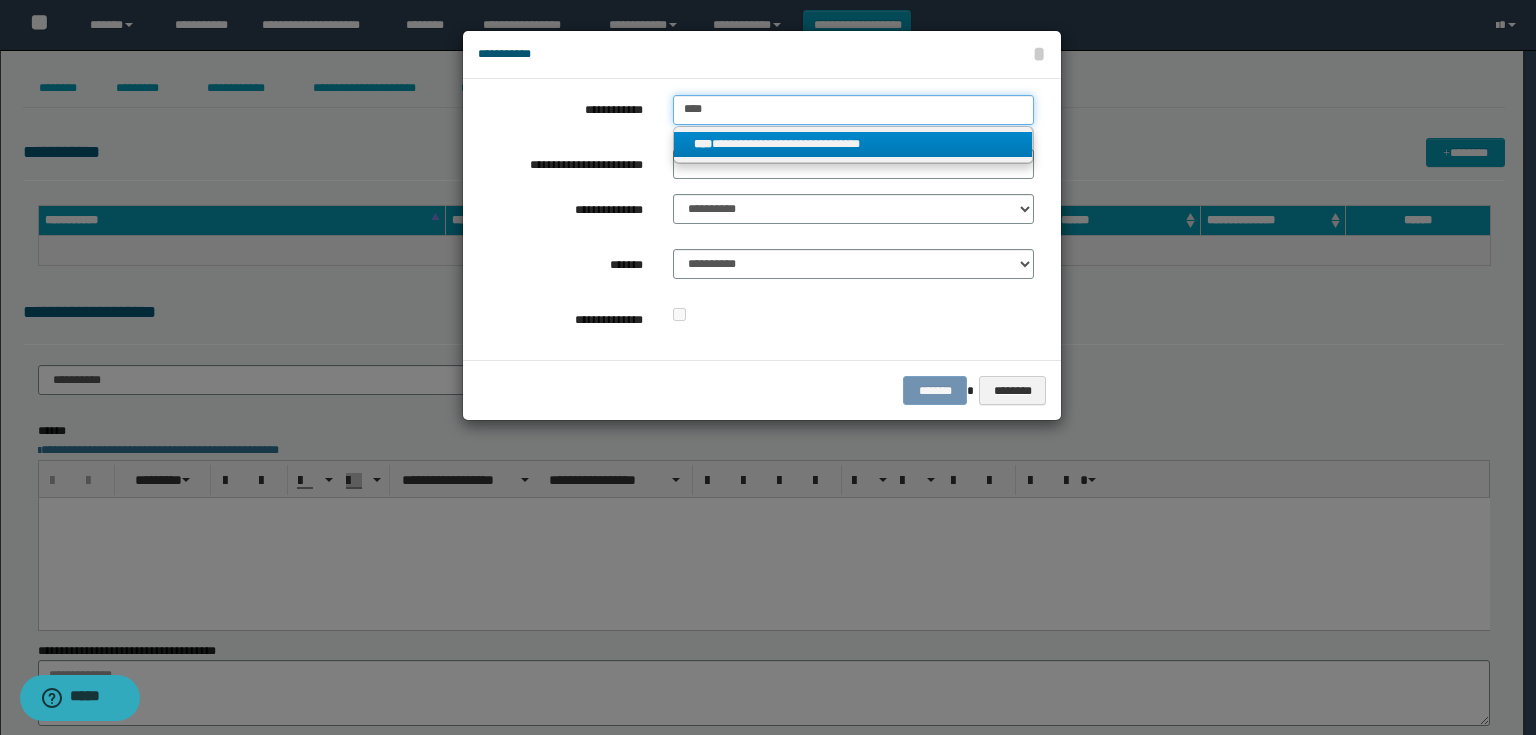 type 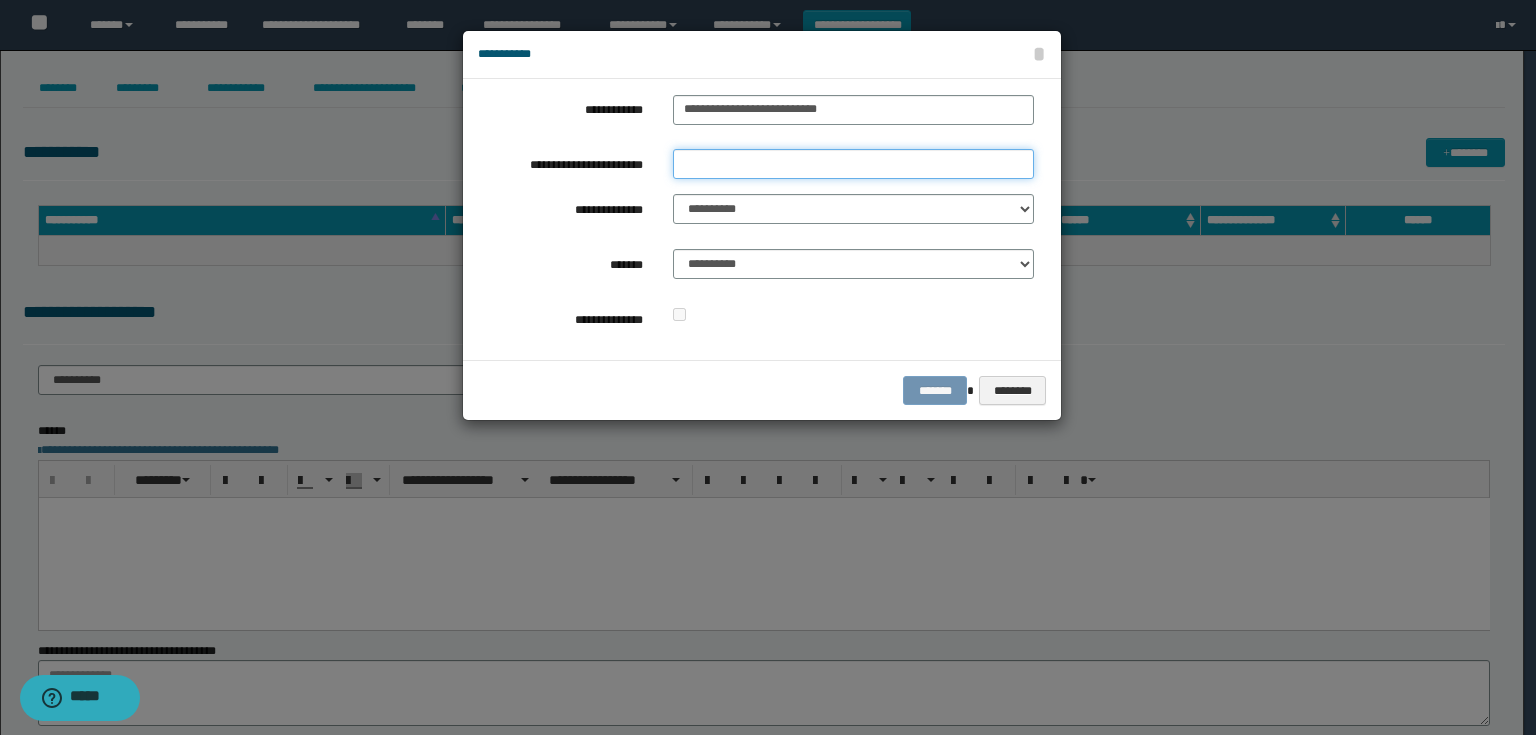 click on "**********" at bounding box center [853, 164] 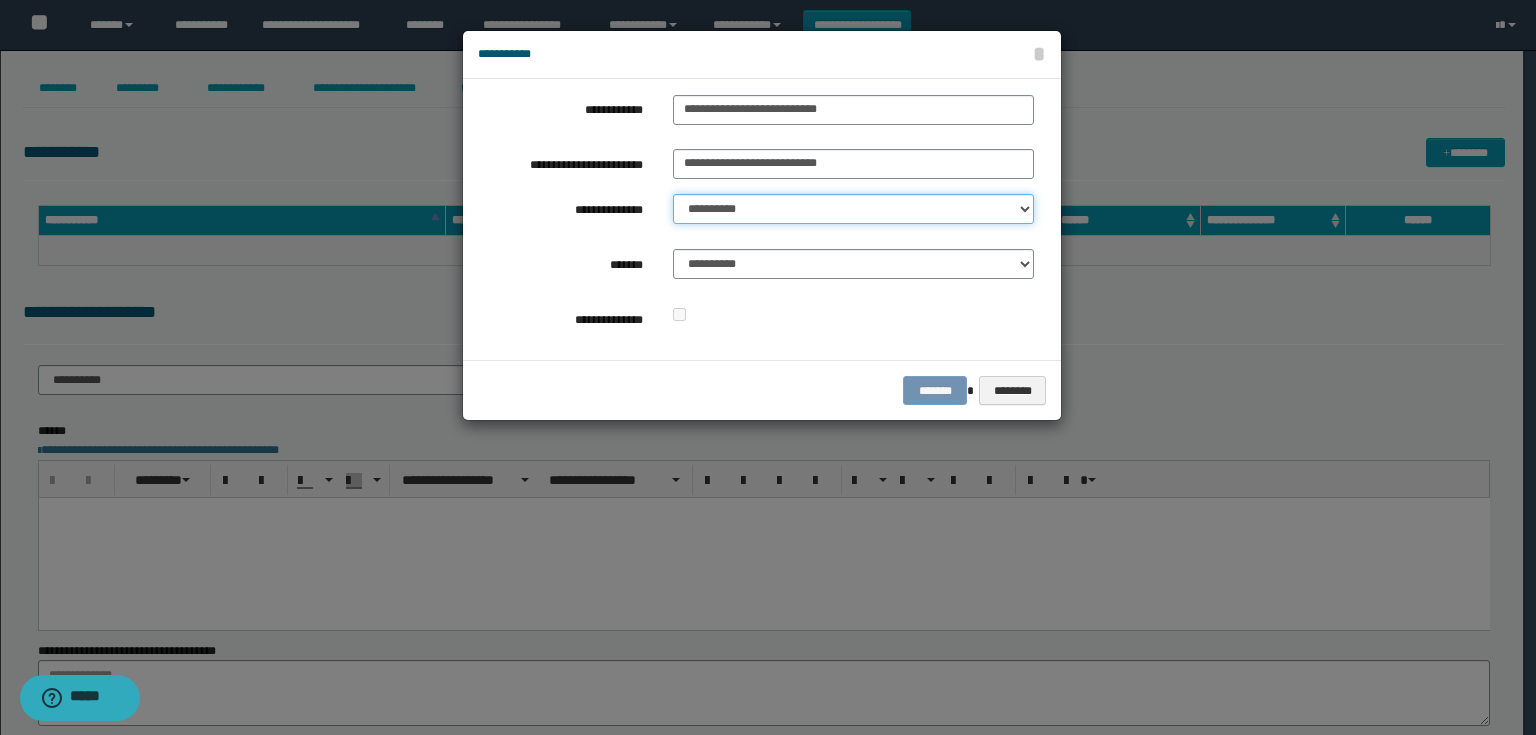 click on "**********" at bounding box center (853, 209) 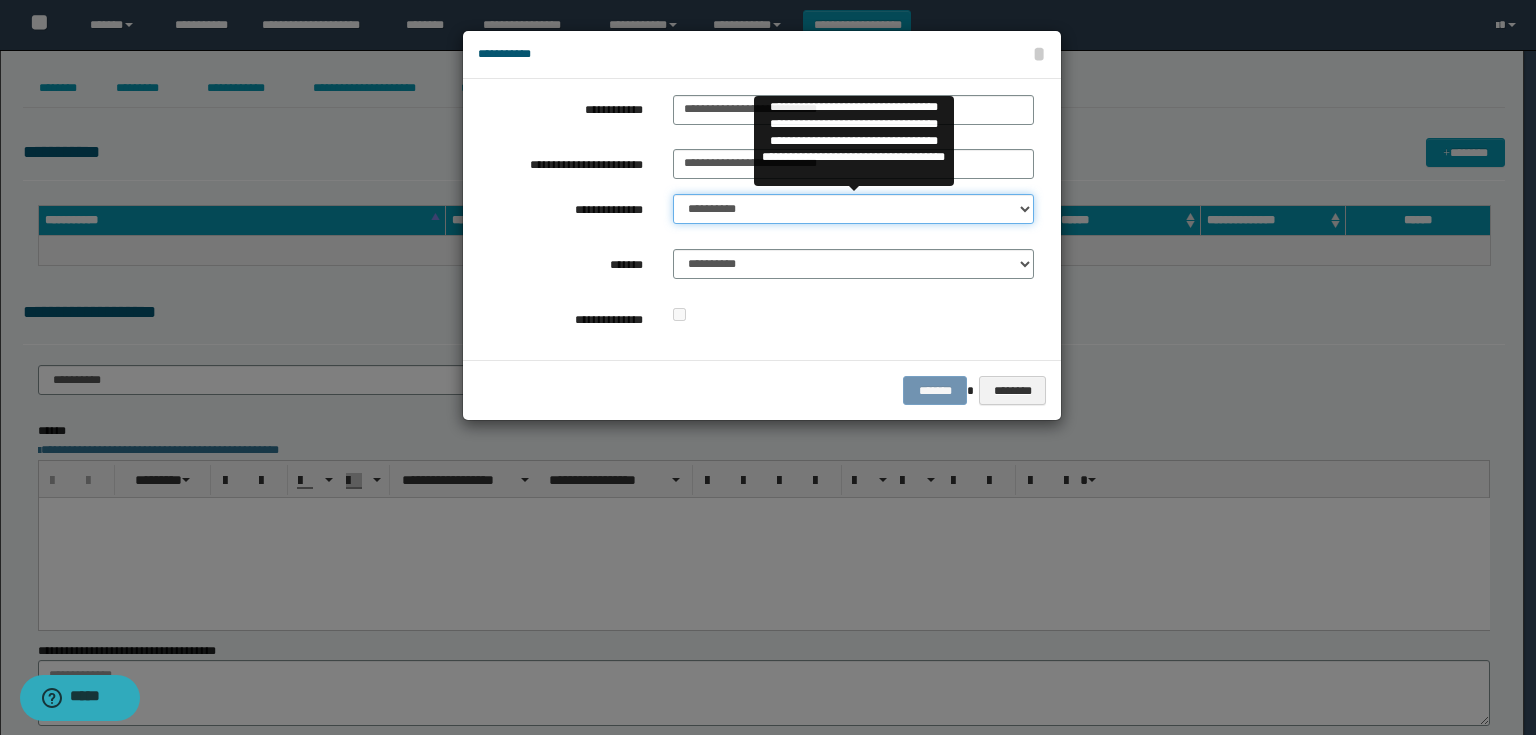 select on "**" 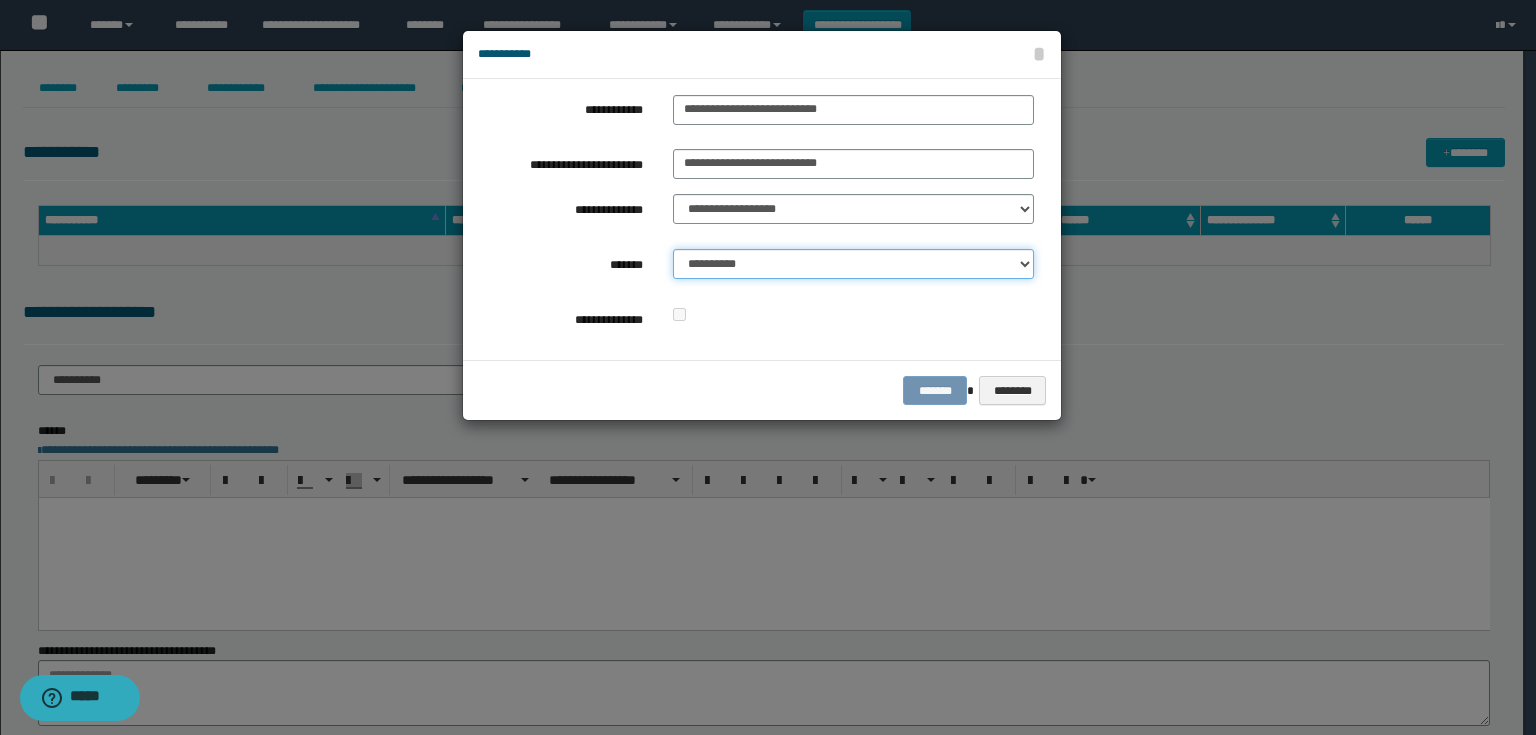 click on "**********" at bounding box center [853, 264] 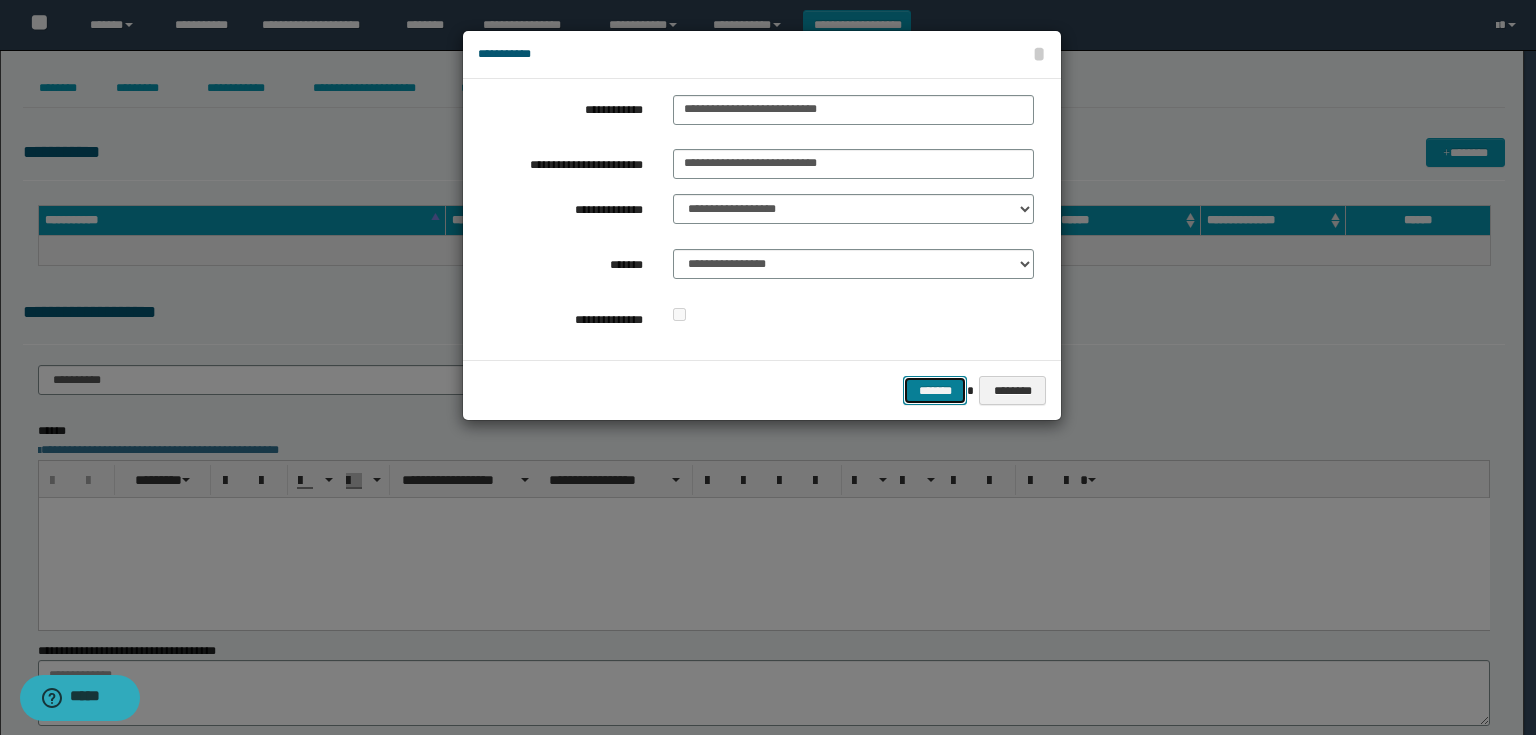click on "*******" at bounding box center [935, 391] 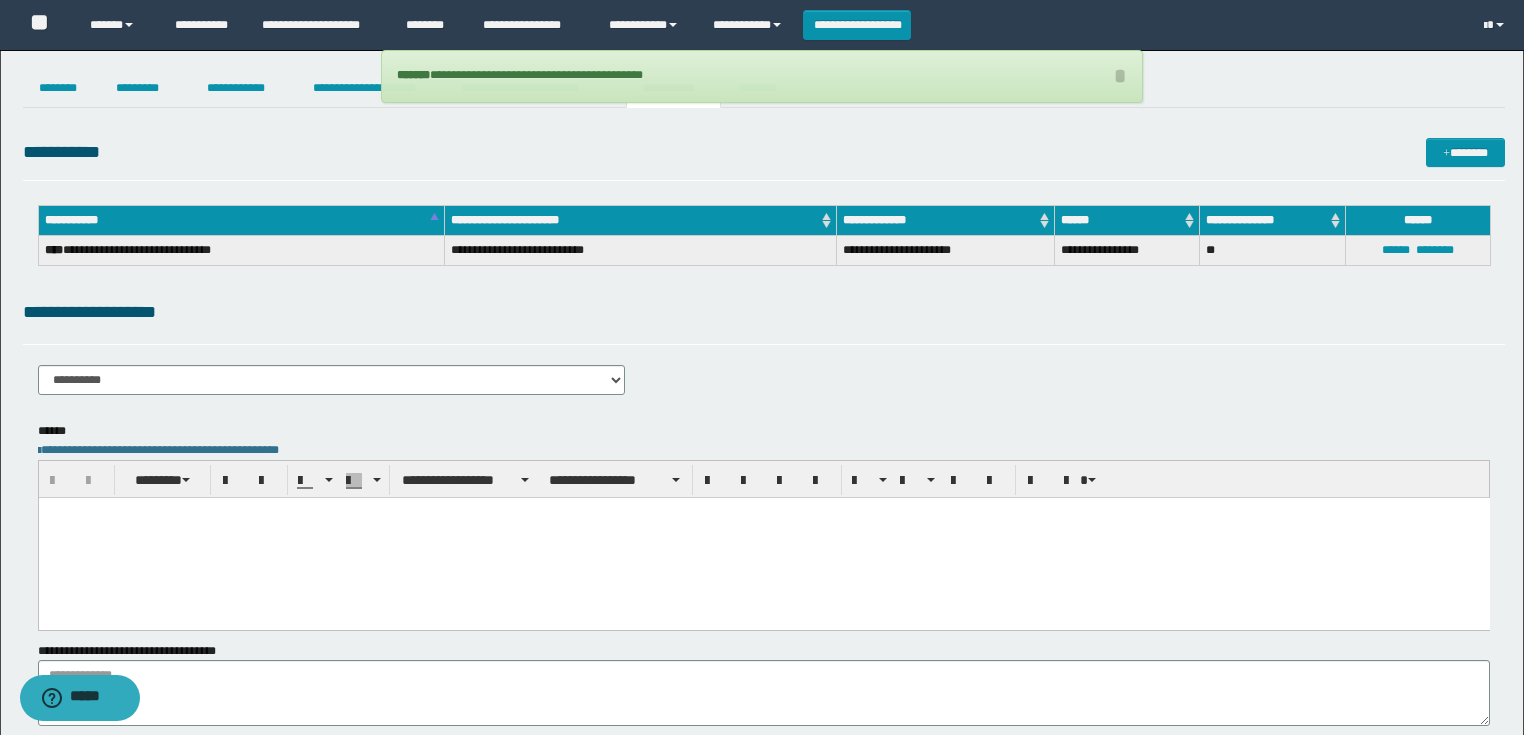 click on "**********" at bounding box center [332, 387] 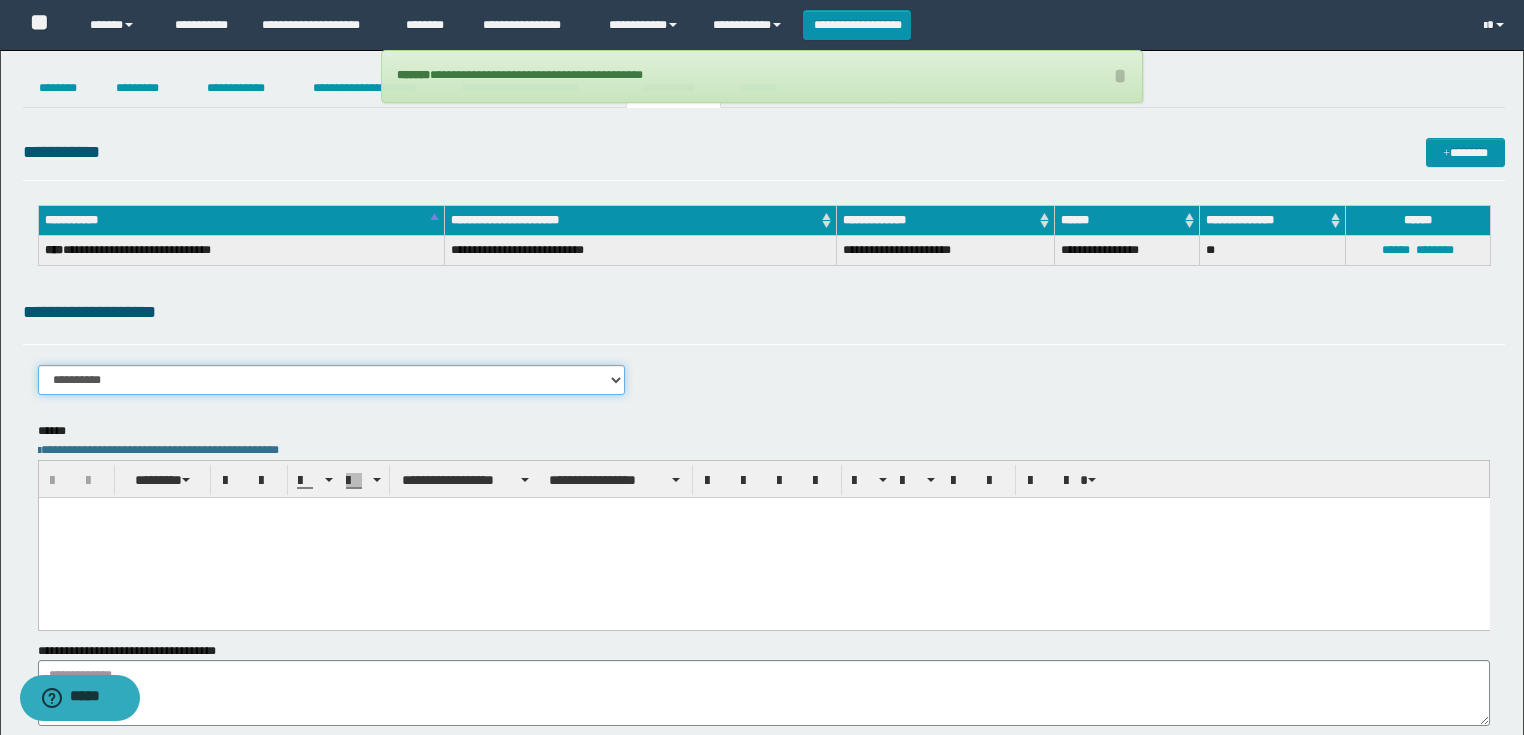 click on "**********" at bounding box center (332, 380) 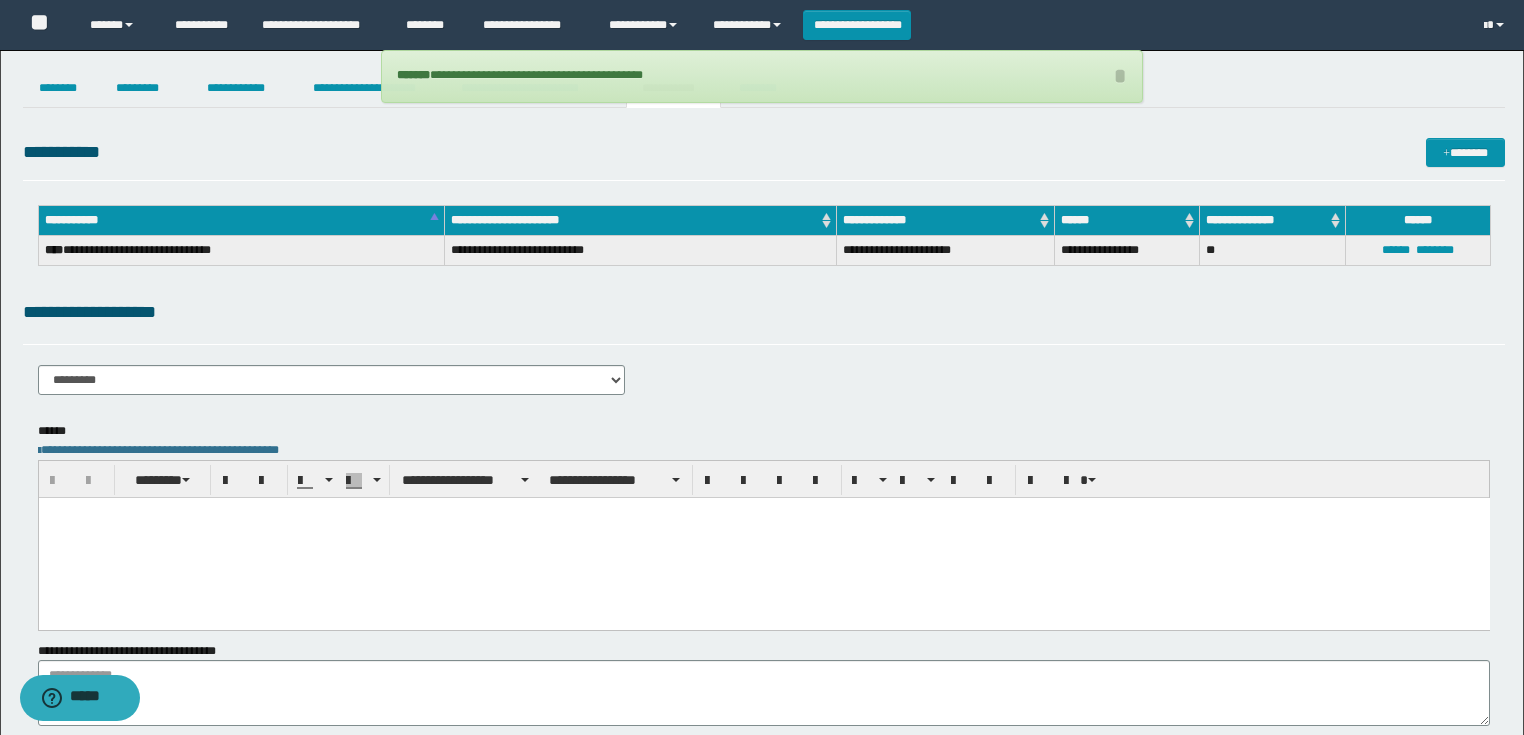 click at bounding box center [763, 537] 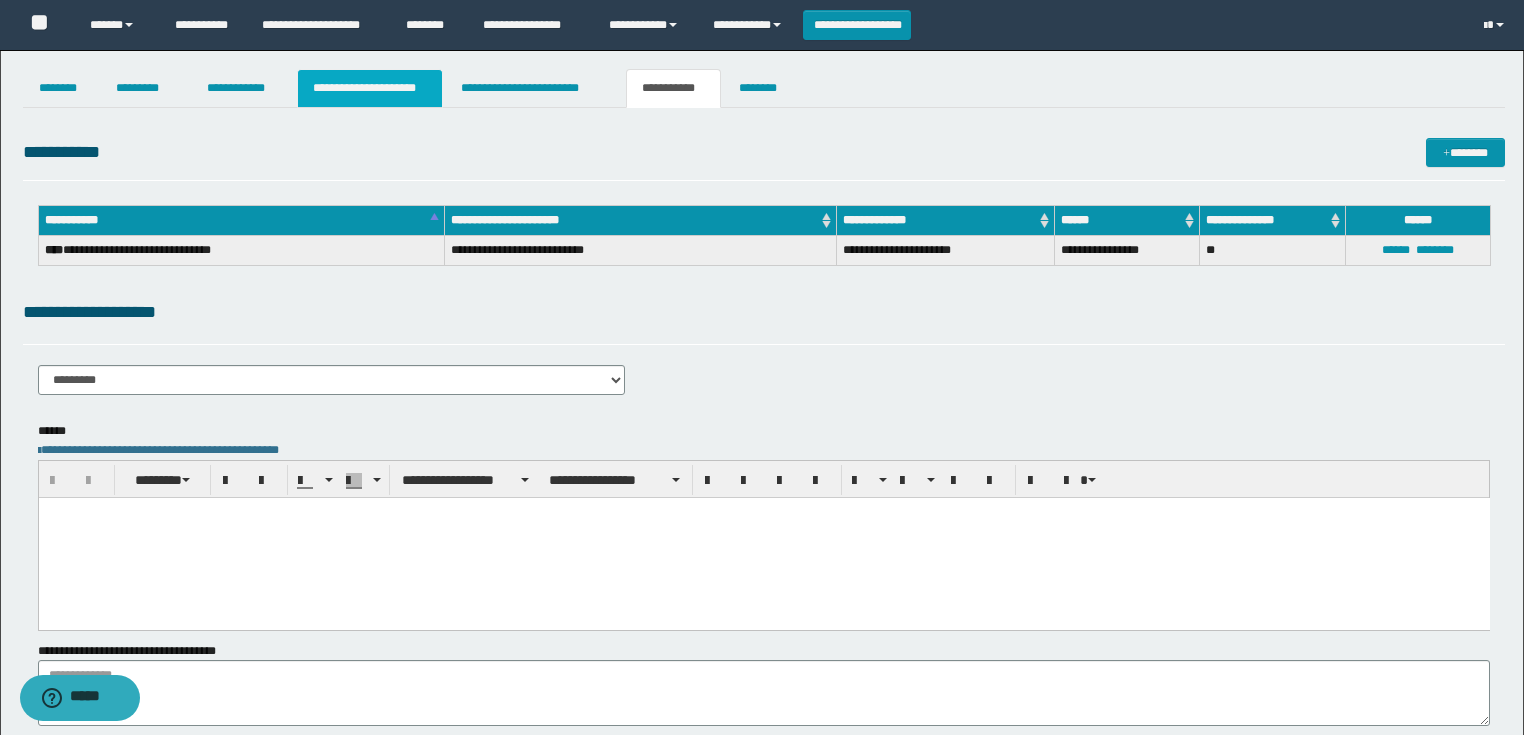 click on "**********" at bounding box center [370, 88] 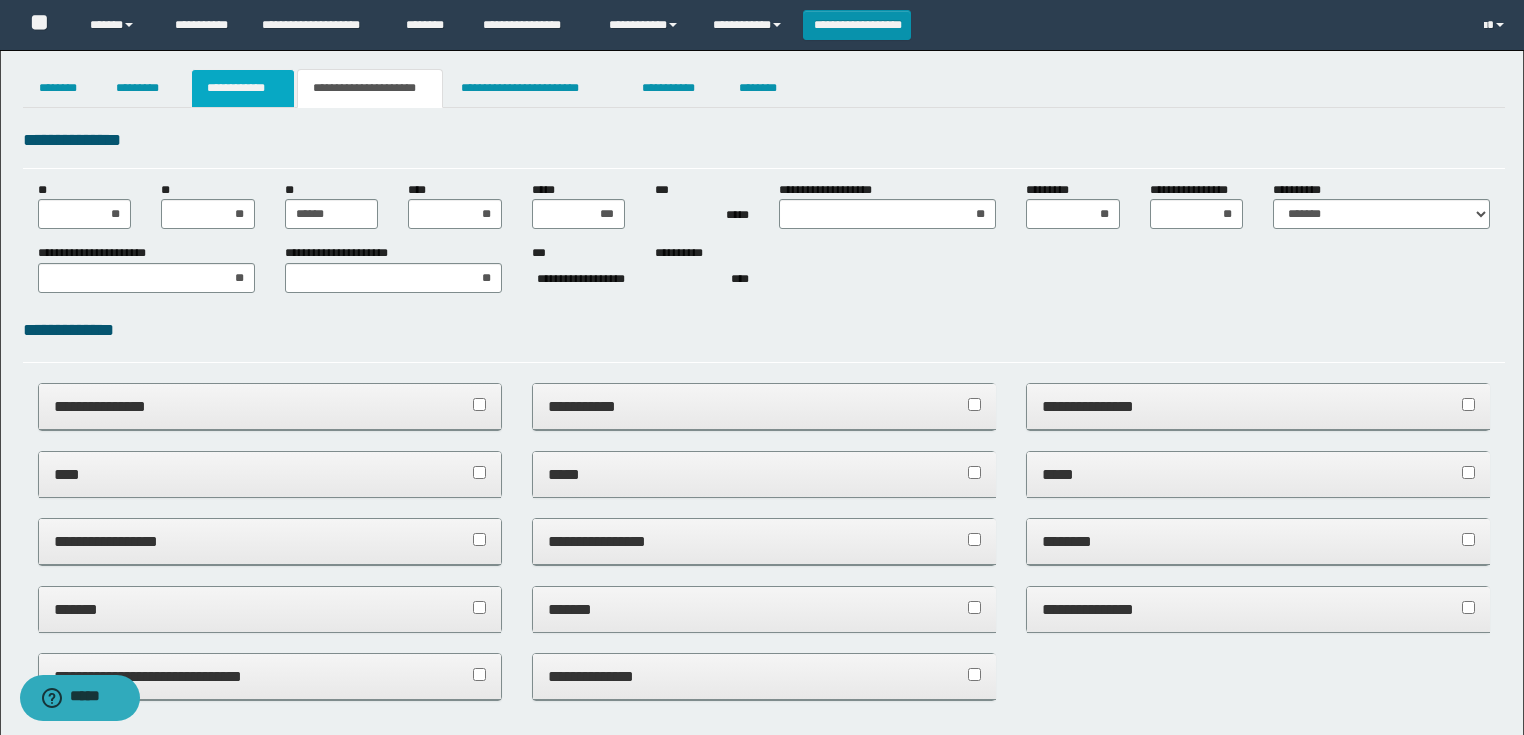 click on "**********" at bounding box center [243, 88] 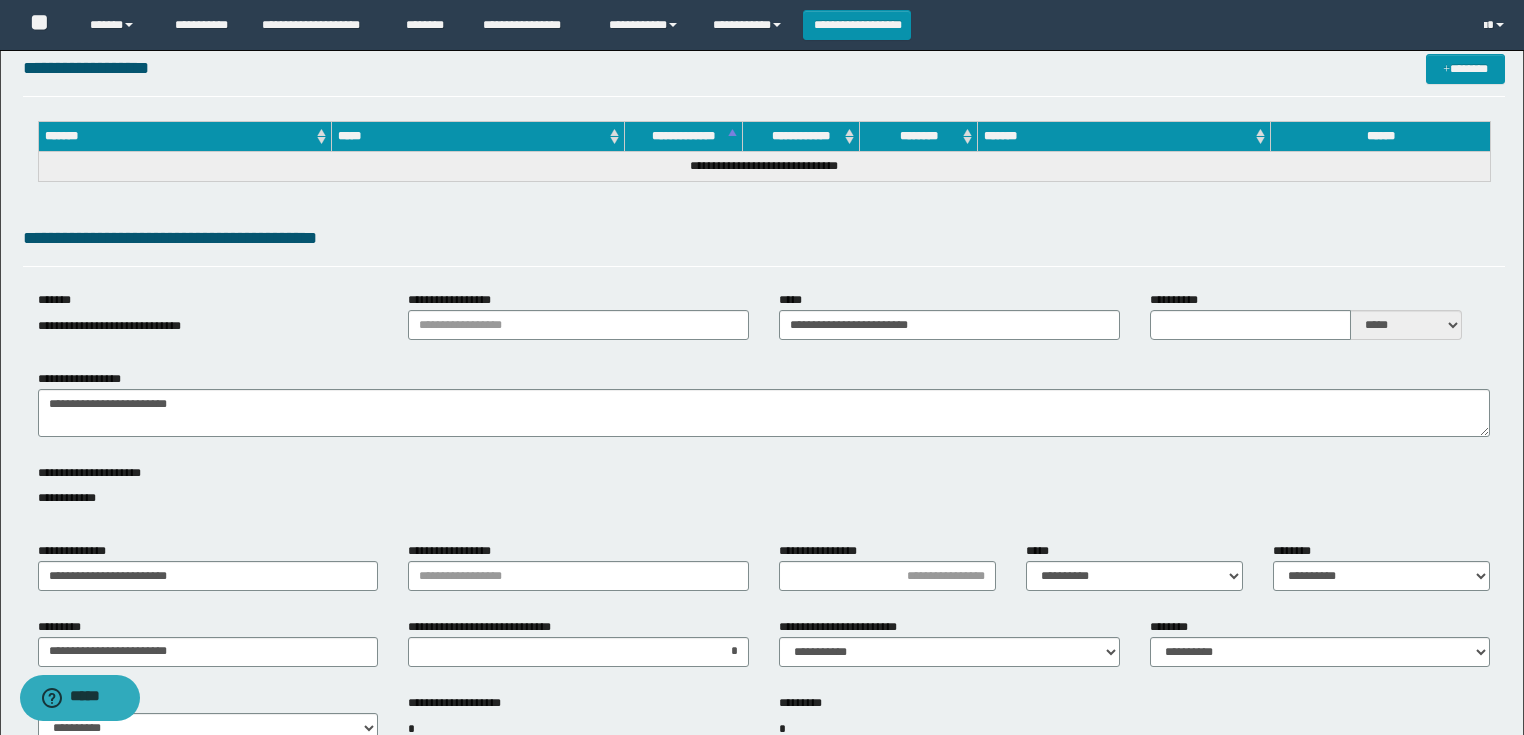 scroll, scrollTop: 0, scrollLeft: 0, axis: both 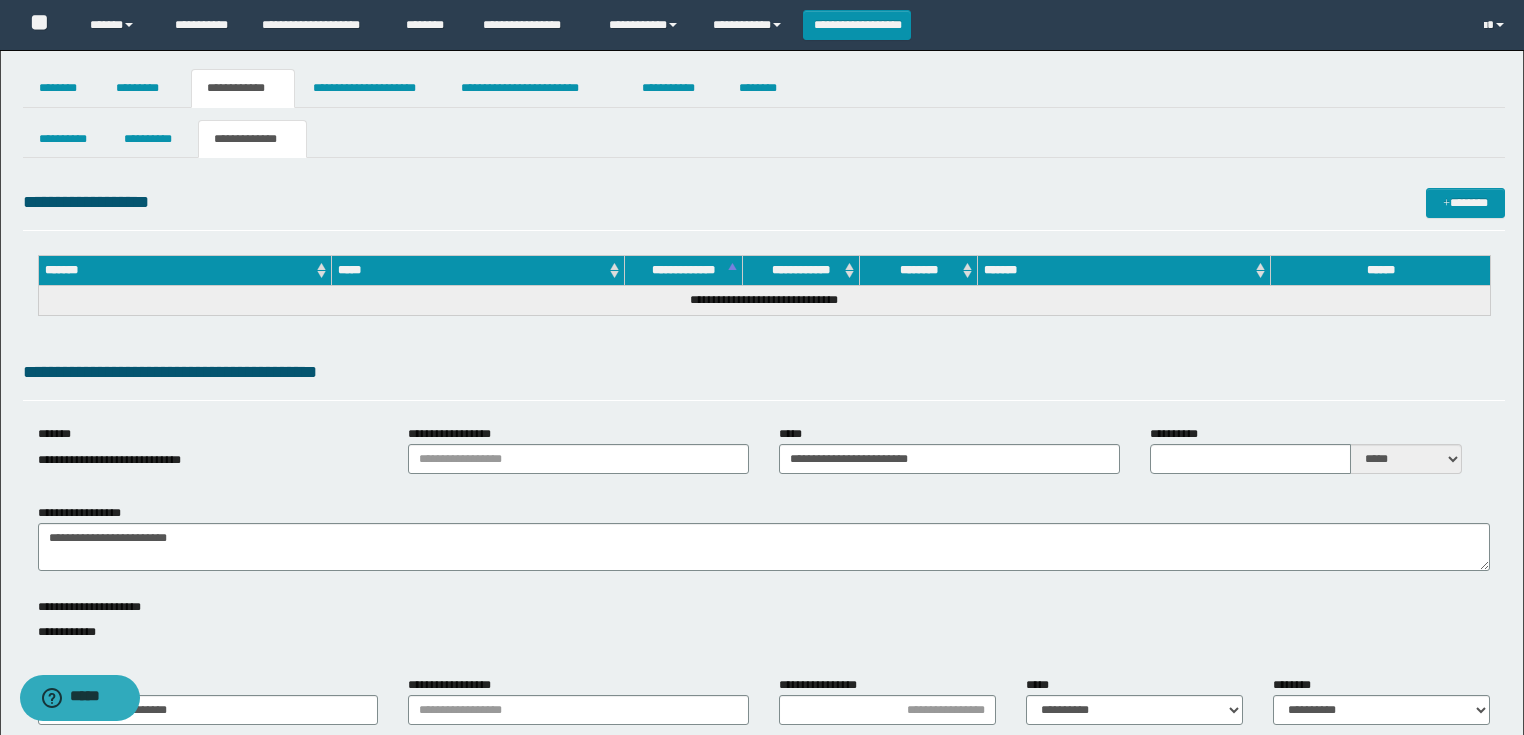 click on "**********" at bounding box center [764, 863] 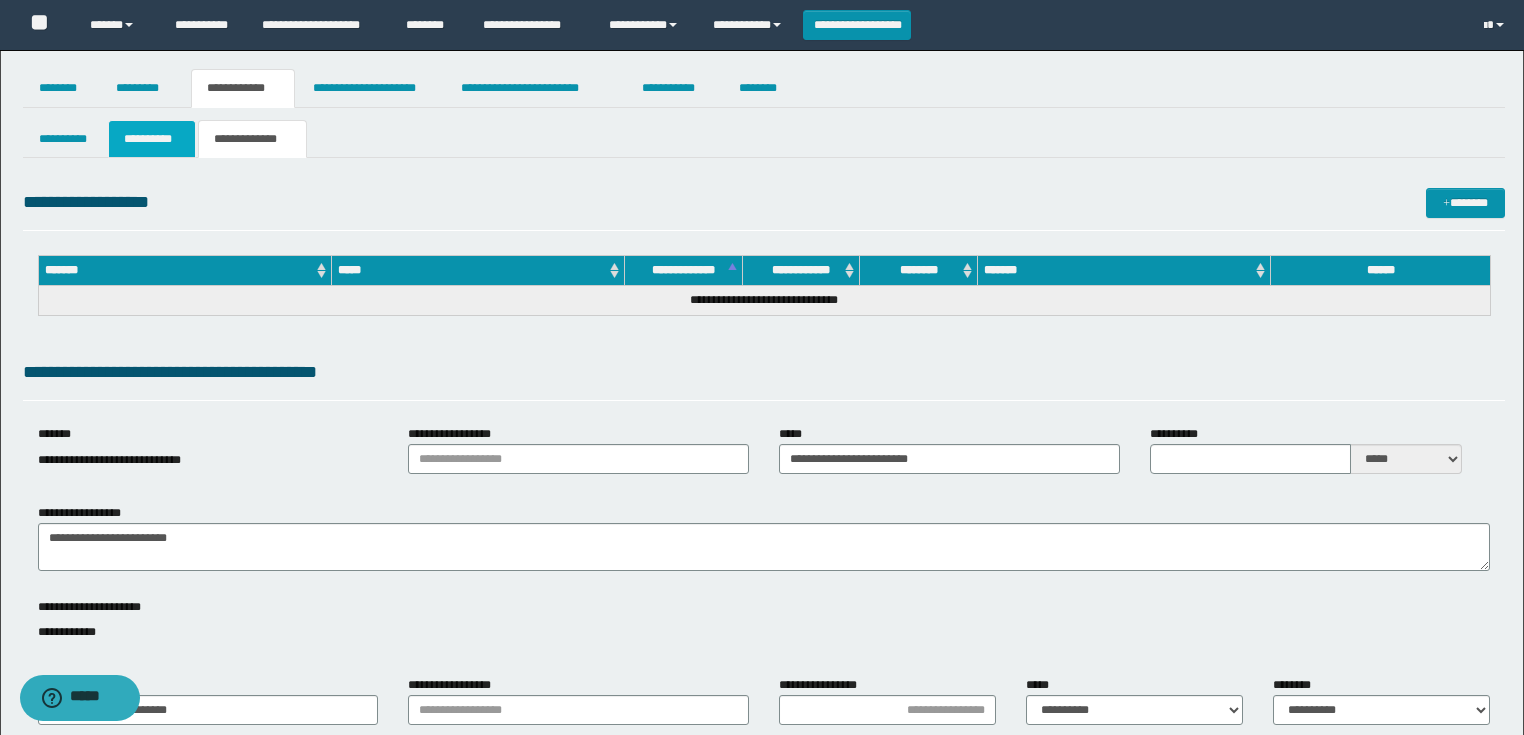 click on "**********" at bounding box center [152, 139] 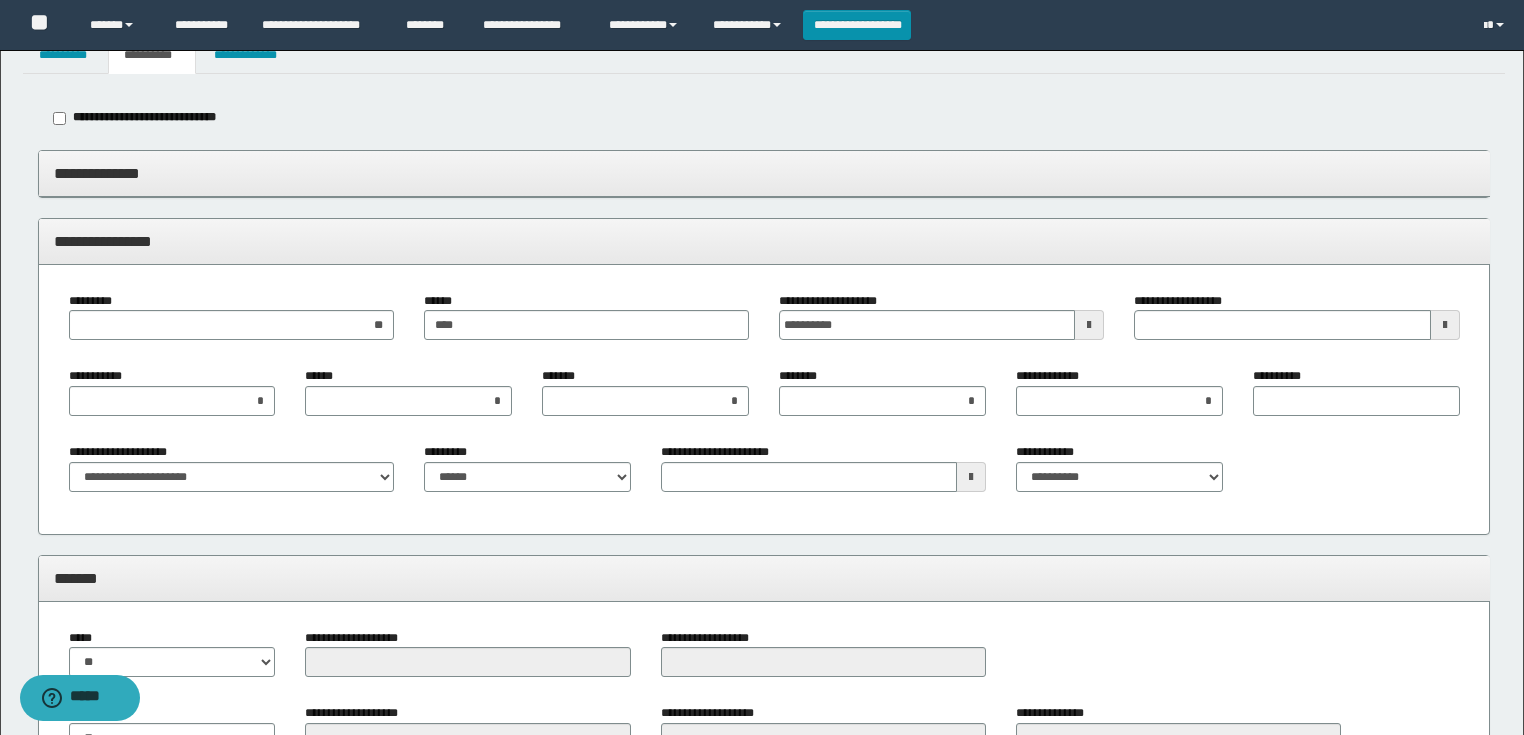 scroll, scrollTop: 80, scrollLeft: 0, axis: vertical 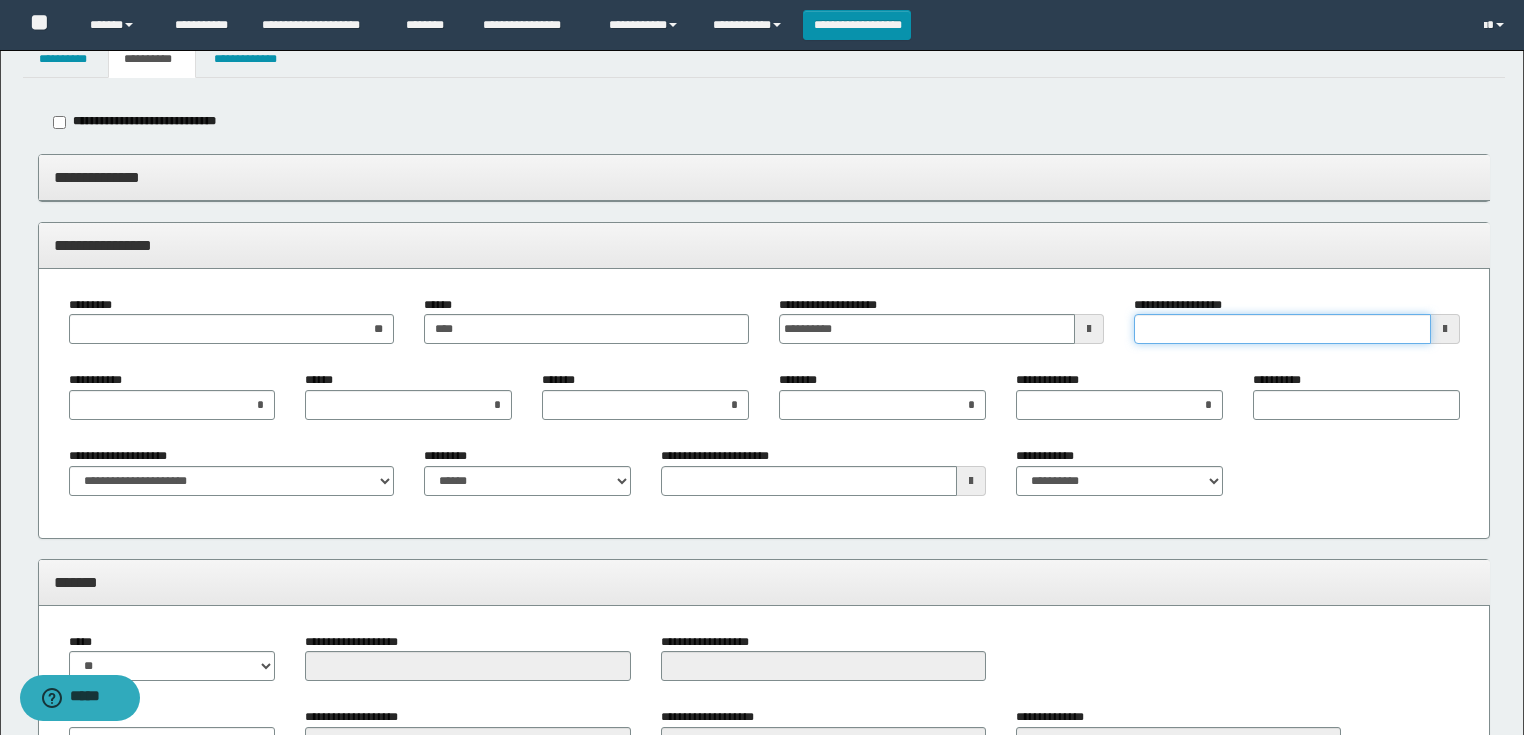 click on "**********" at bounding box center (1282, 329) 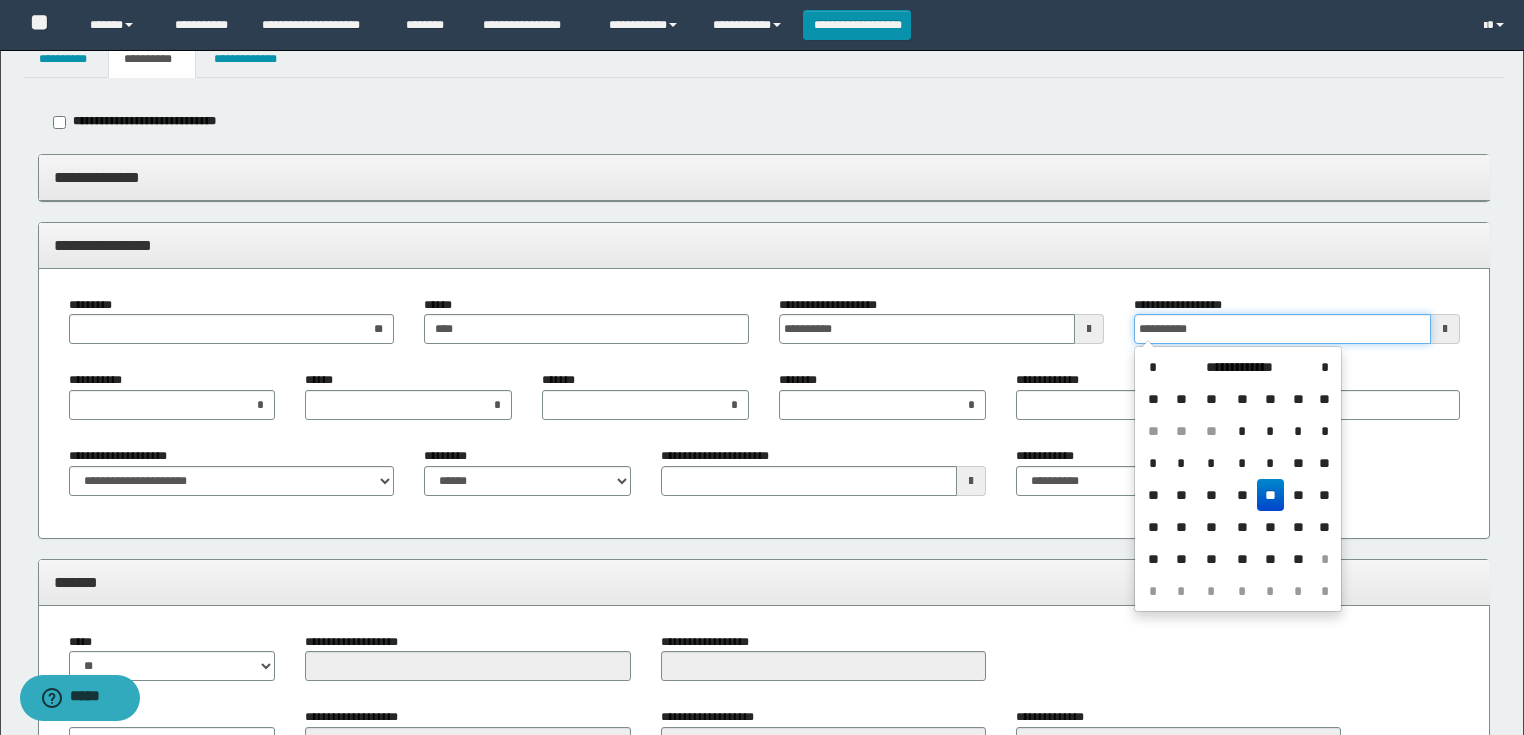 type on "**********" 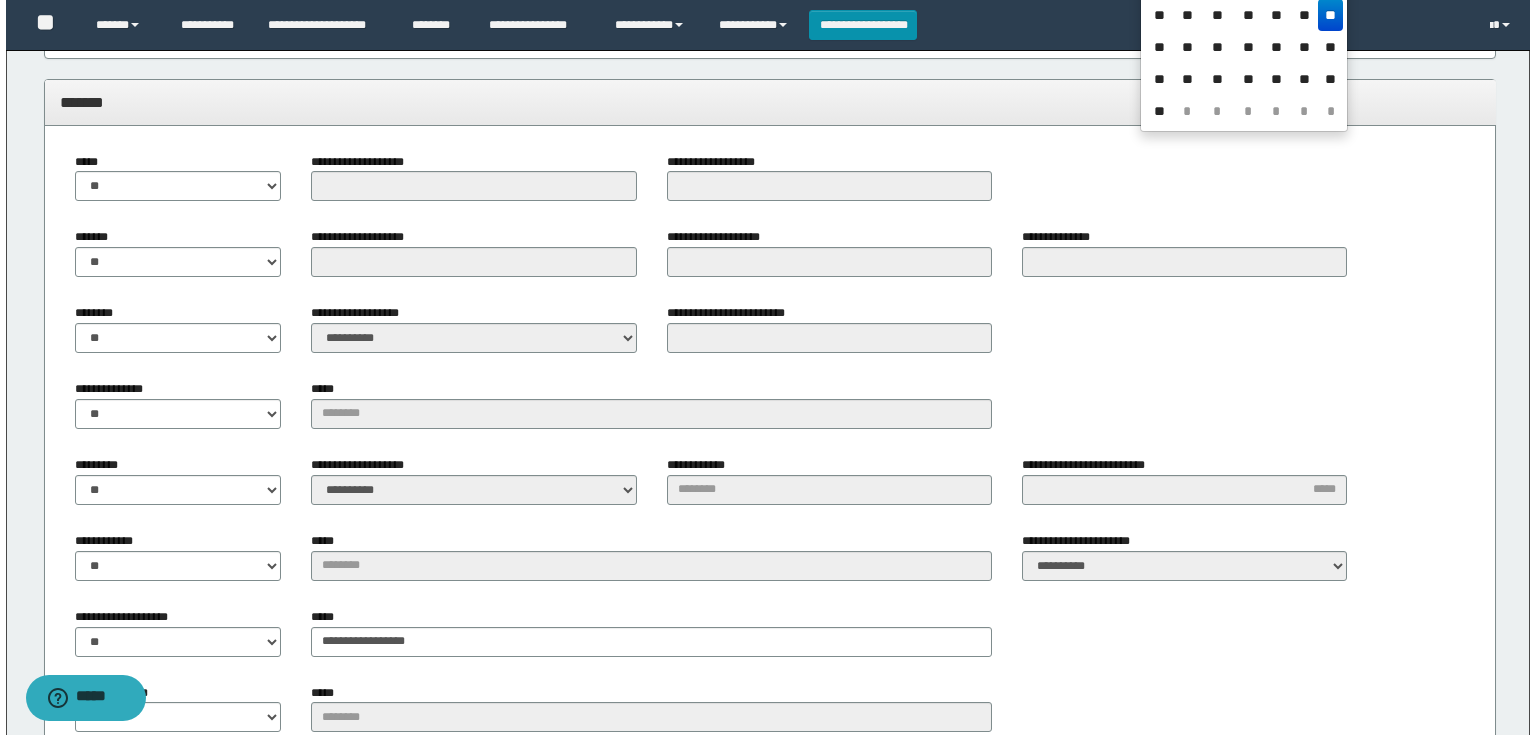 scroll, scrollTop: 0, scrollLeft: 0, axis: both 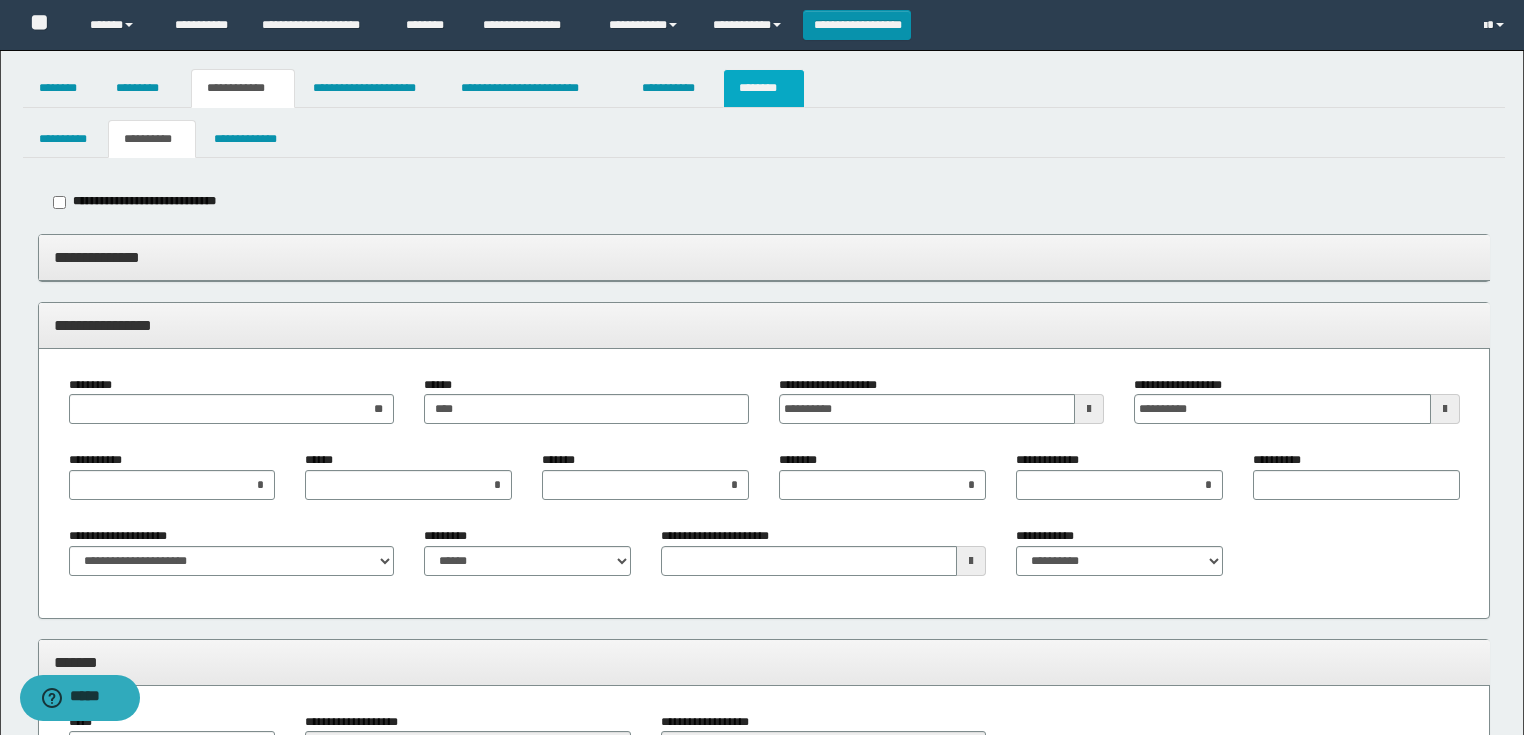 click on "********" at bounding box center (764, 88) 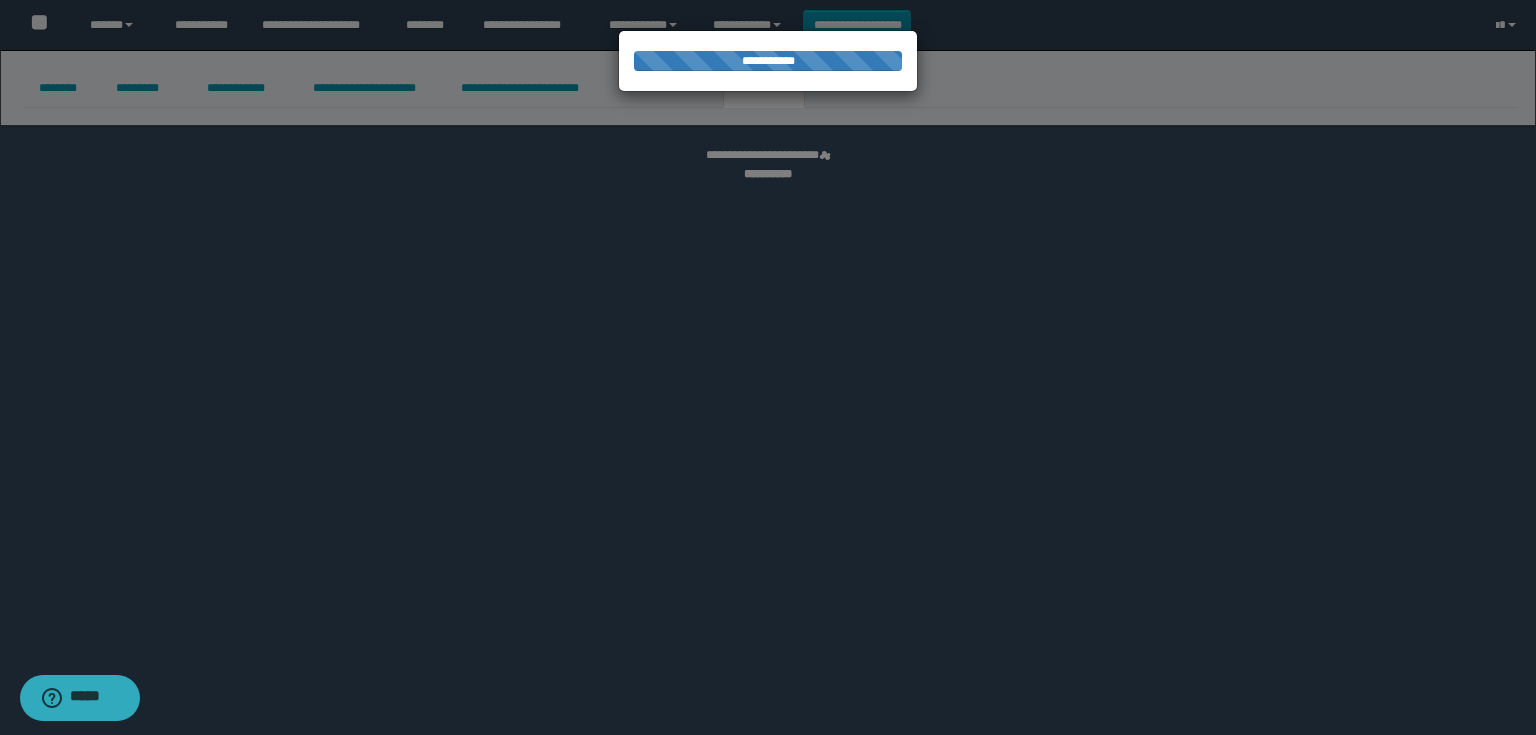 select 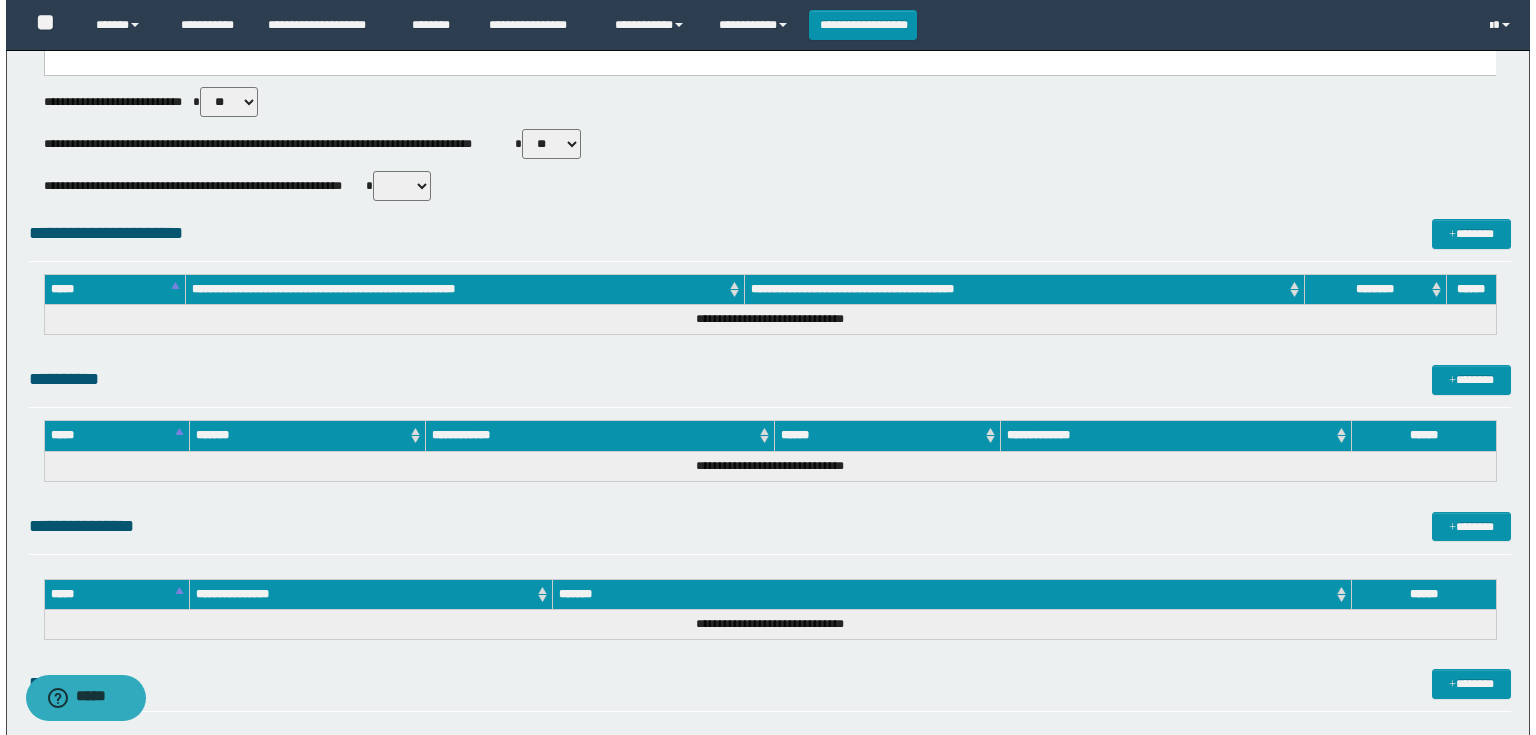 scroll, scrollTop: 889, scrollLeft: 0, axis: vertical 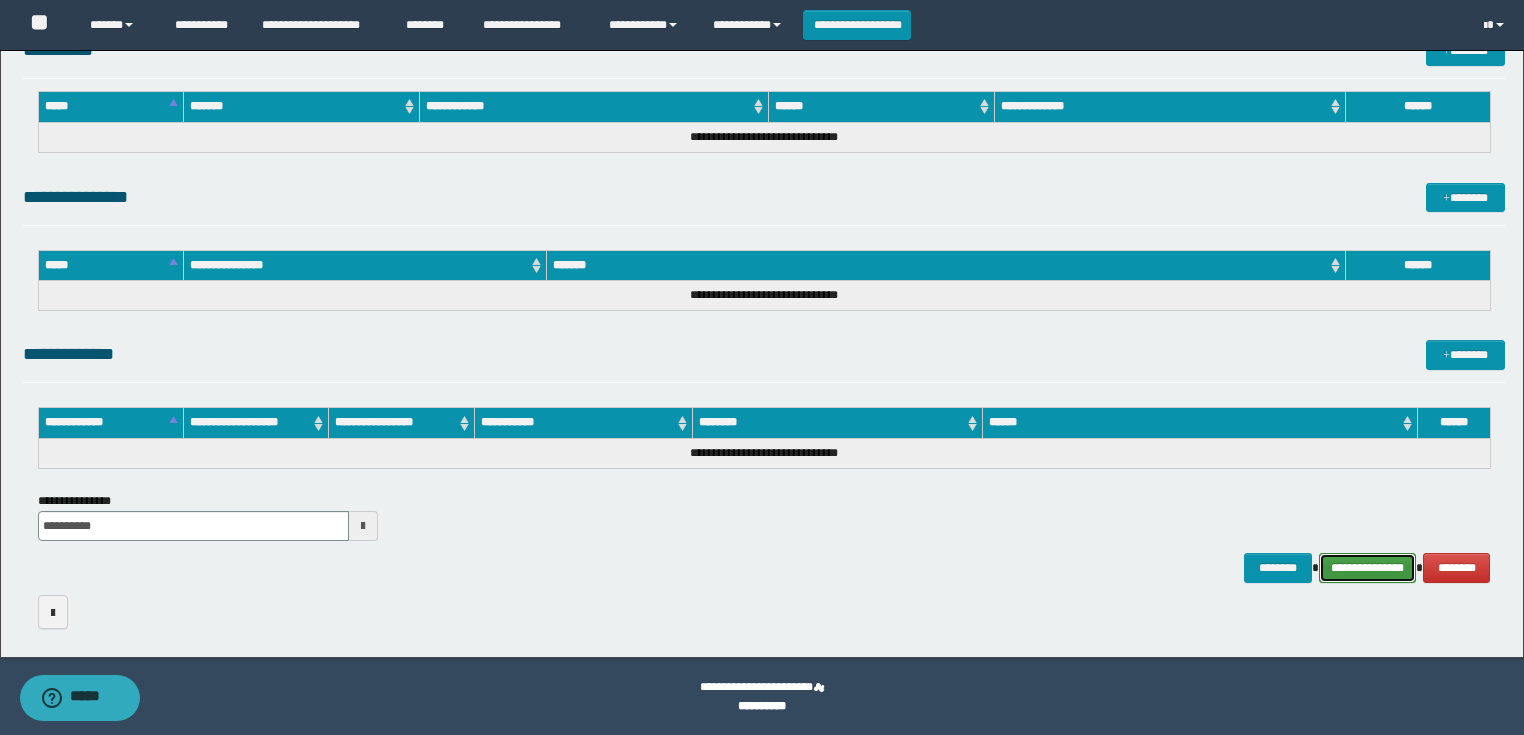 click on "**********" at bounding box center [1368, 568] 